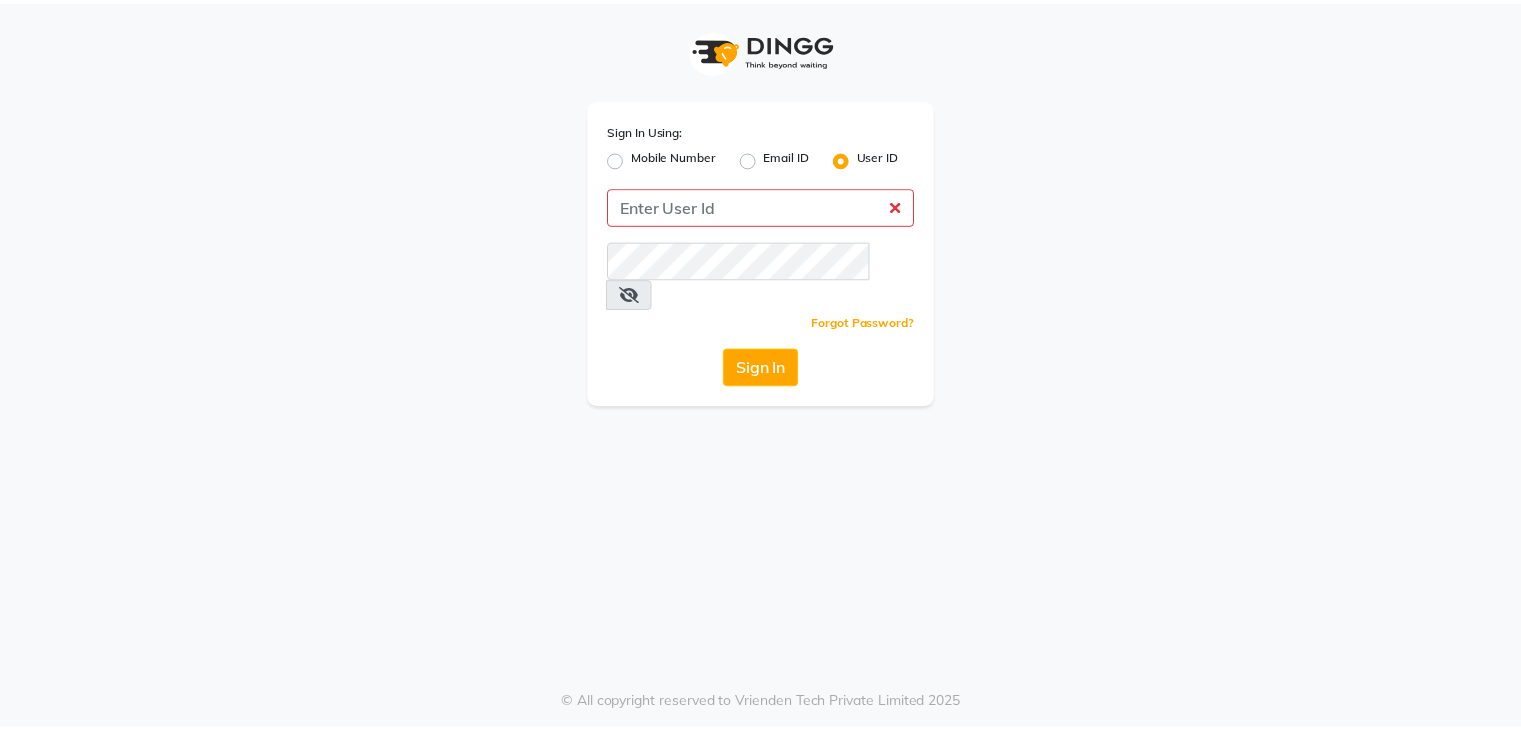 scroll, scrollTop: 0, scrollLeft: 0, axis: both 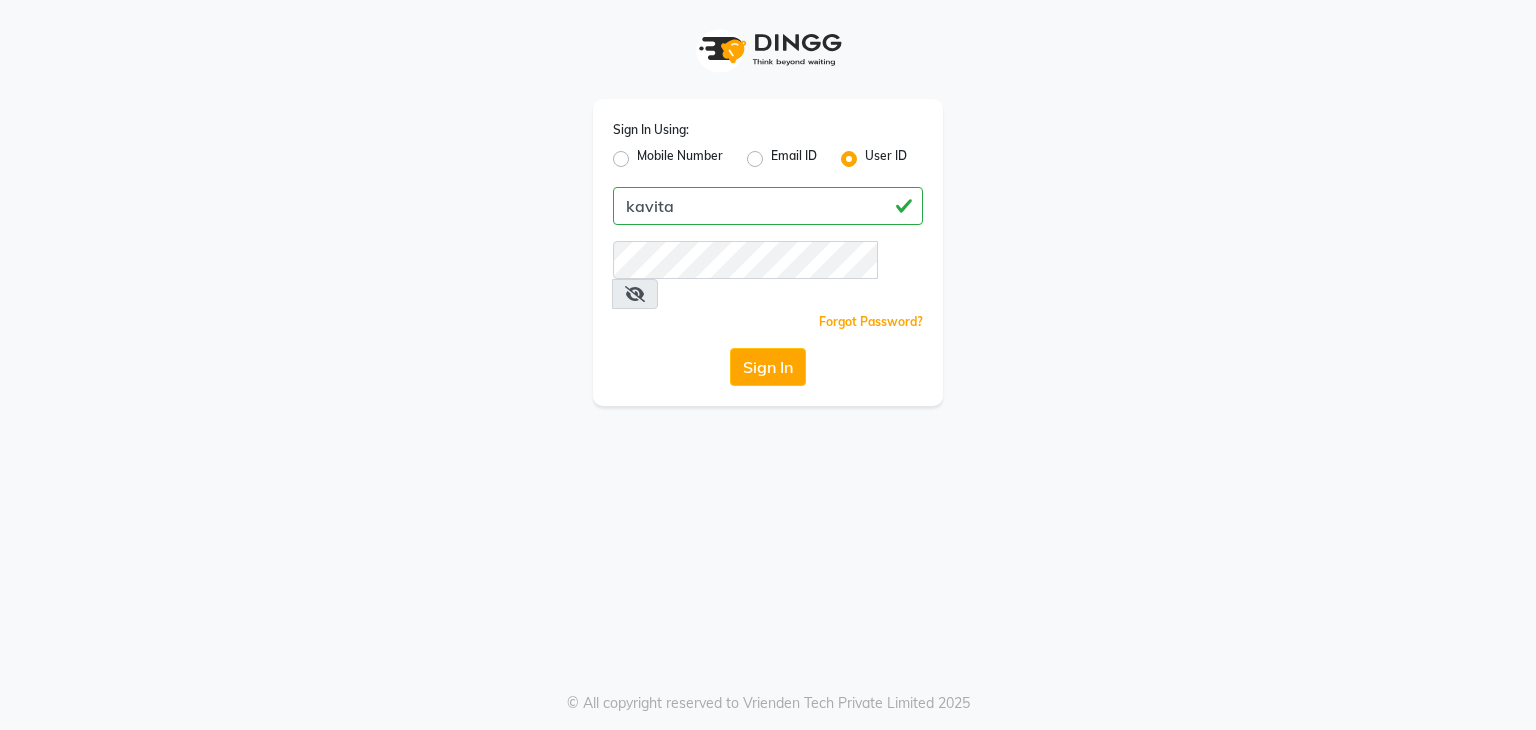 type on "kavita" 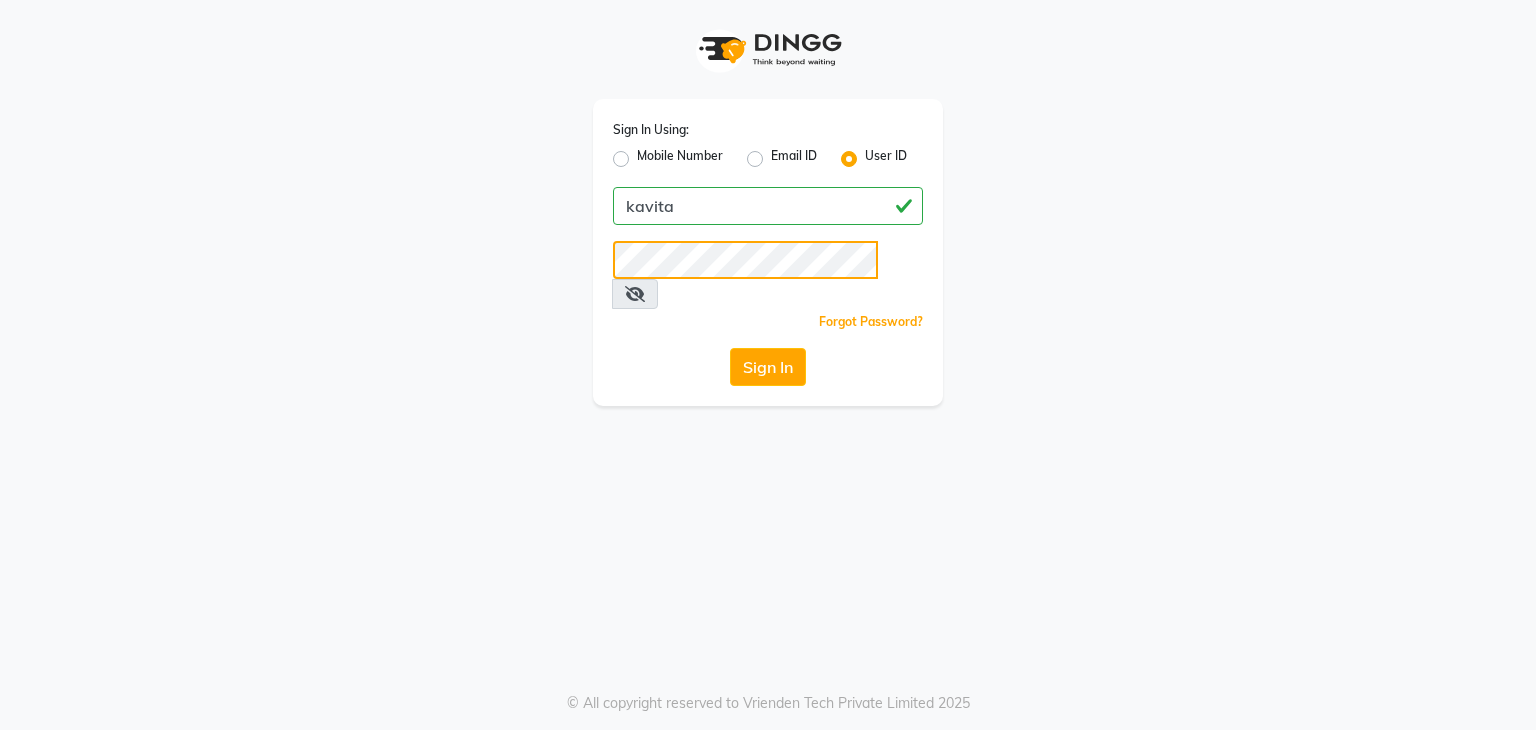 click on "Sign In" 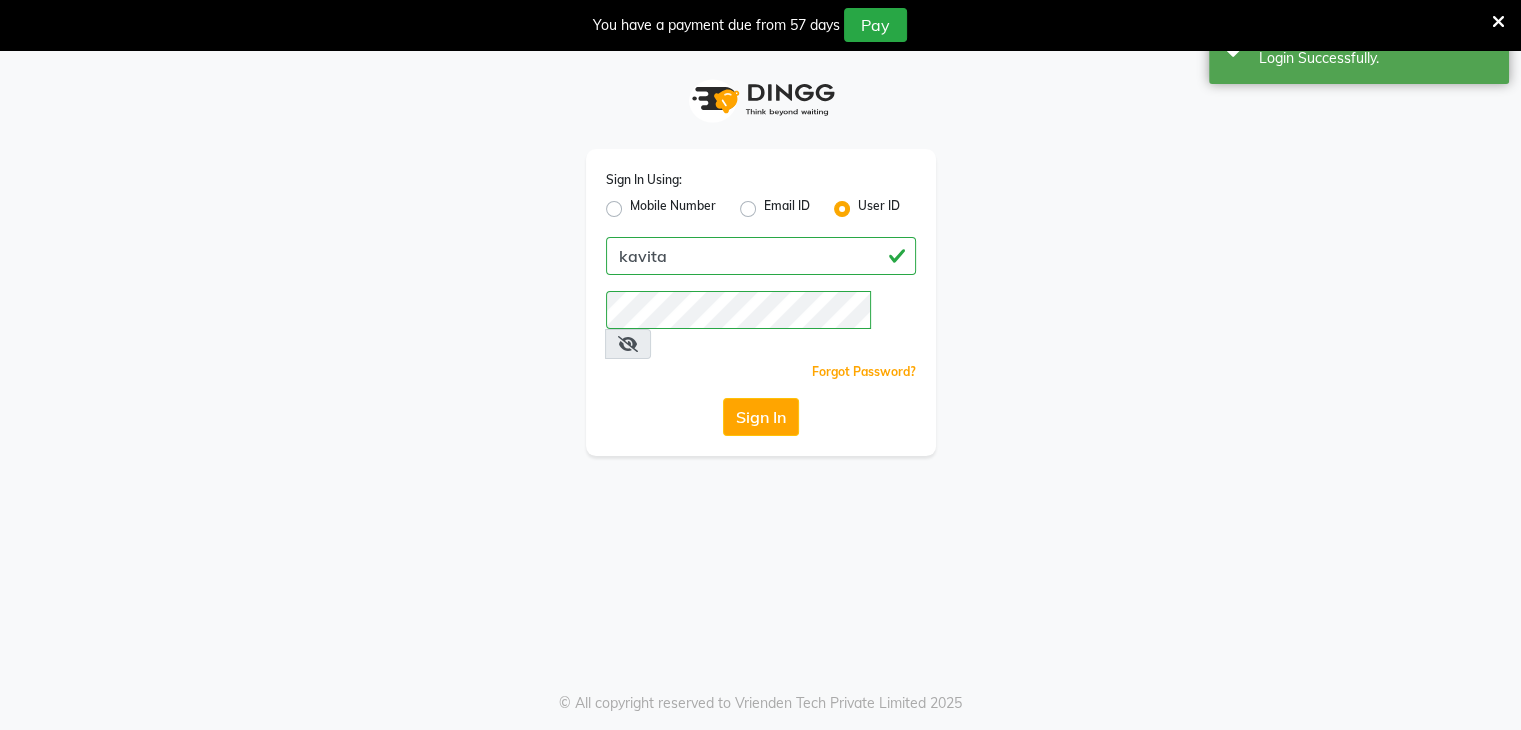 select on "5449" 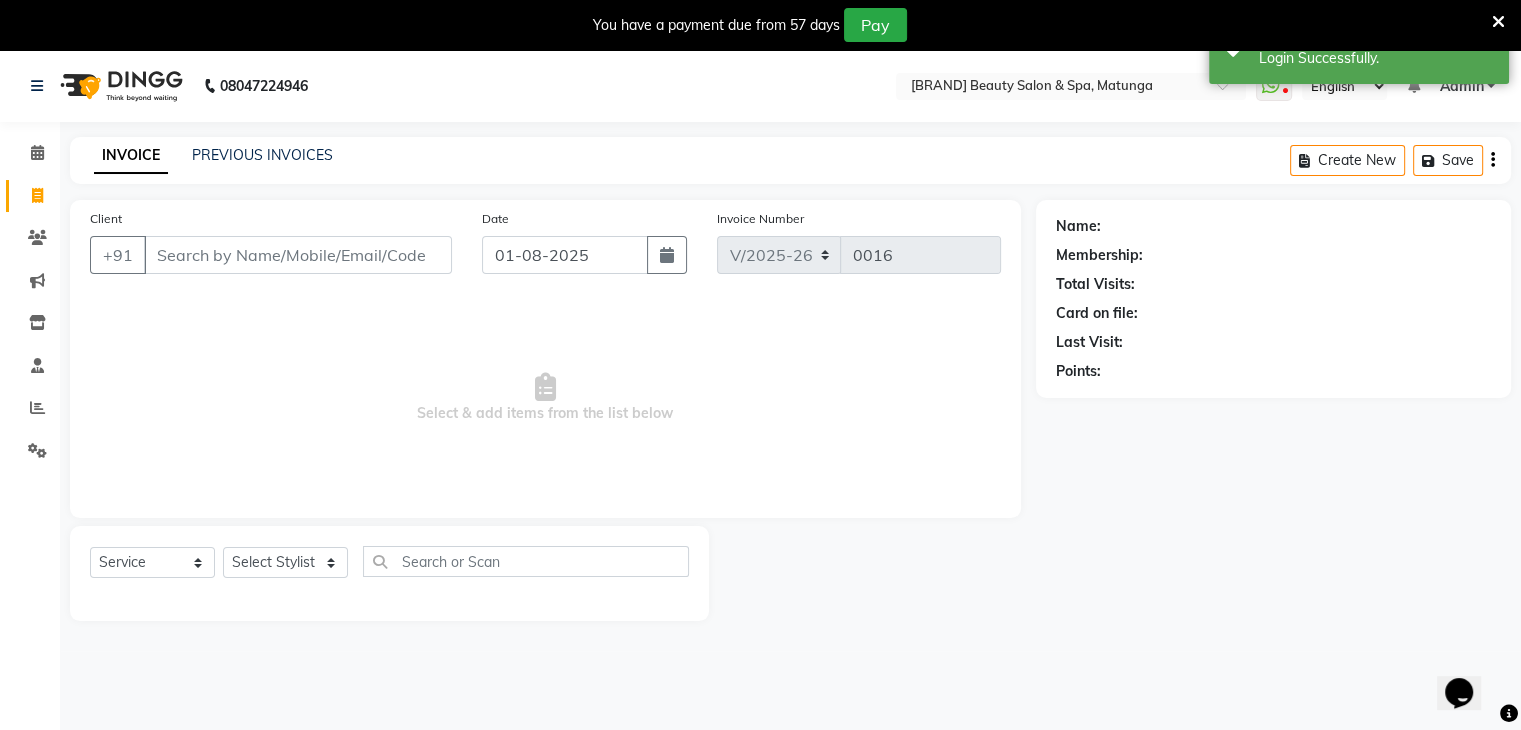 scroll, scrollTop: 0, scrollLeft: 0, axis: both 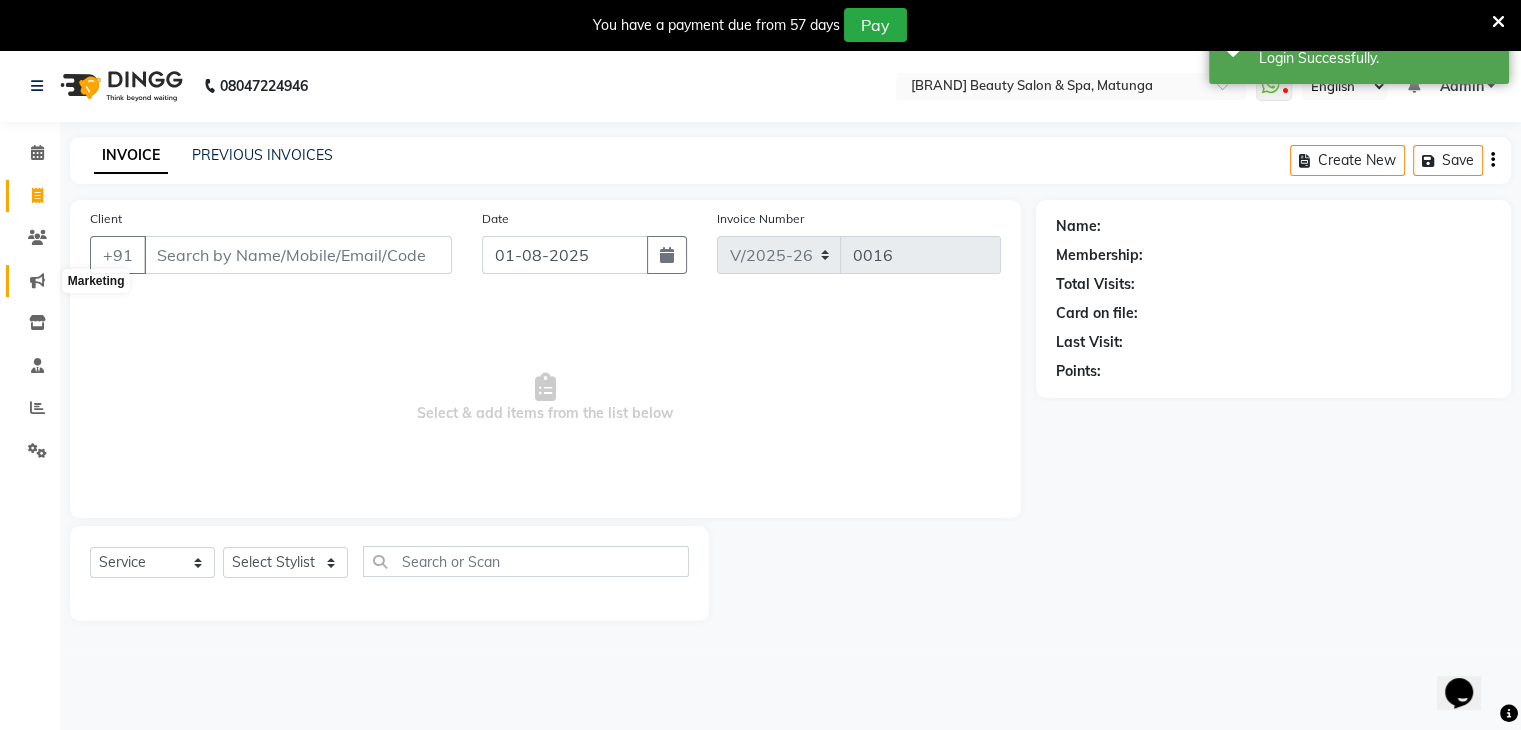 click 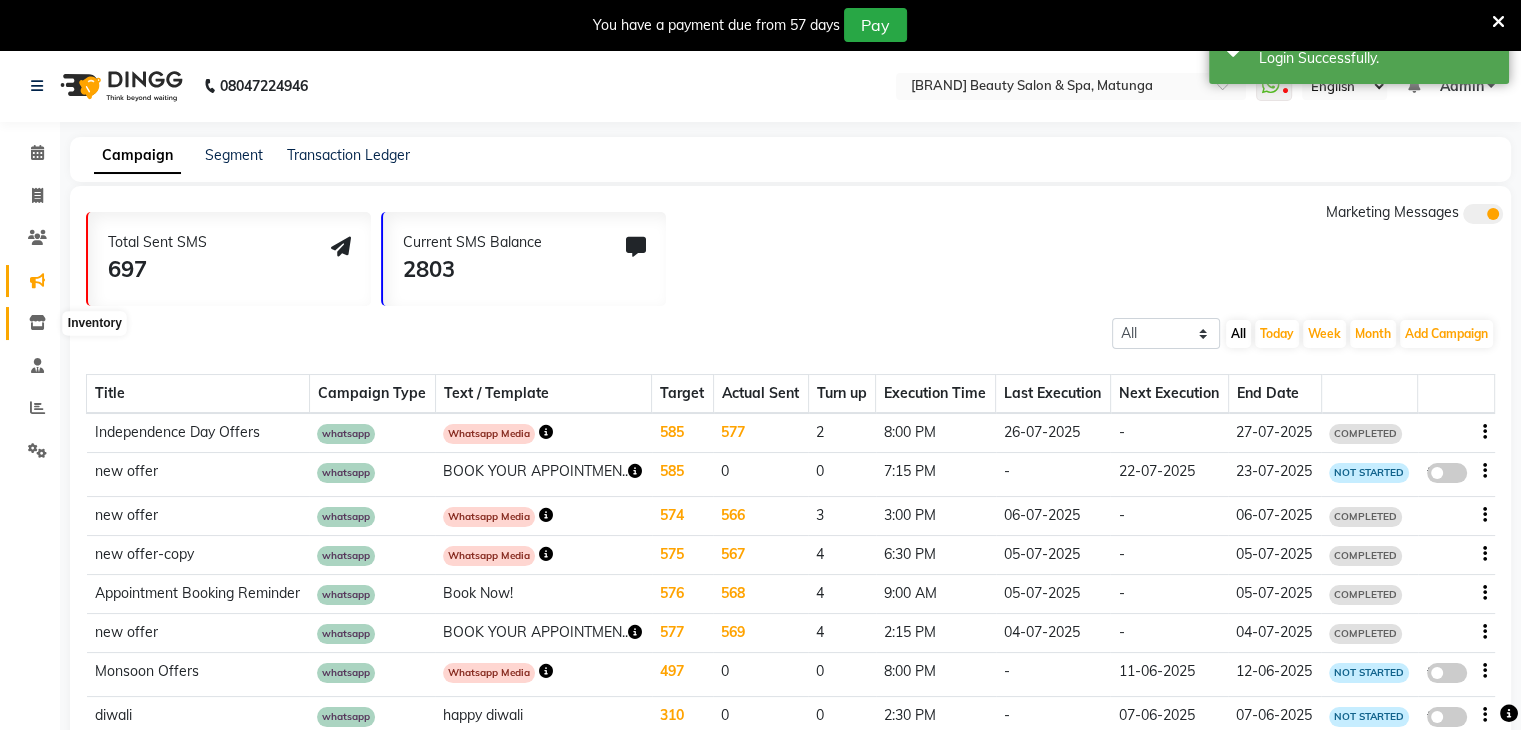 click 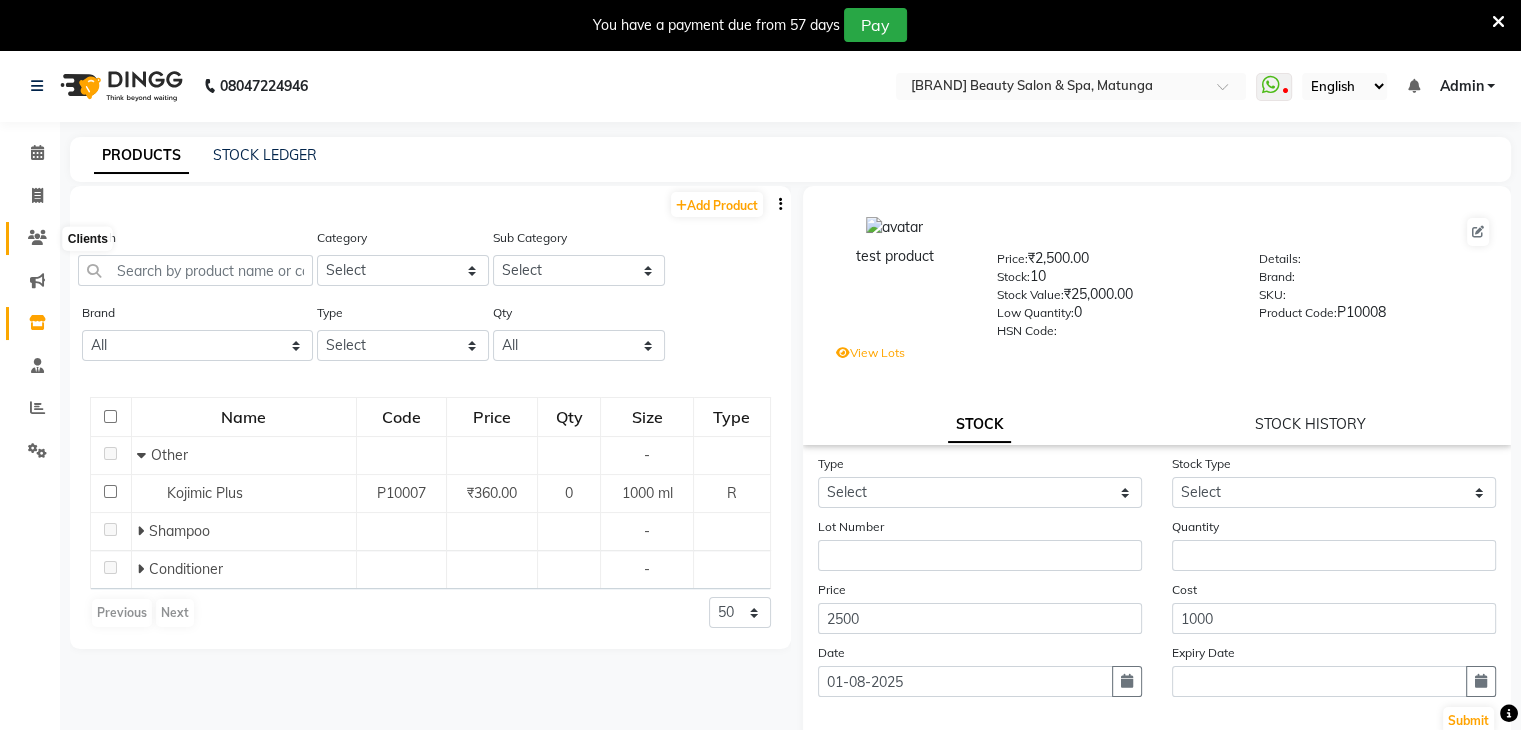 click 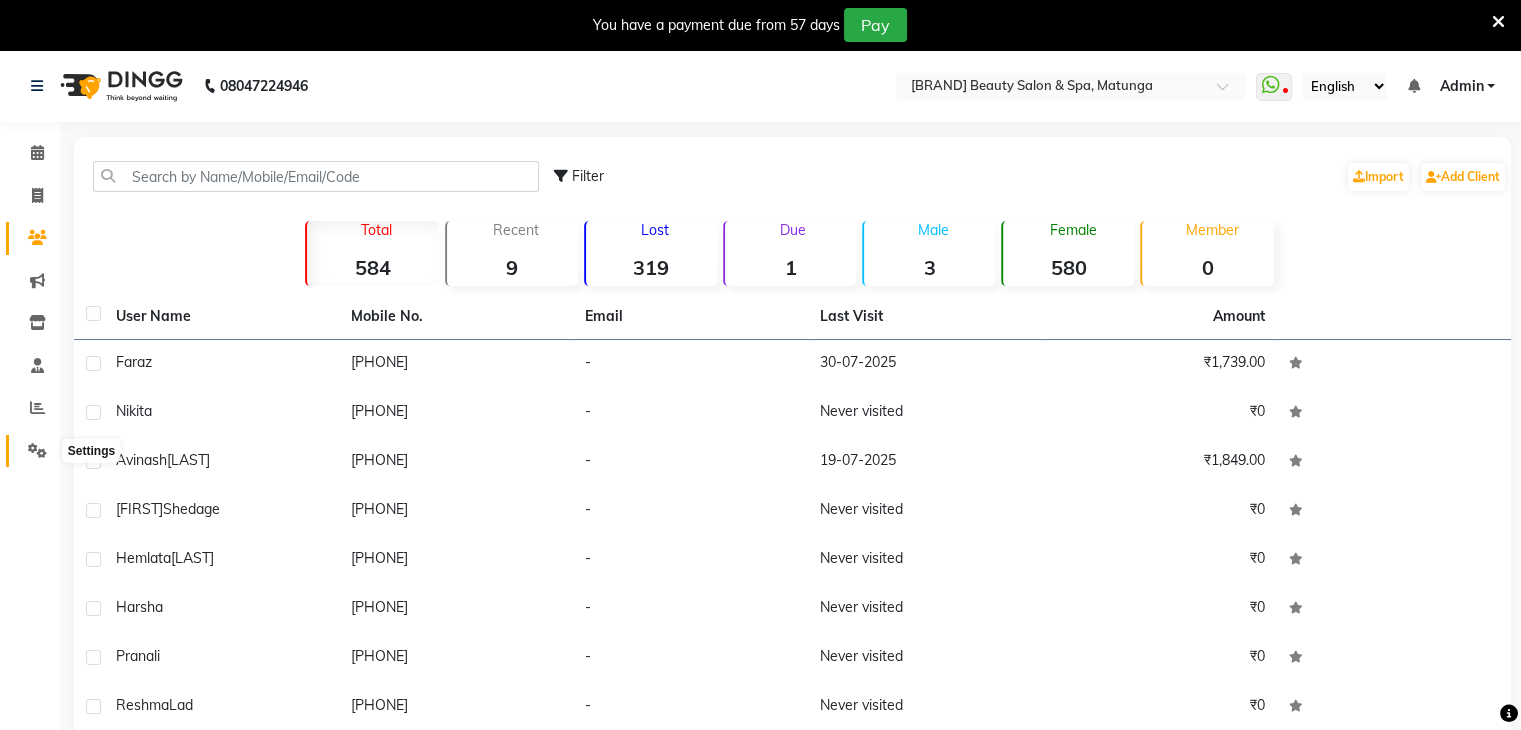 click 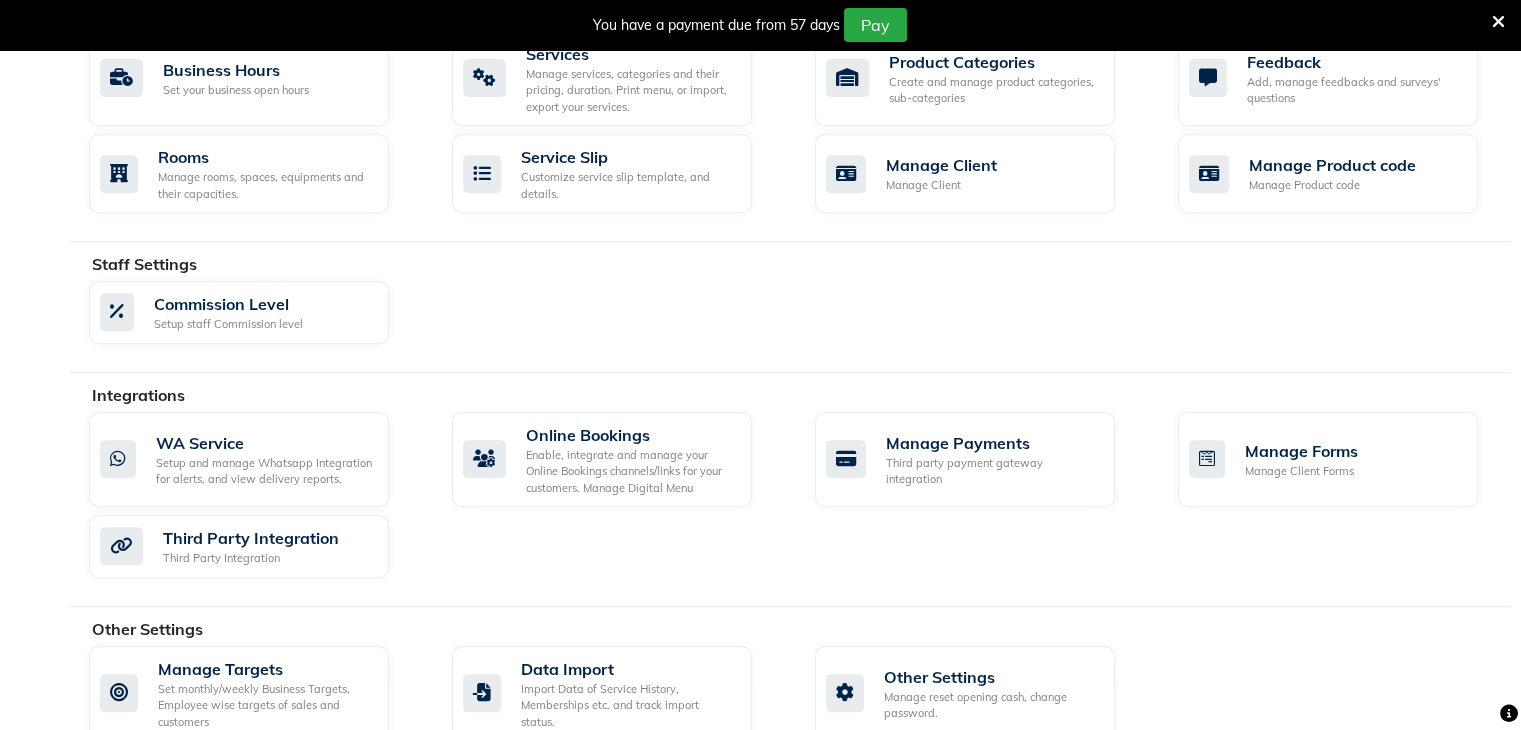scroll, scrollTop: 840, scrollLeft: 0, axis: vertical 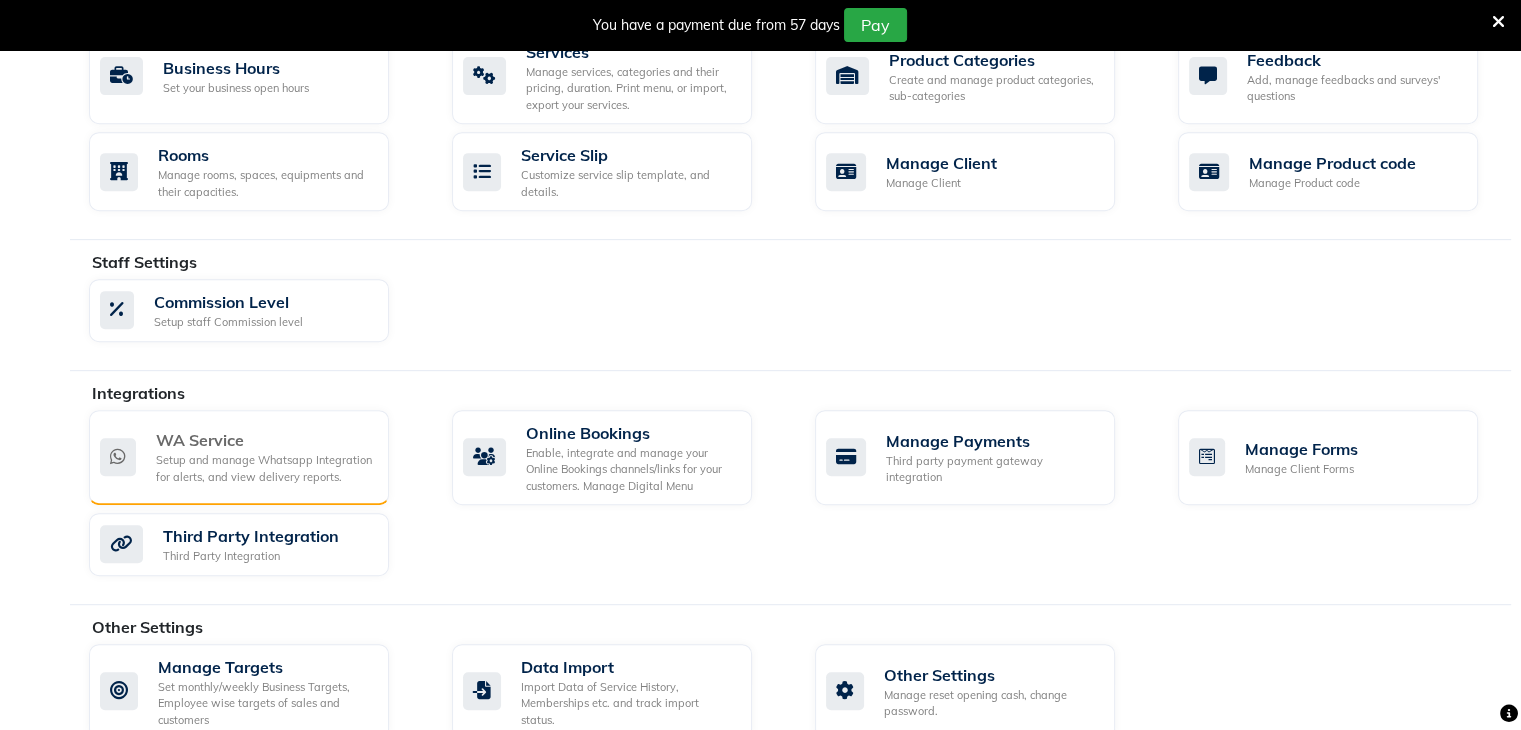 click on "WA Service Setup and manage Whatsapp Integration for alerts, and view delivery reports." 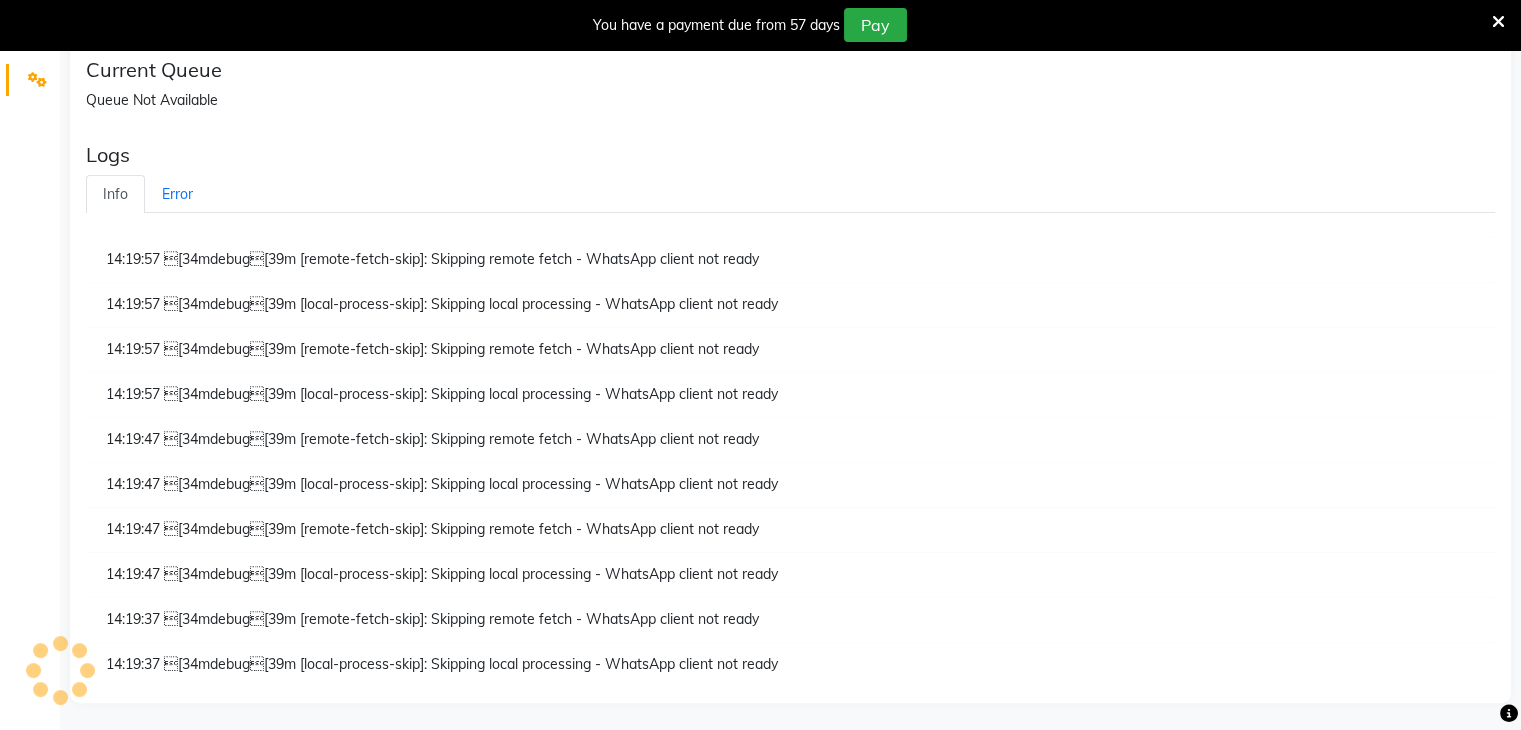 scroll, scrollTop: 580, scrollLeft: 0, axis: vertical 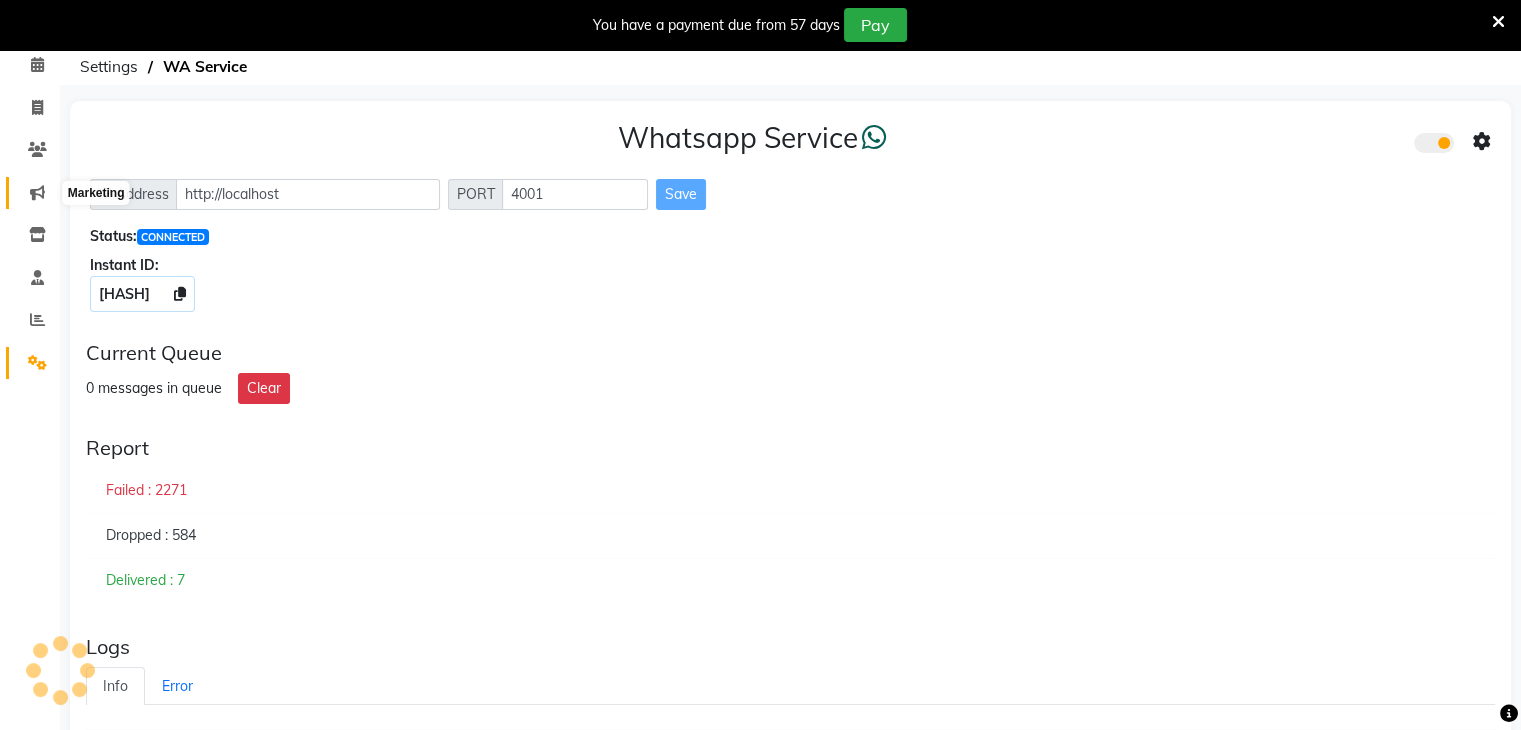 click 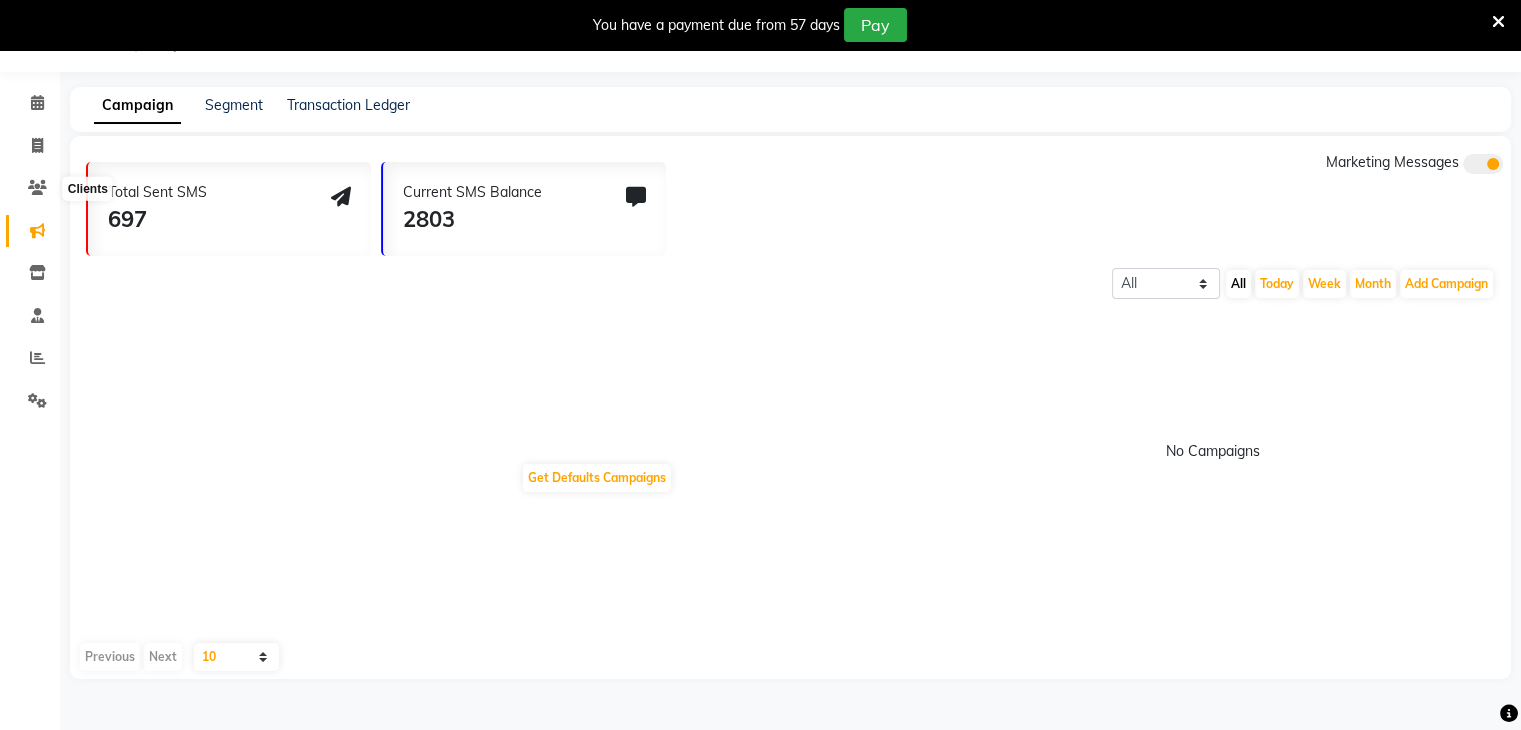 scroll, scrollTop: 88, scrollLeft: 0, axis: vertical 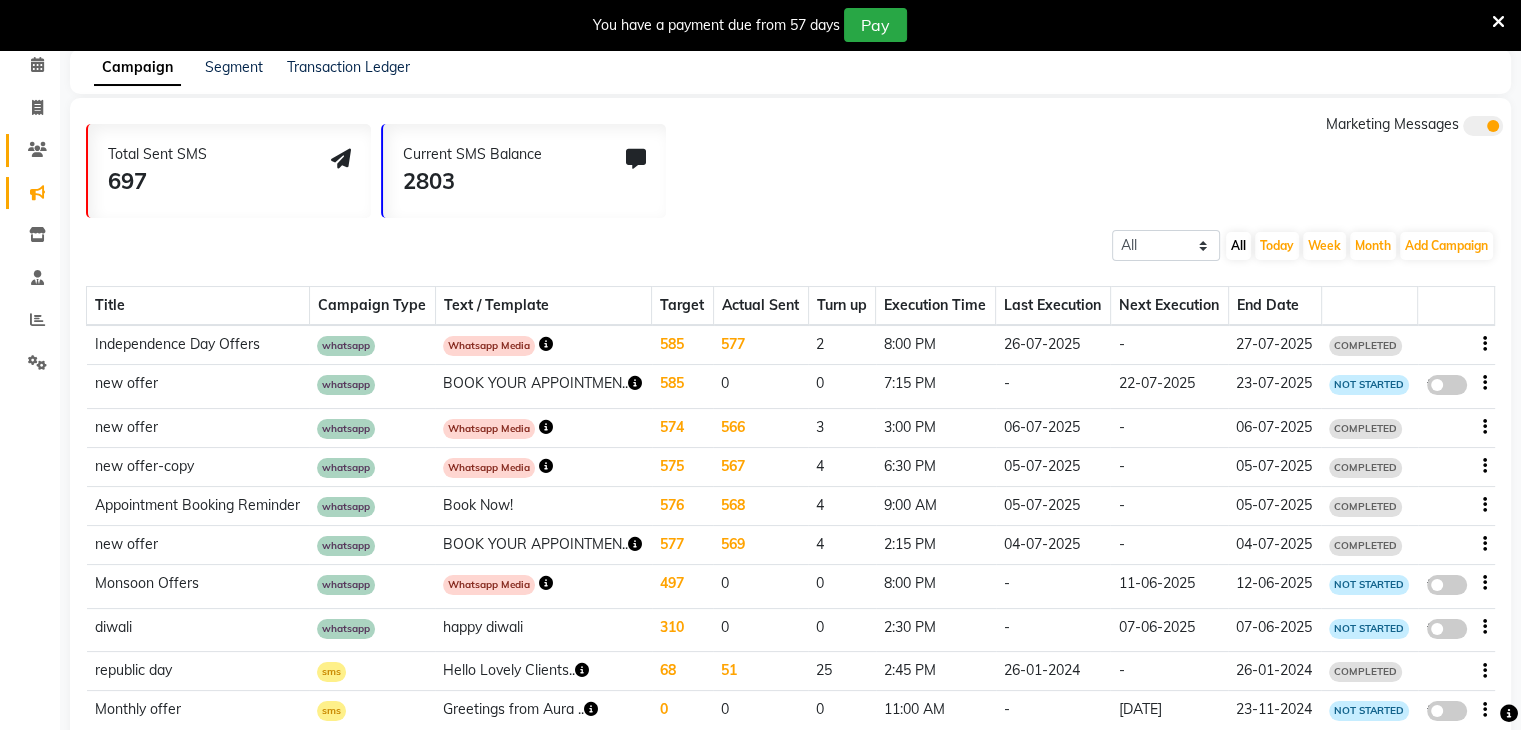 click on "Clients" 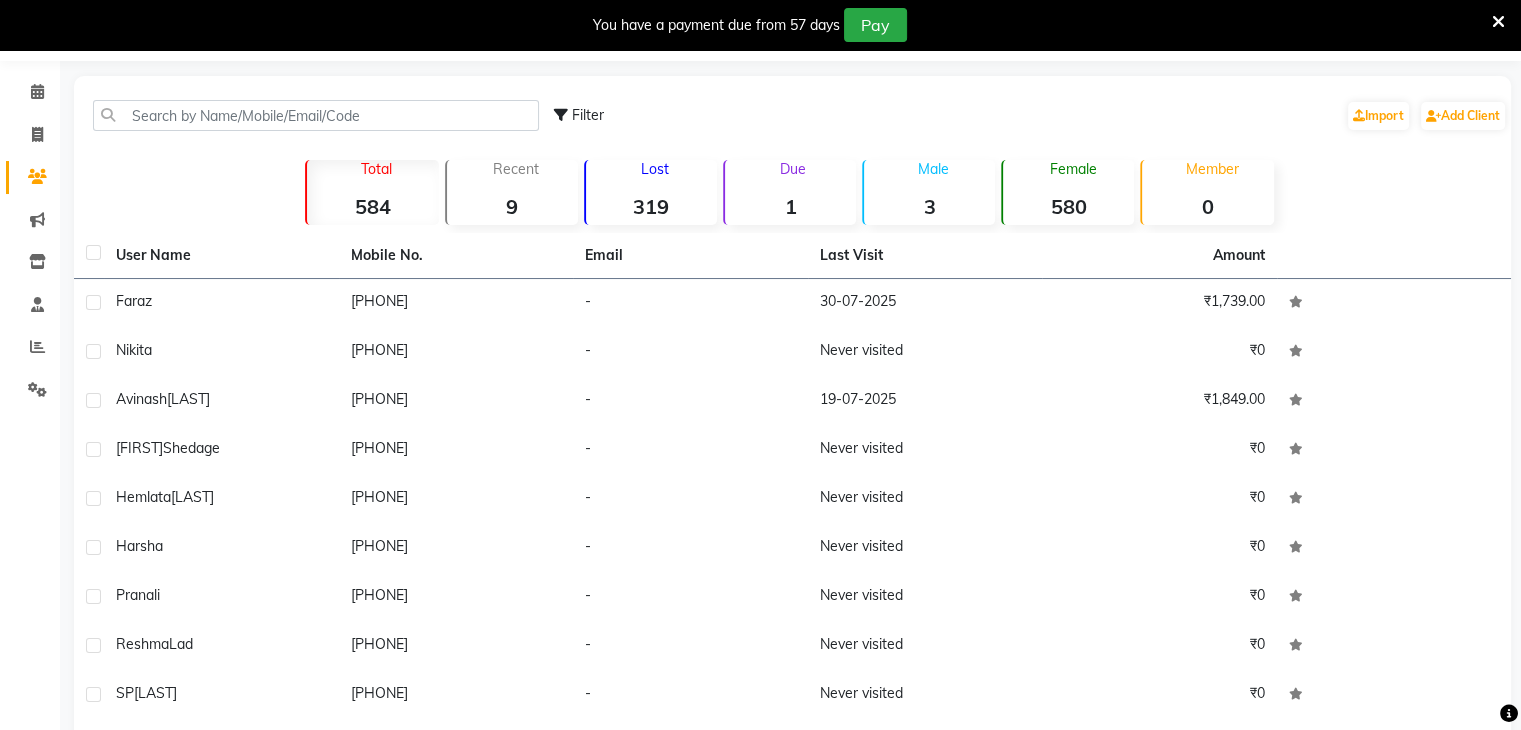 scroll, scrollTop: 0, scrollLeft: 0, axis: both 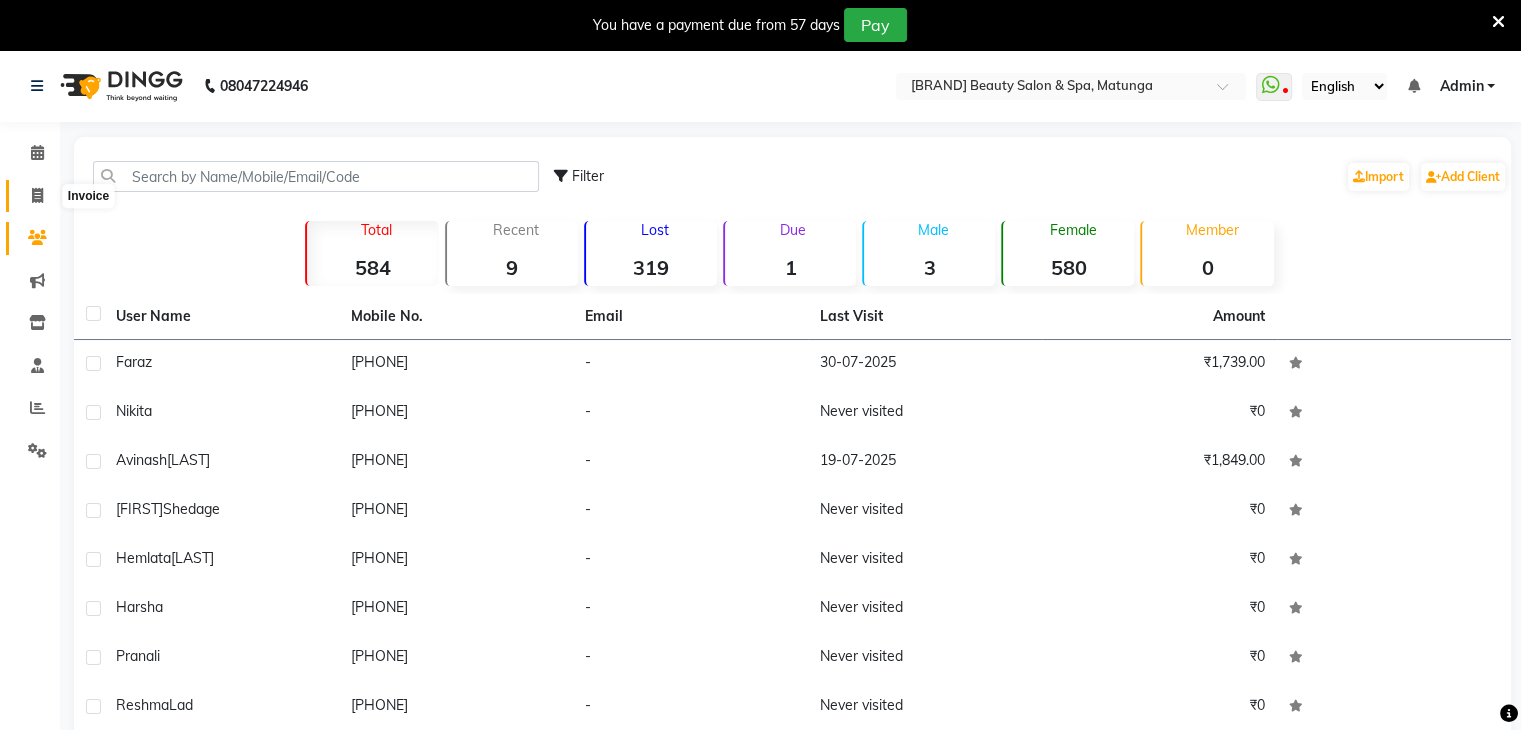 click 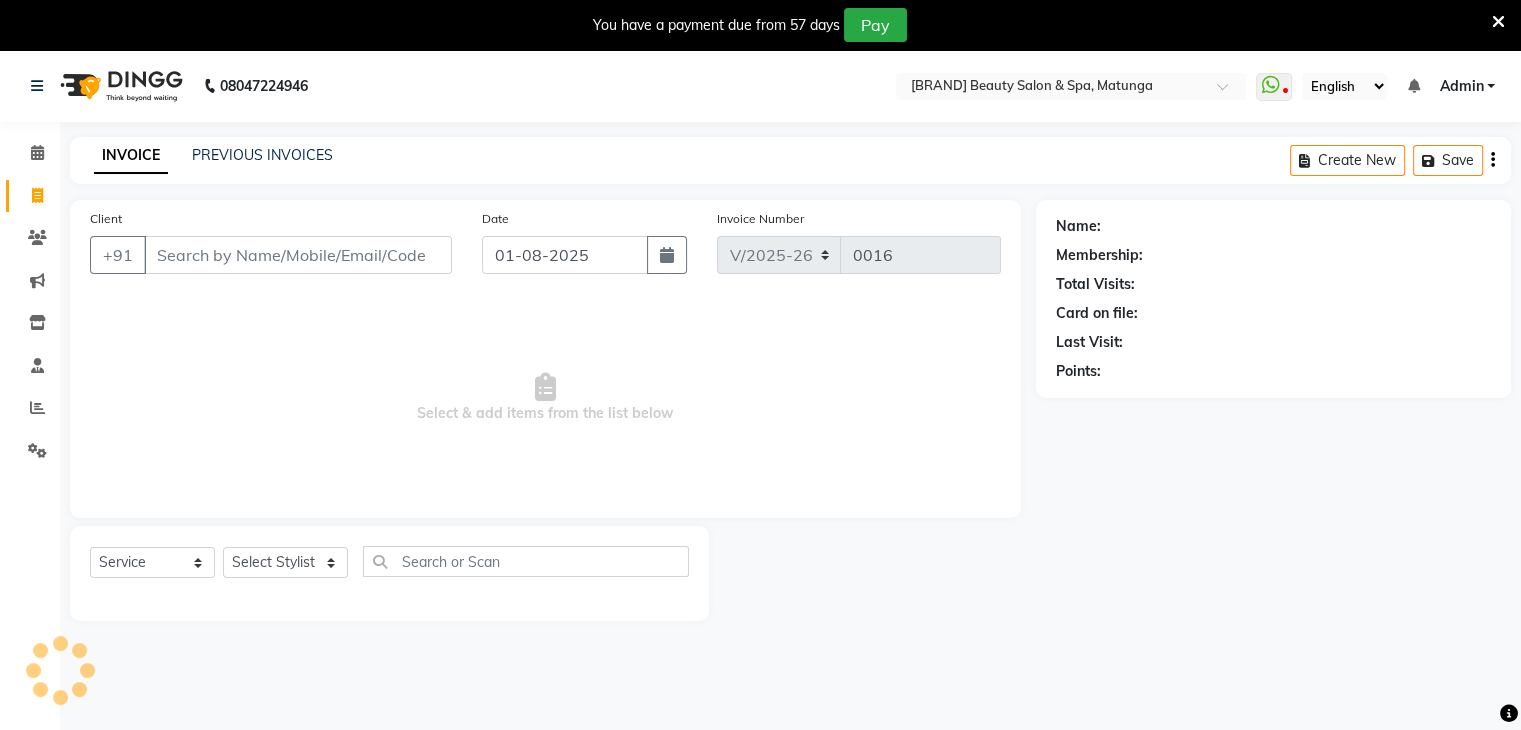 scroll, scrollTop: 50, scrollLeft: 0, axis: vertical 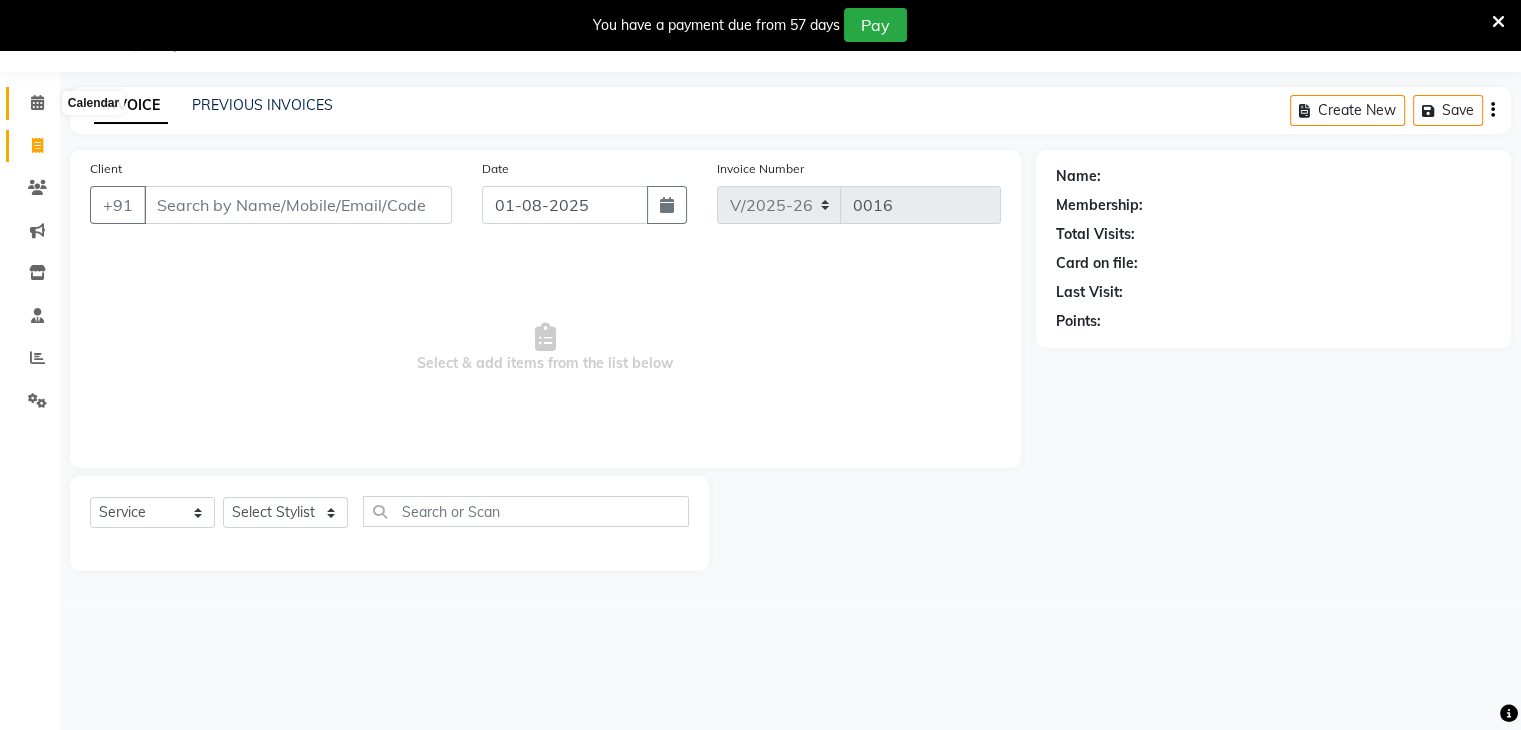 click 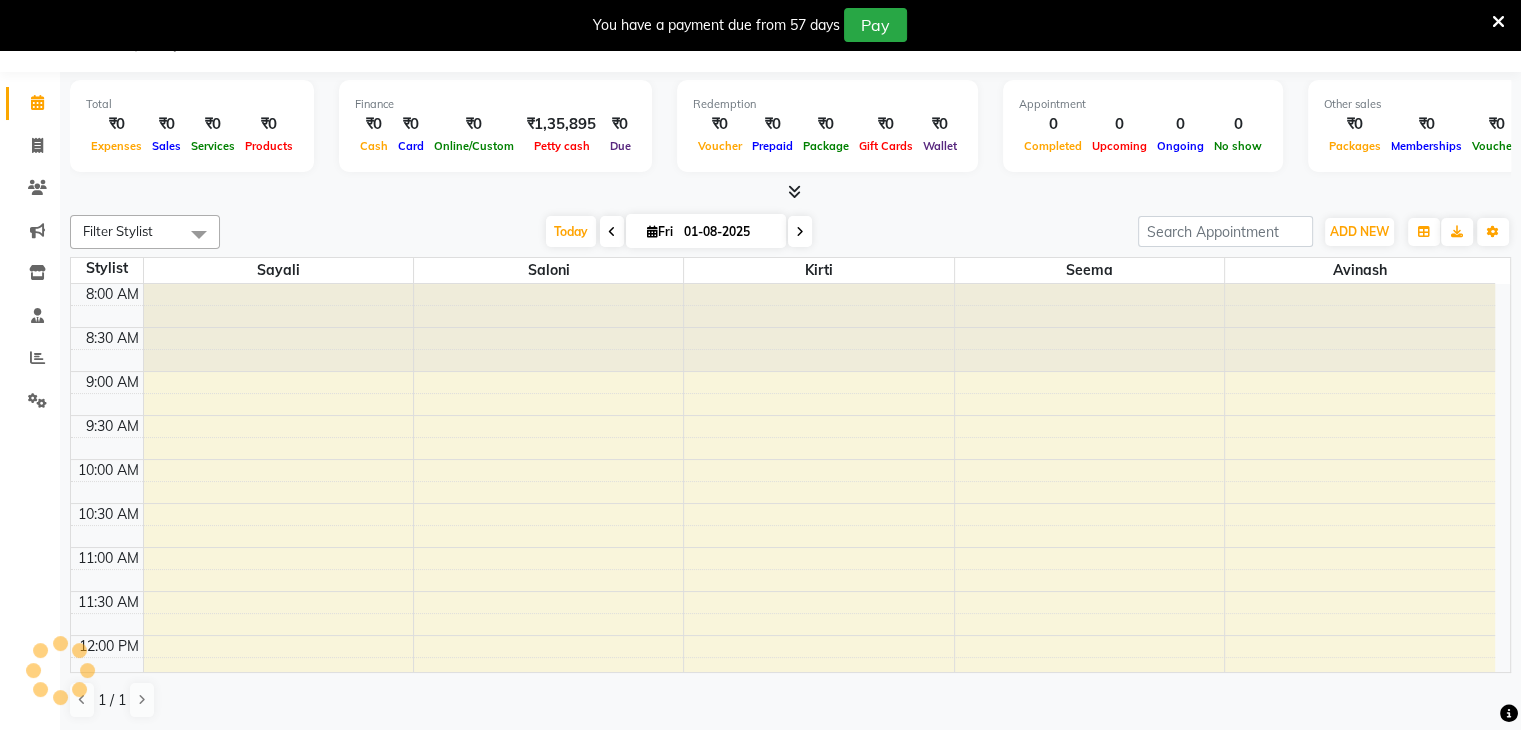 scroll, scrollTop: 0, scrollLeft: 0, axis: both 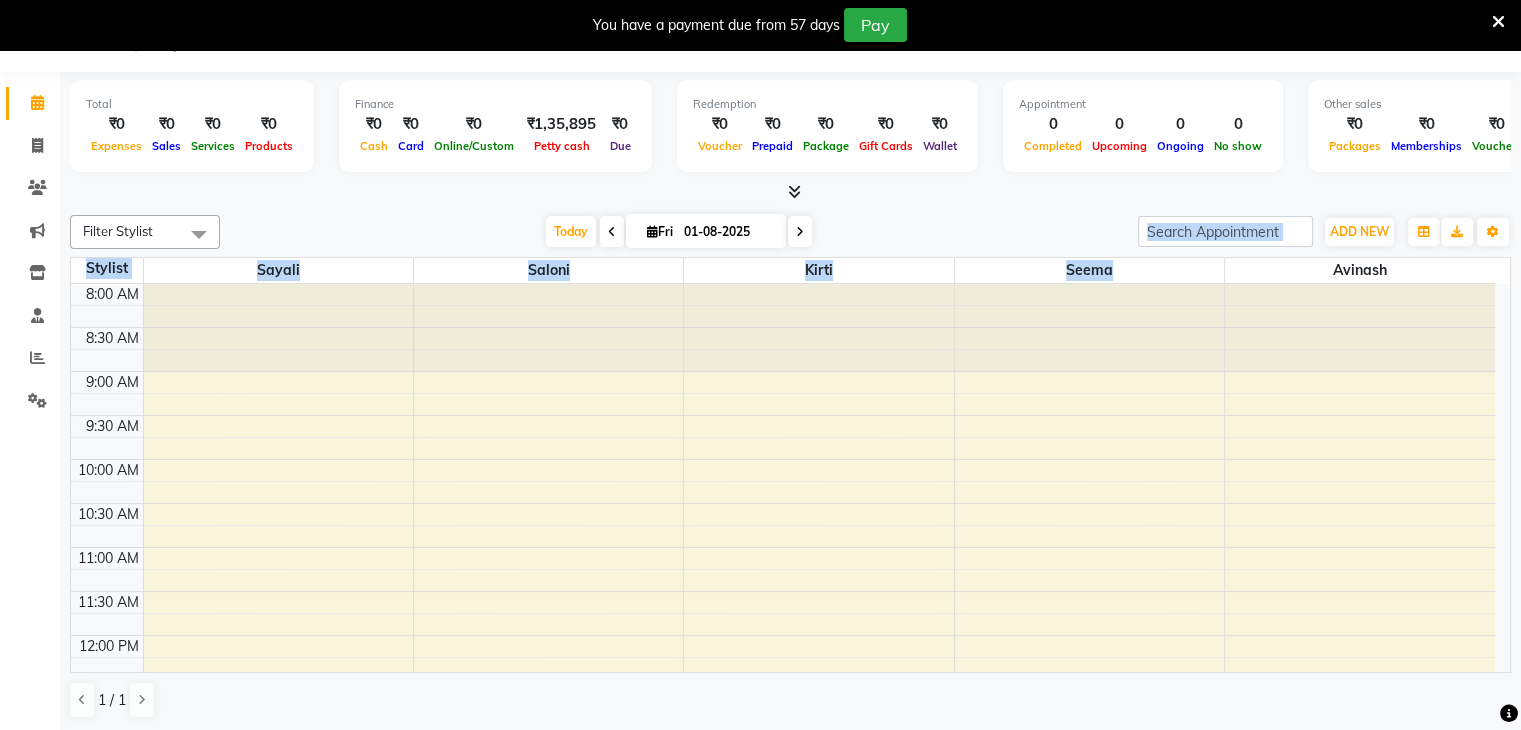 drag, startPoint x: 1231, startPoint y: 256, endPoint x: 1235, endPoint y: 238, distance: 18.439089 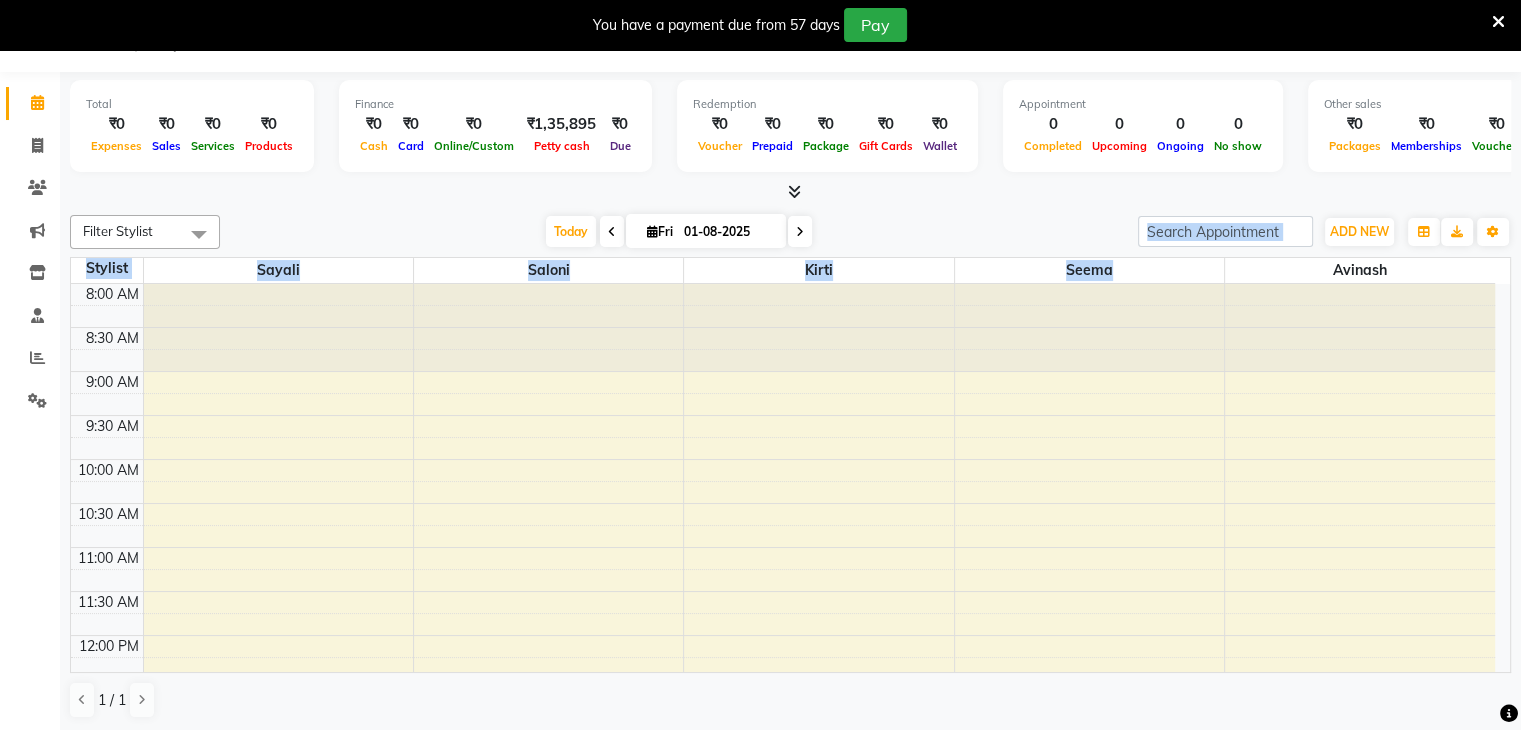 click on "Filter Stylist Select All [FIRST] [LAST] [FIRST] [LAST] [FIRST] [LAST] [FIRST] [LAST] Today  Fri 01-08-2025 Toggle Dropdown Add Appointment Add Invoice Add Attendance Add Client Add Transaction Toggle Dropdown Add Appointment Add Invoice Add Attendance Add Client ADD NEW Toggle Dropdown Add Appointment Add Invoice Add Attendance Add Client Add Transaction Filter Stylist Select All [FIRST] [LAST] [FIRST] [LAST] [FIRST] [LAST] [FIRST] [LAST] Group By  Staff View   Room View  View as Vertical  Vertical - Week View  Horizontal  Horizontal - Week View  List  Toggle Dropdown Calendar Settings Manage Tags   Arrange Stylists   Reset Stylists  Full Screen  Show Available Stylist  Appointment Form Zoom 100% Staff/Room Display Count 5 Stylist [FIRST] [FIRST] [FIRST] [FIRST] [FIRST] 8:00 AM 8:30 AM 9:00 AM 9:30 AM 10:00 AM 10:30 AM 11:00 AM 11:30 AM 12:00 PM 12:30 PM 1:00 PM 1:30 PM 2:00 PM 2:30 PM 3:00 PM 3:30 PM 4:00 PM 4:30 PM 5:00 PM 5:30 PM 6:00 PM 6:30 PM 7:00 PM 7:30 PM 8:00 PM 8:30 PM 1 / 1" 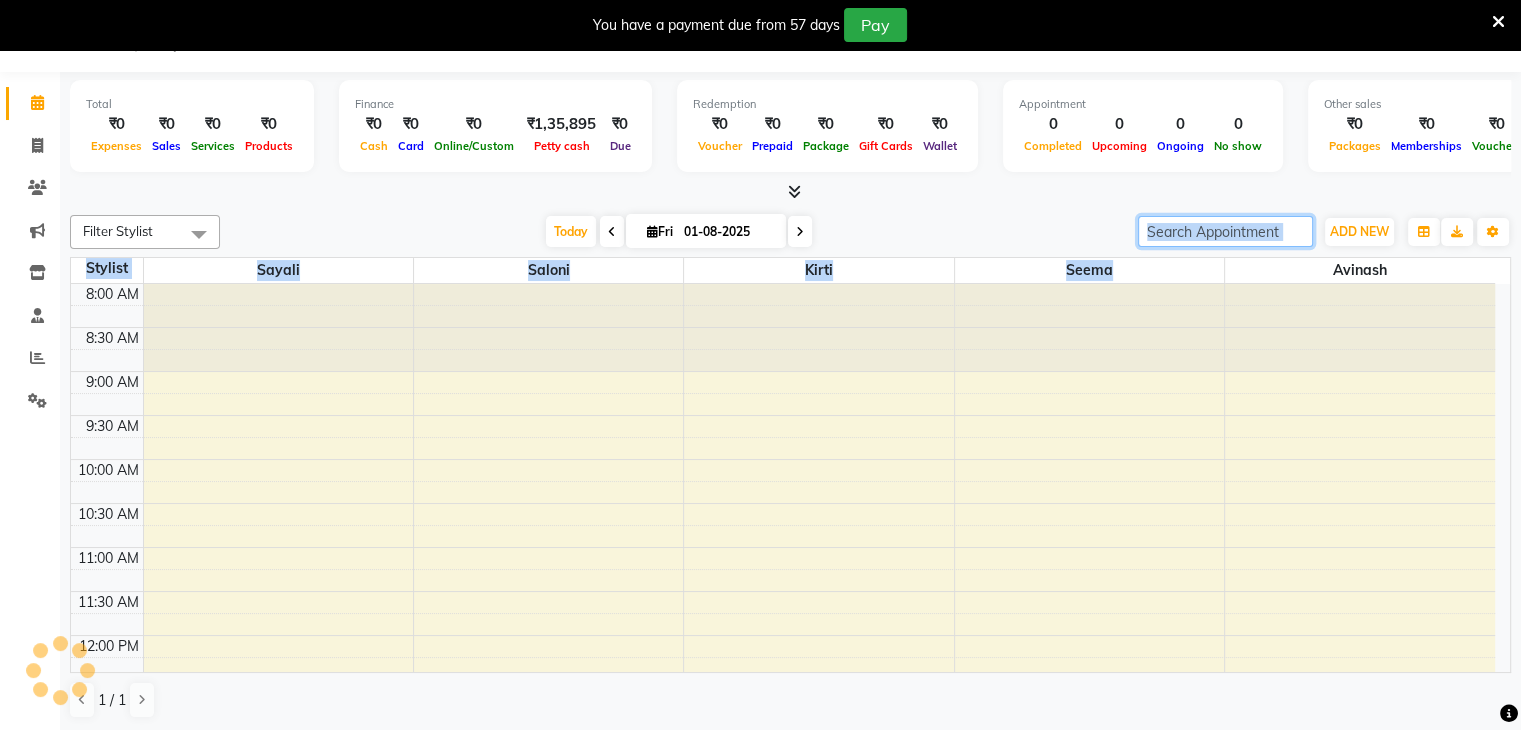 click at bounding box center (1225, 231) 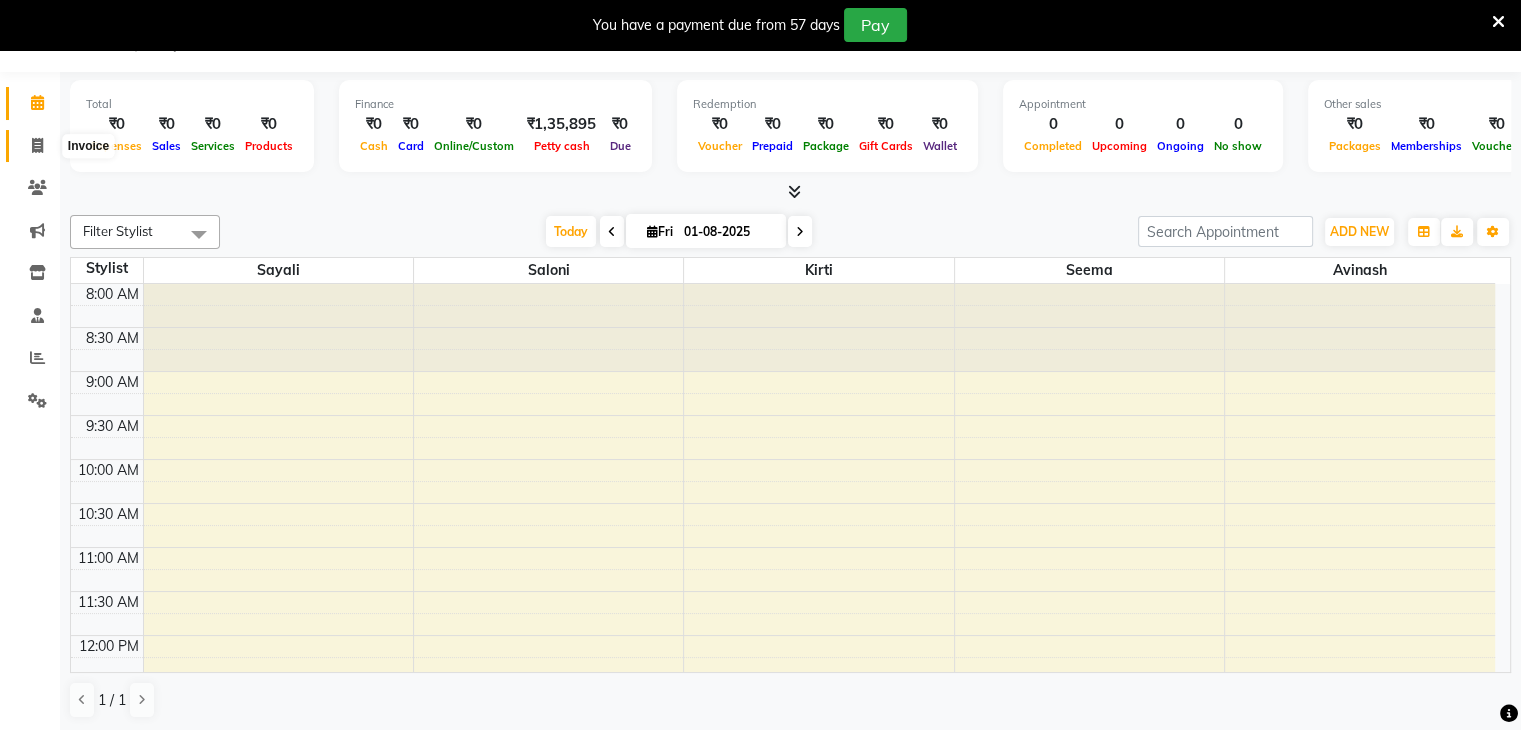 click 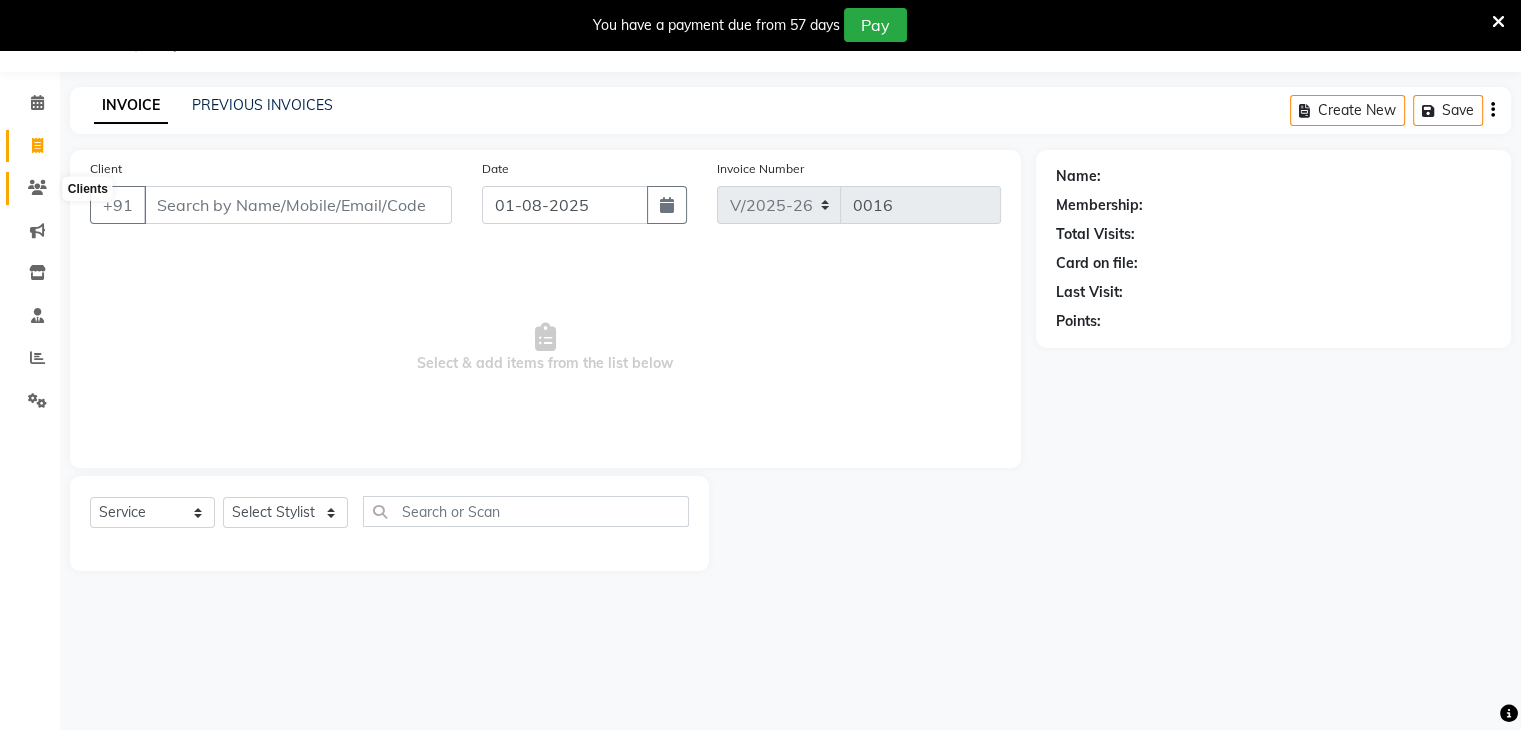click 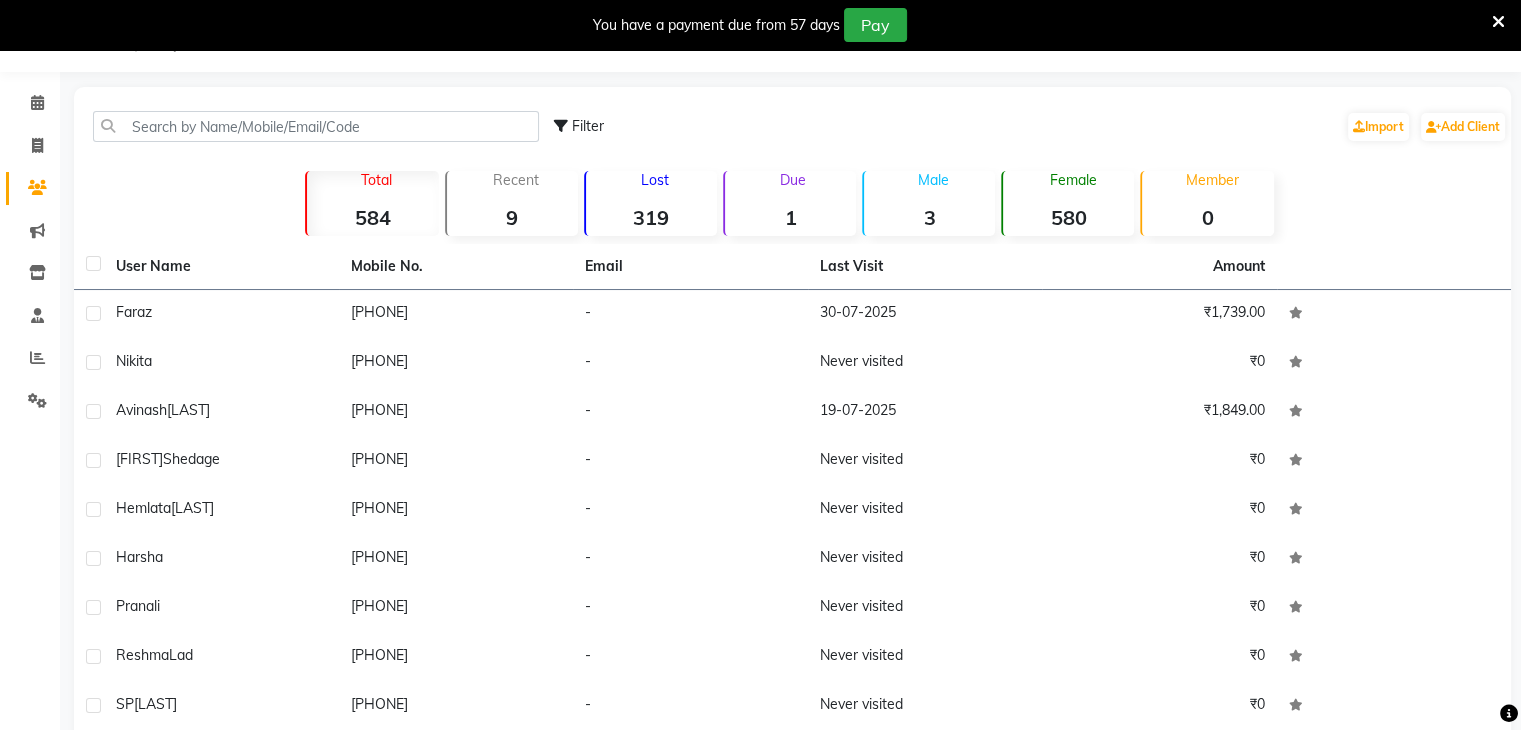 click 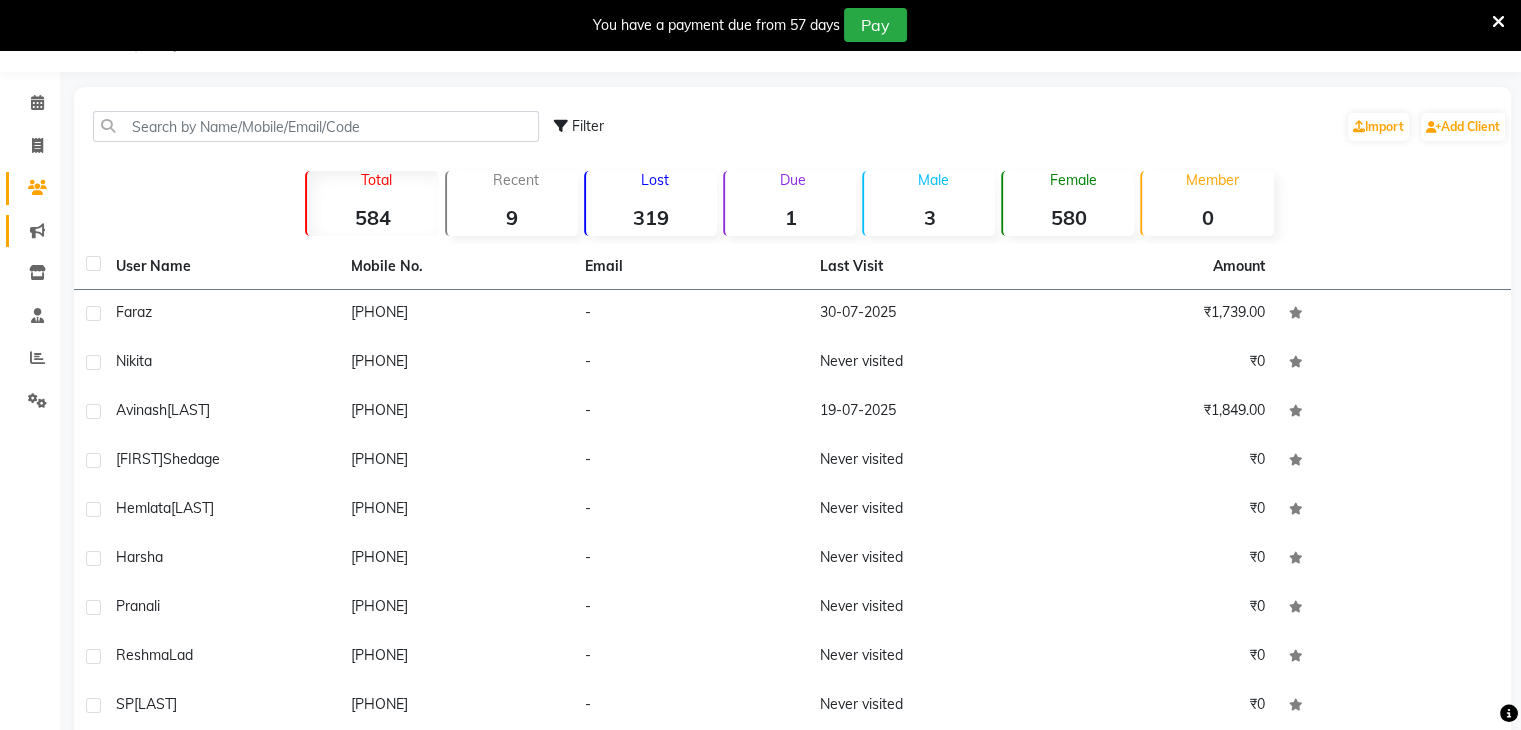 click 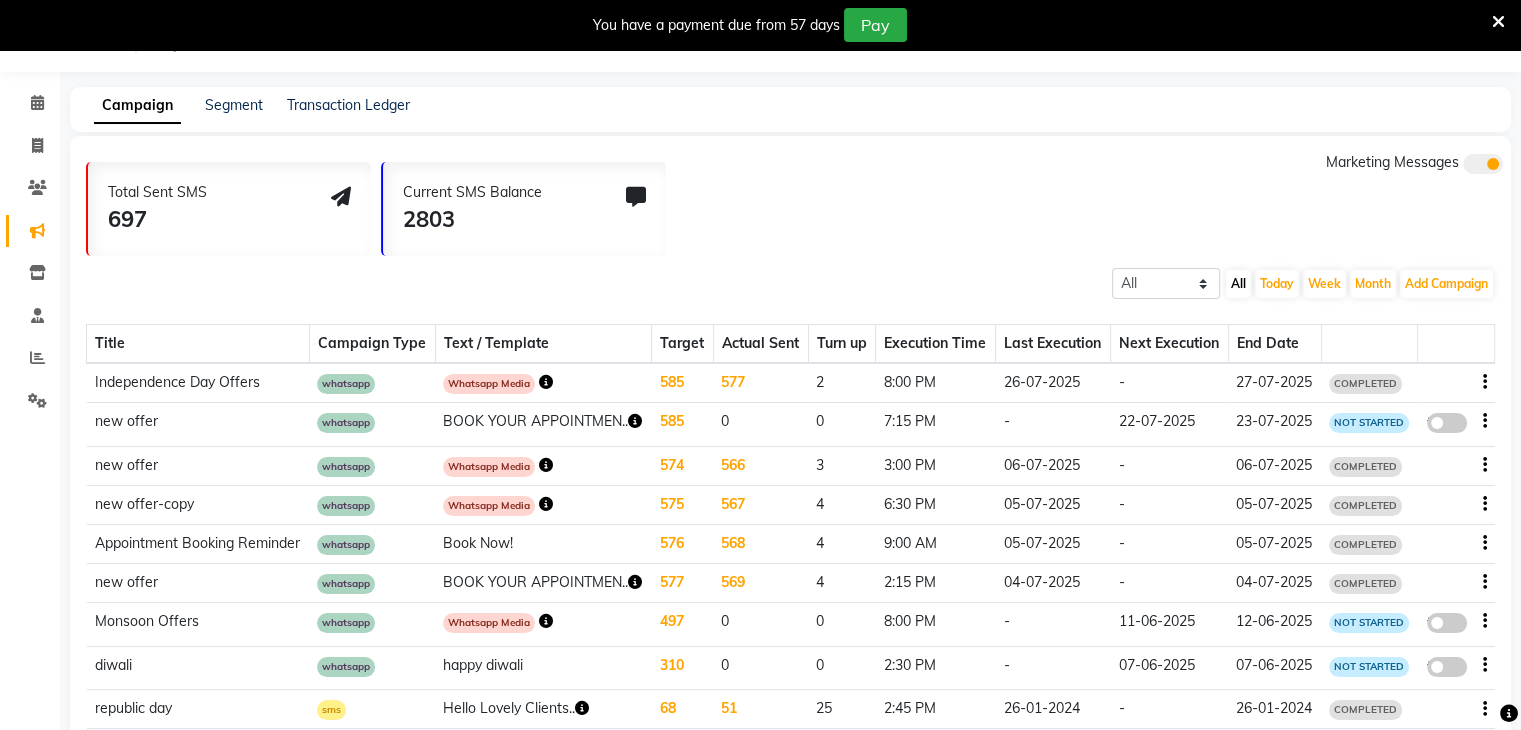 click on "Inventory" 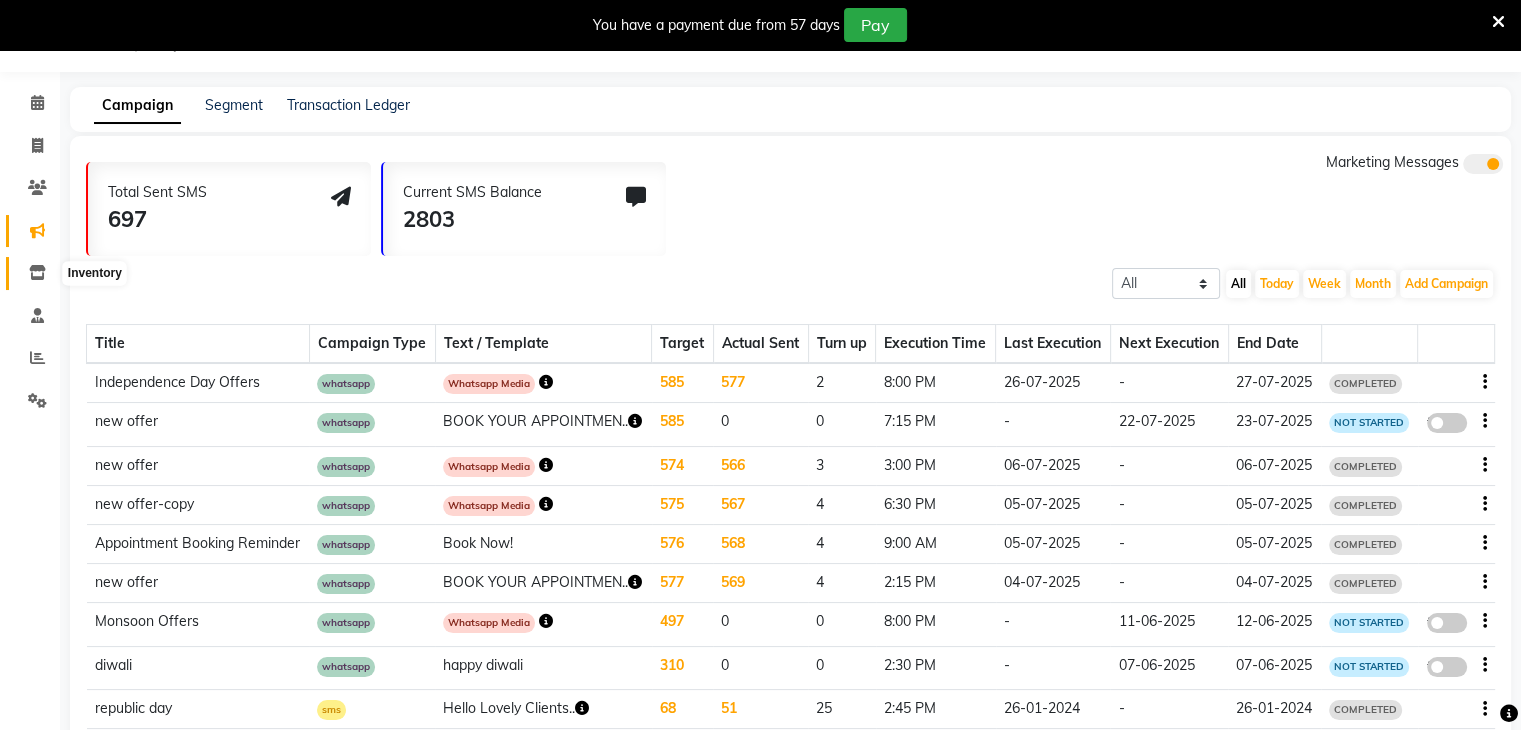 click 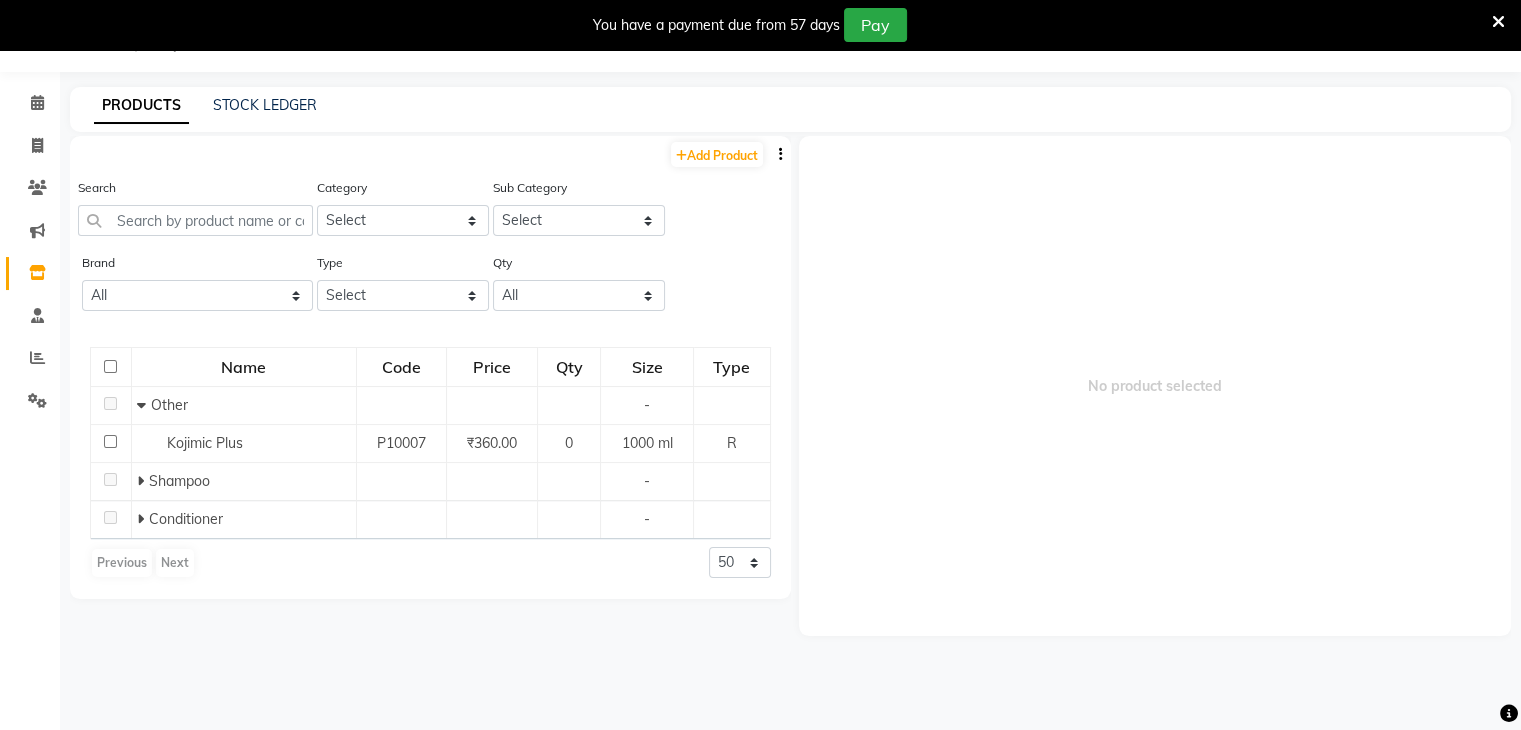click on "PRODUCTS STOCK LEDGER" 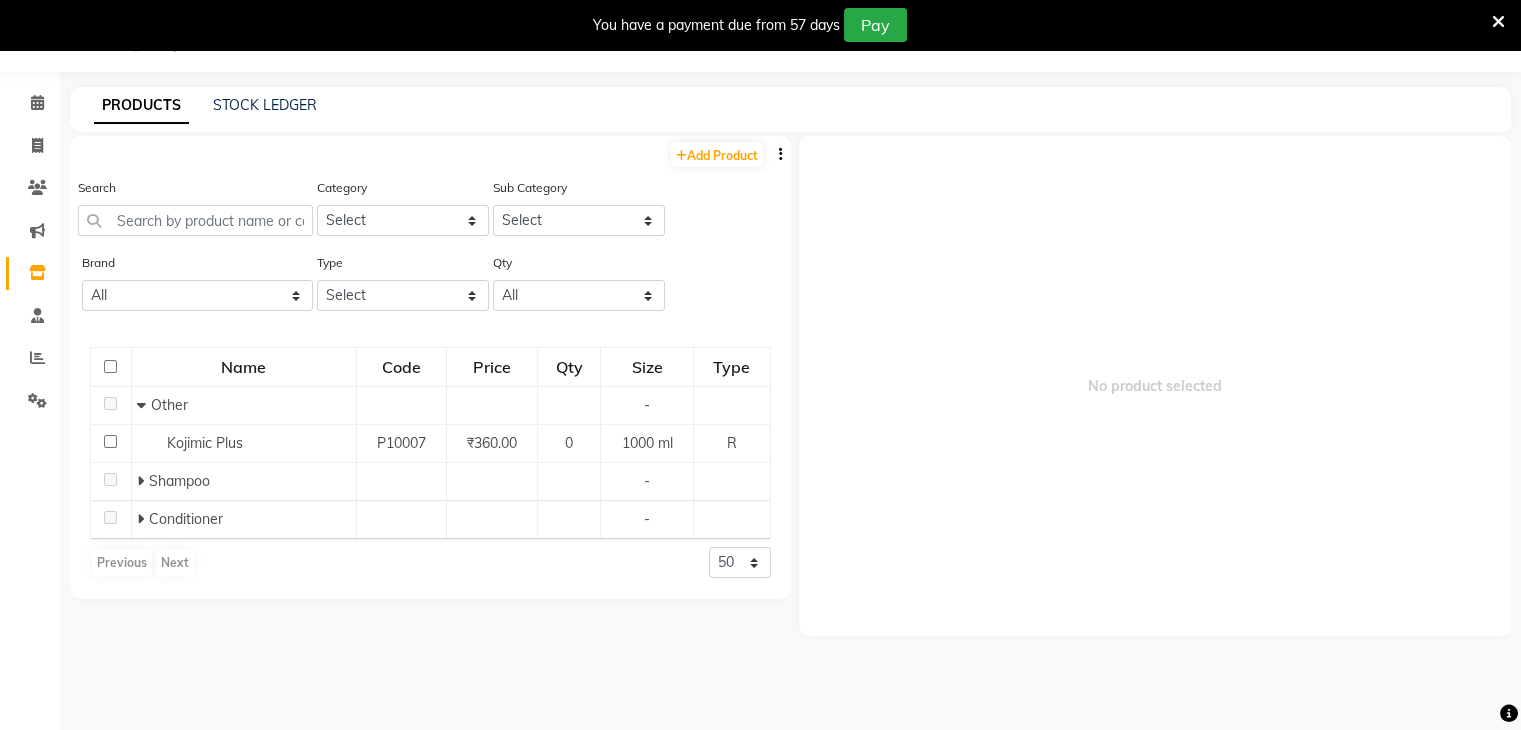 click on "PRODUCTS STOCK LEDGER" 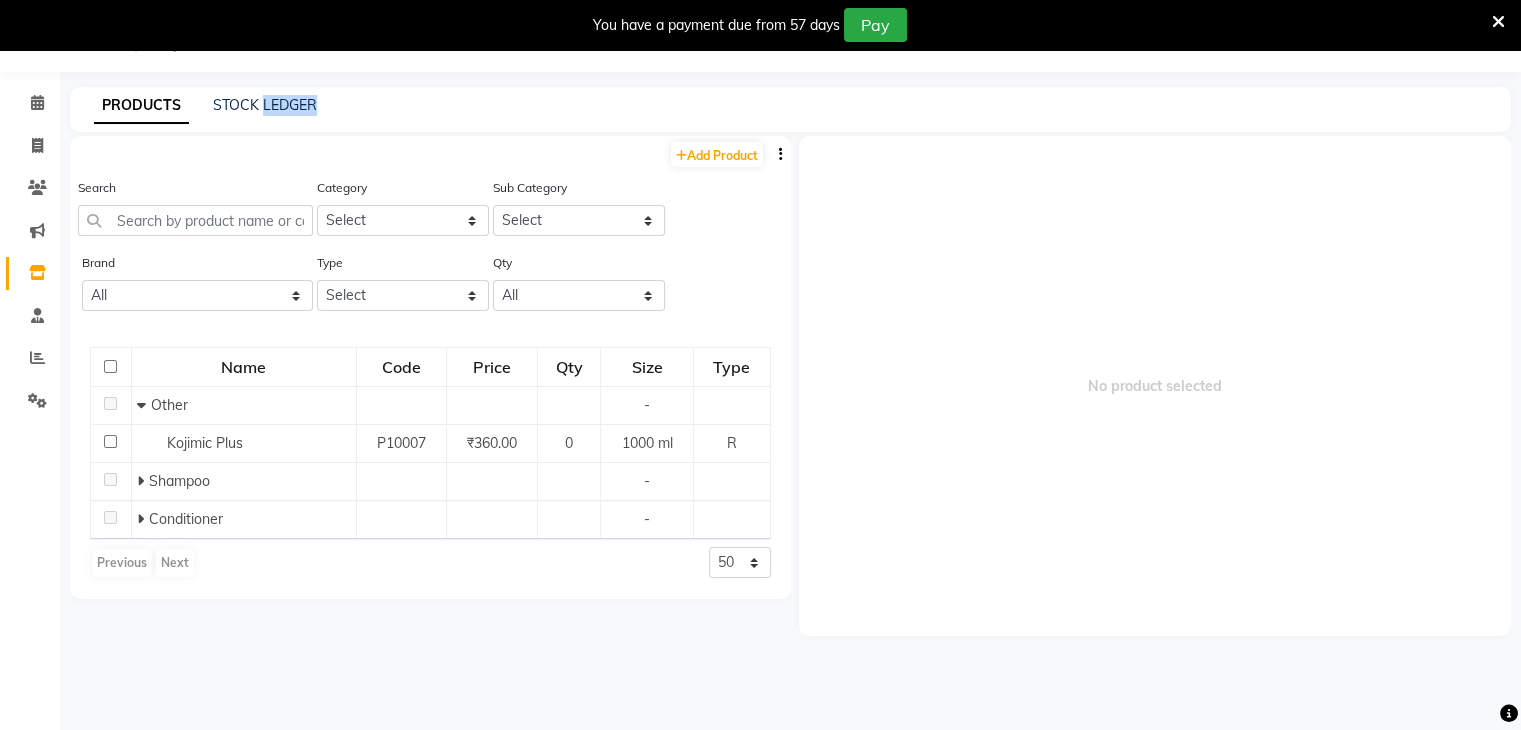 click on "PRODUCTS STOCK LEDGER" 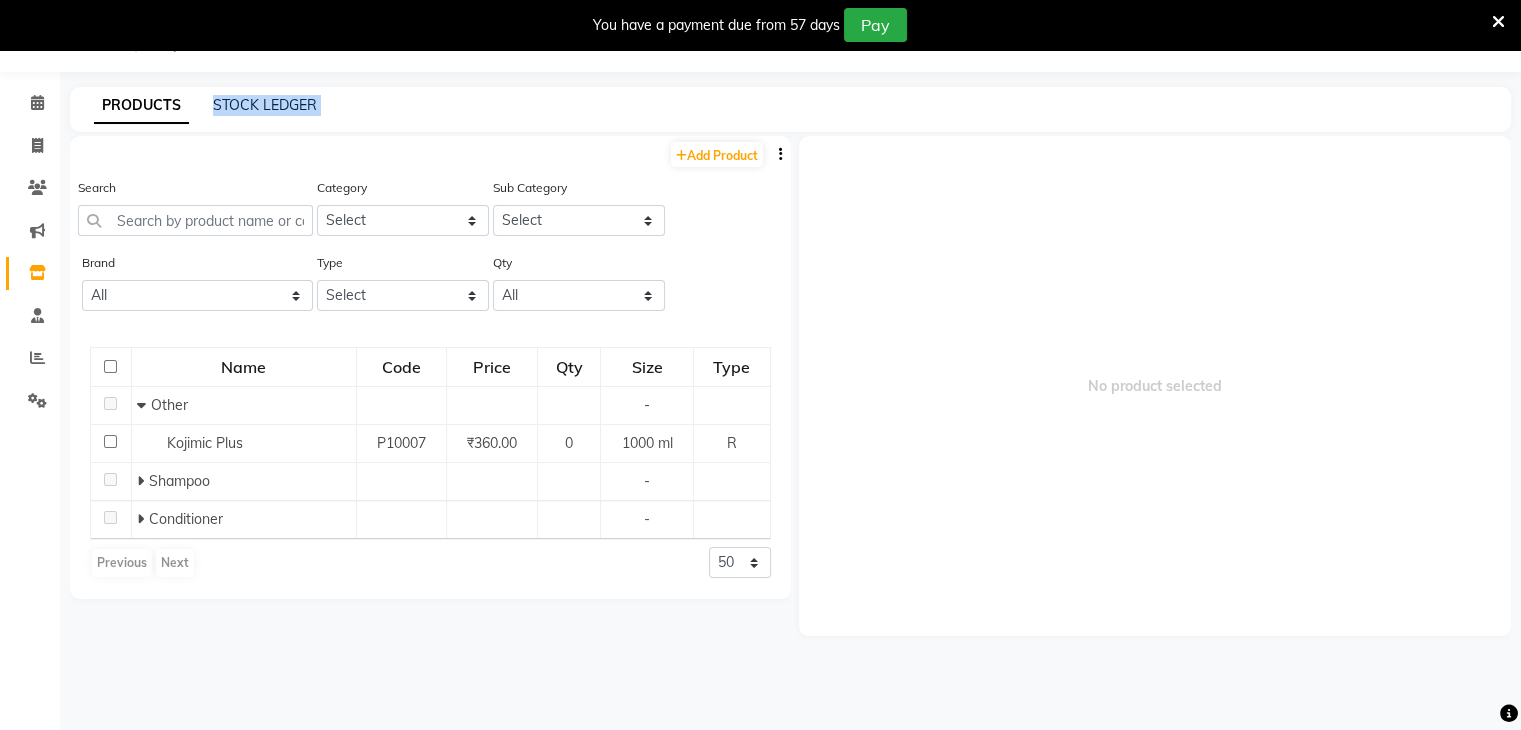 click on "PRODUCTS STOCK LEDGER" 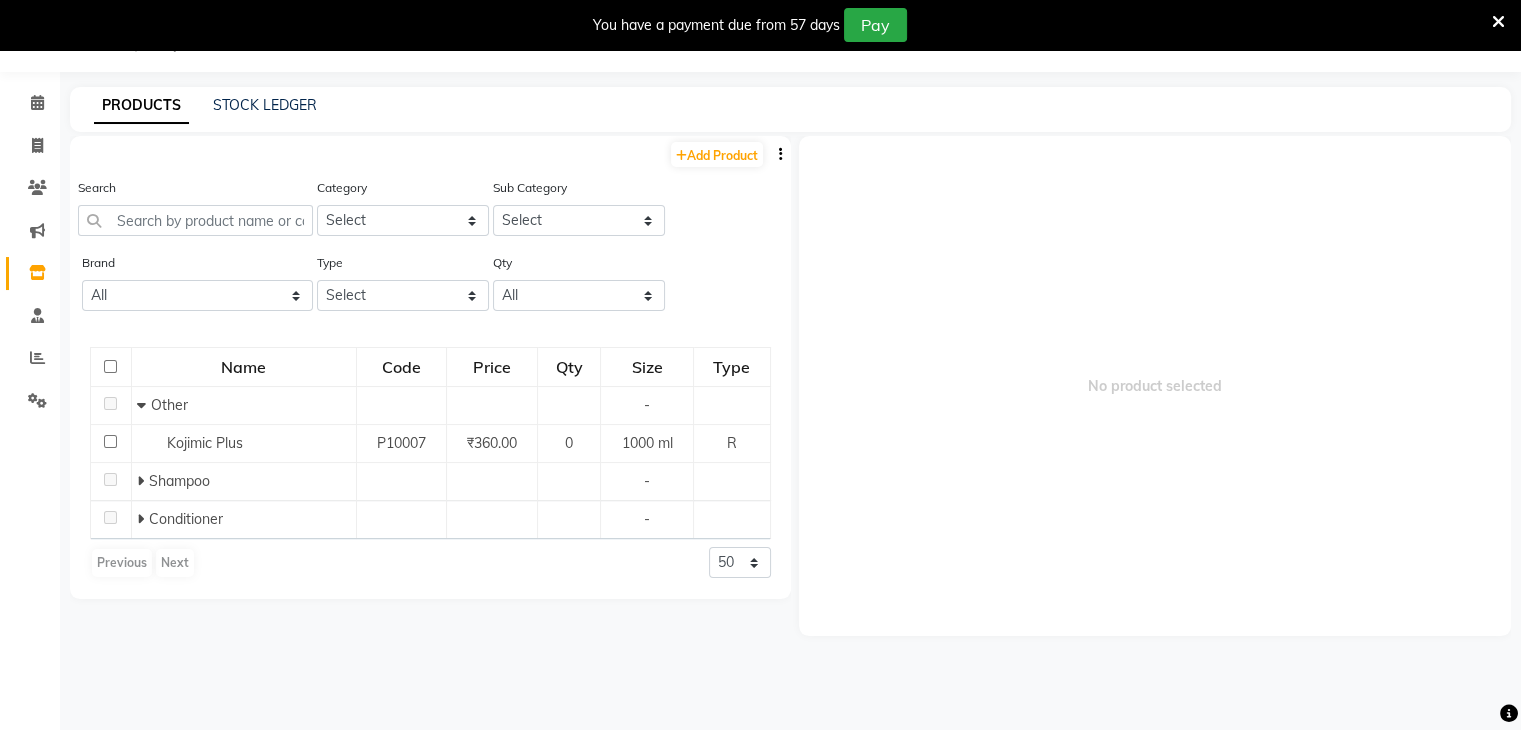 click on "PRODUCTS STOCK LEDGER" 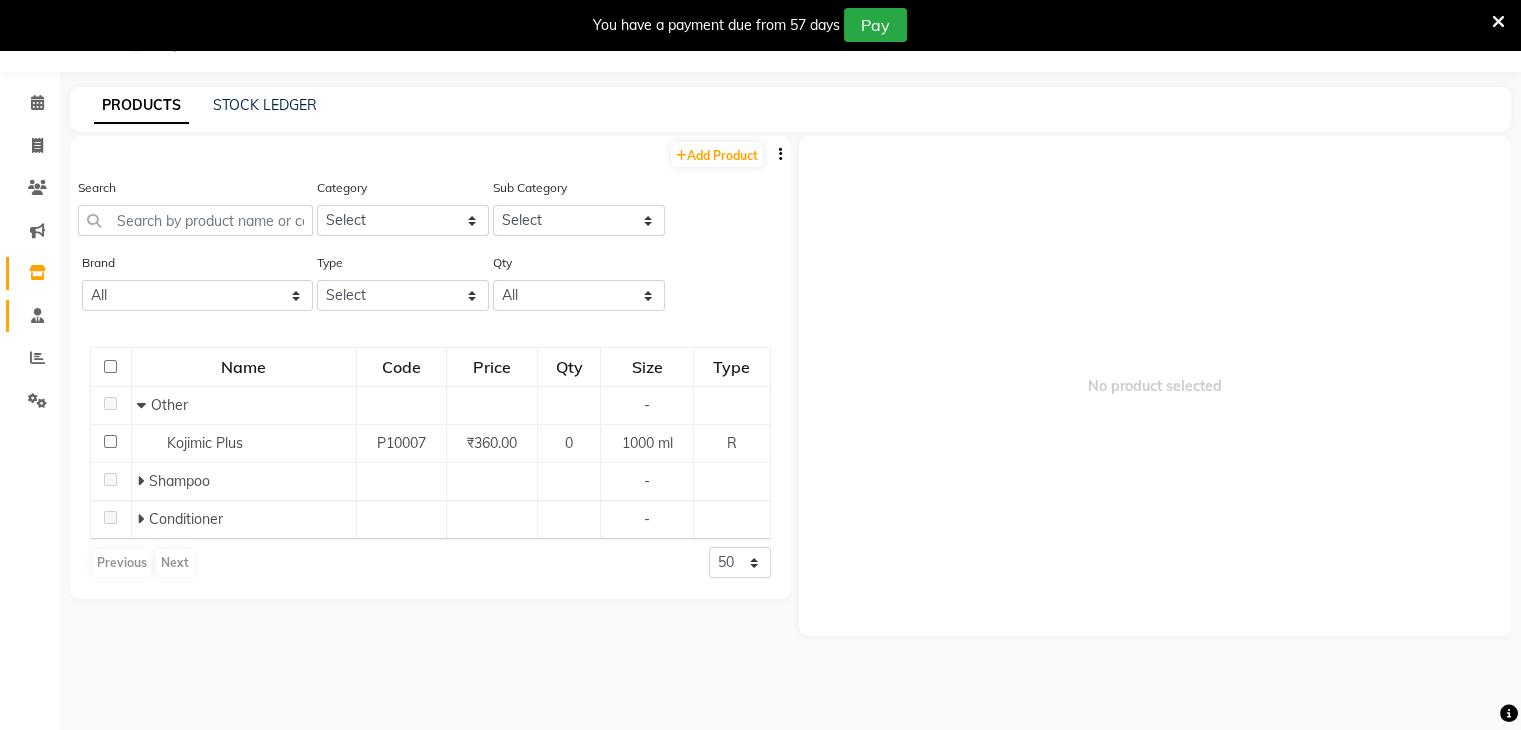 click on "Staff" 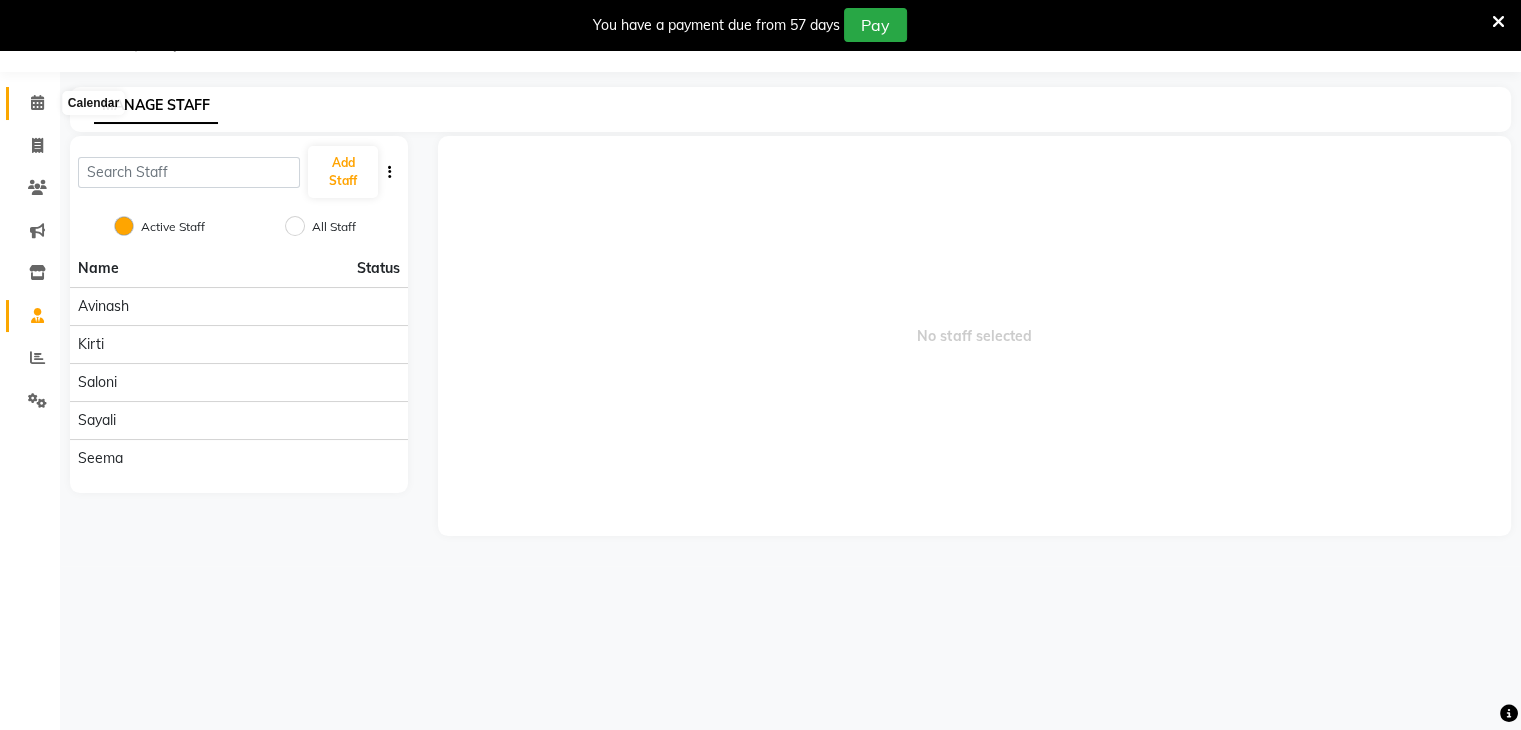 click 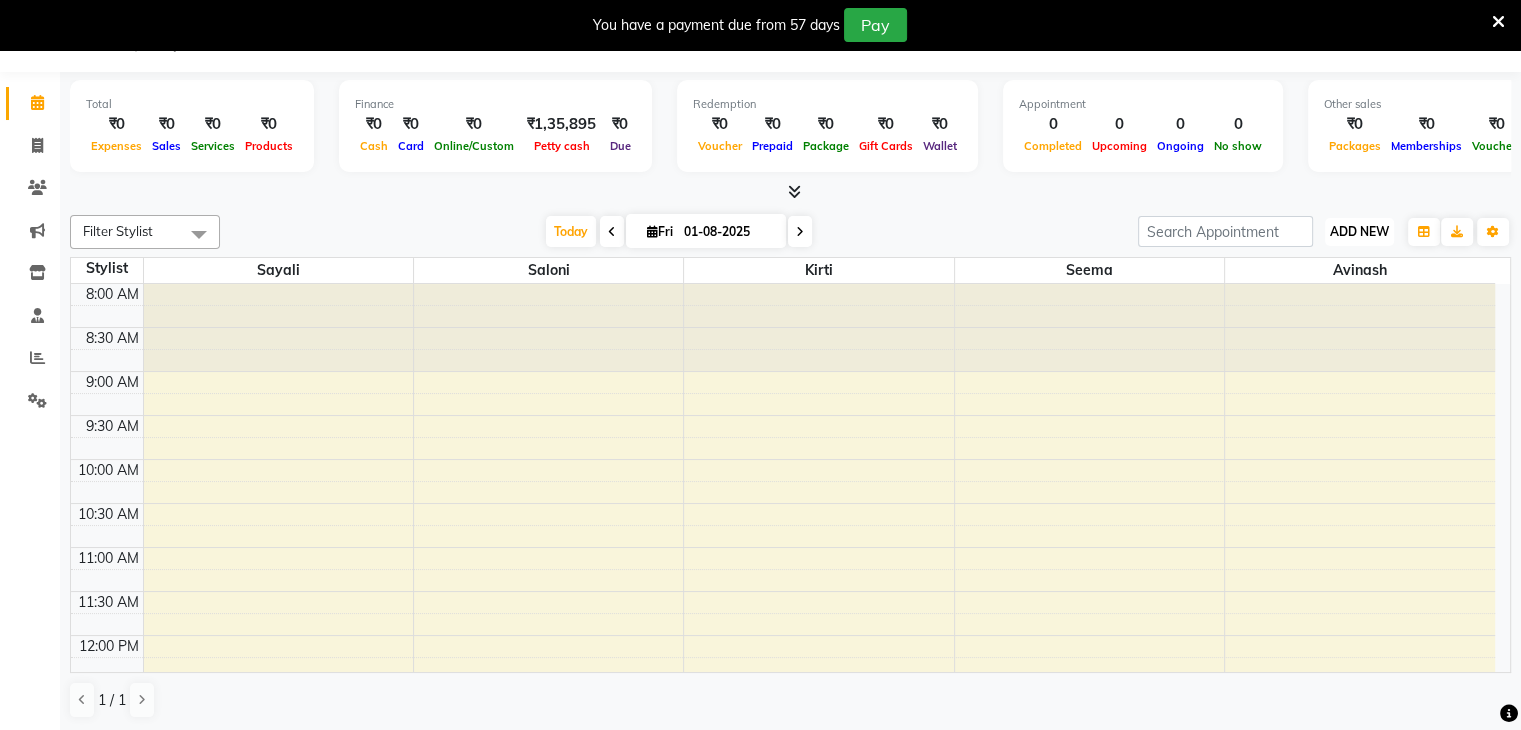 click on "ADD NEW" at bounding box center [1359, 231] 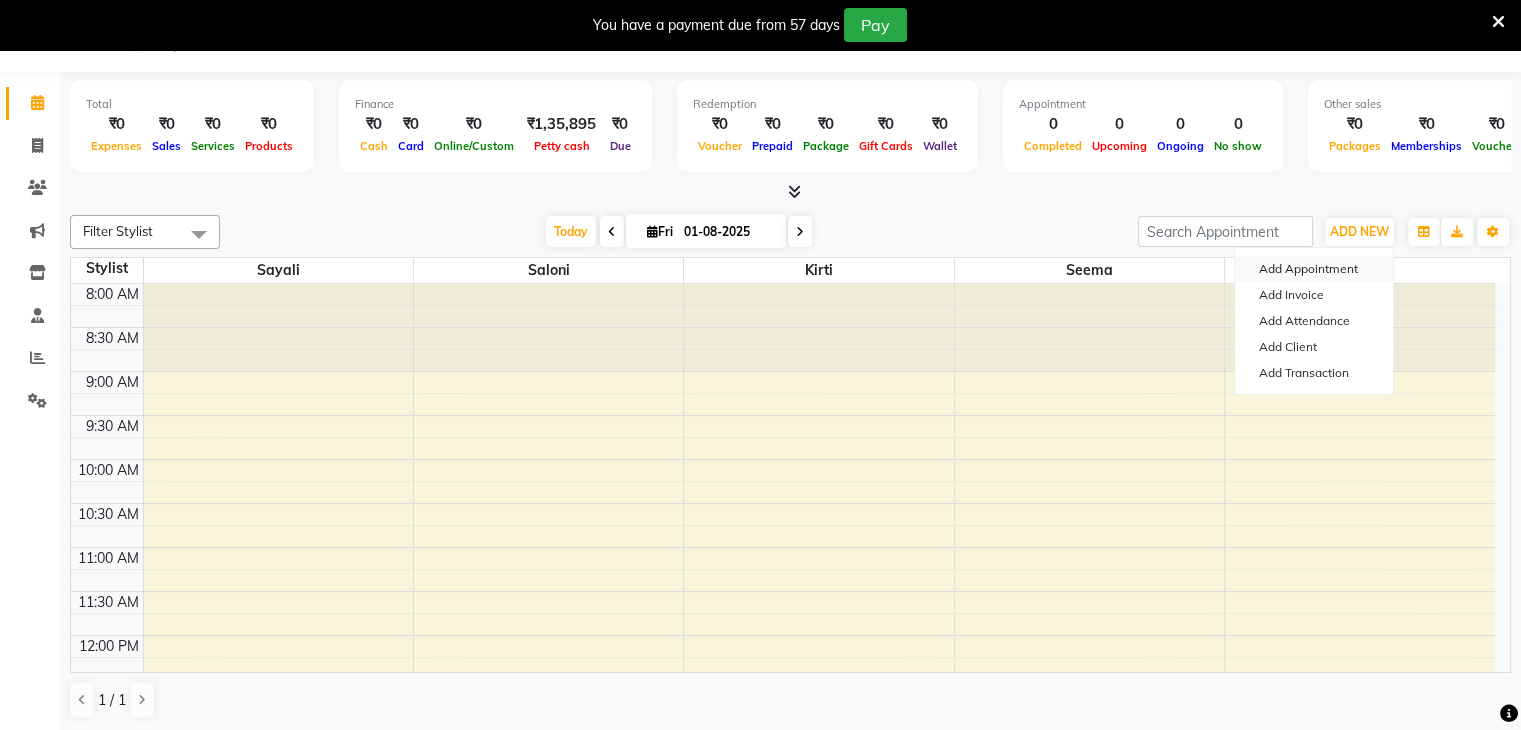 click on "Add Appointment" at bounding box center (1314, 269) 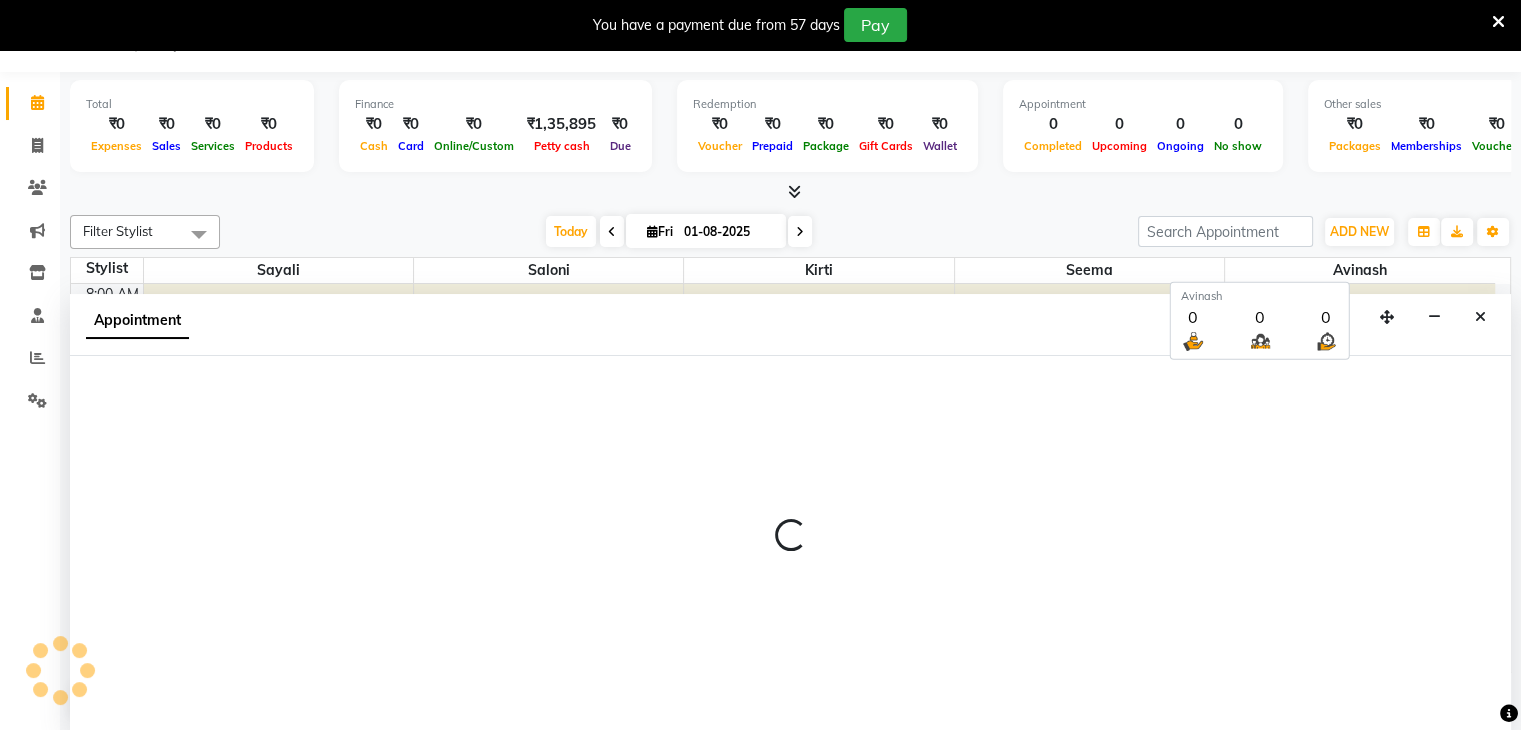 scroll, scrollTop: 51, scrollLeft: 0, axis: vertical 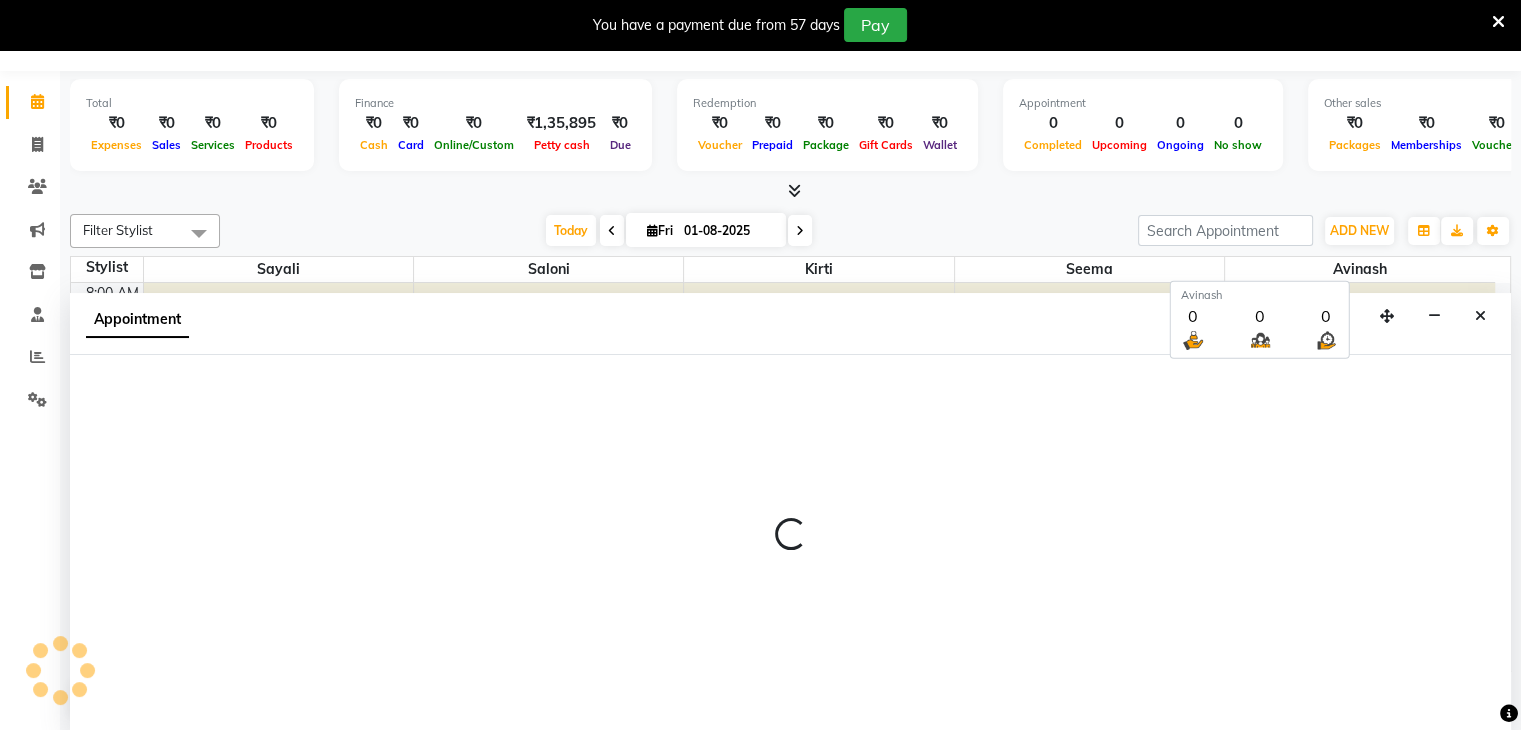 select on "540" 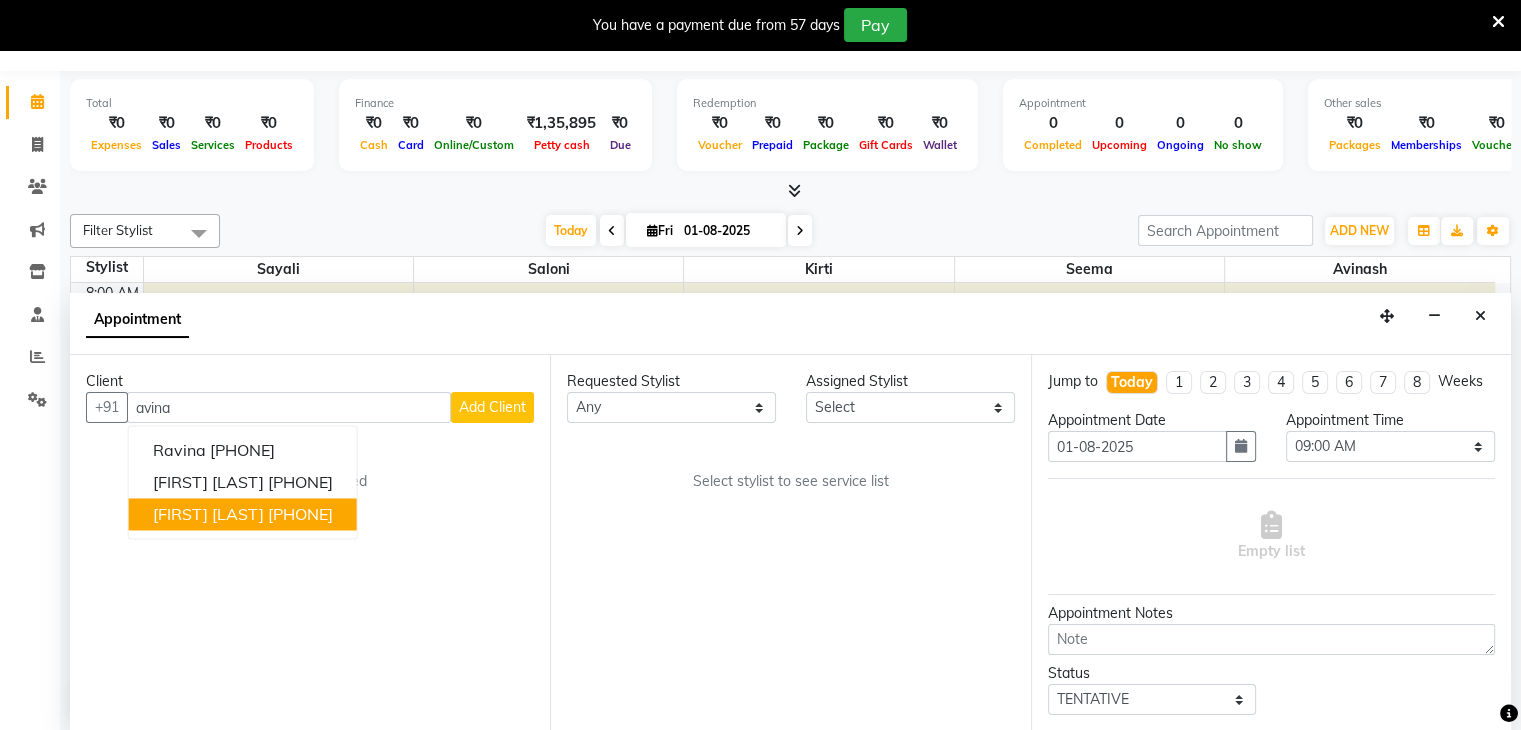 click on "[PHONE]" at bounding box center [300, 515] 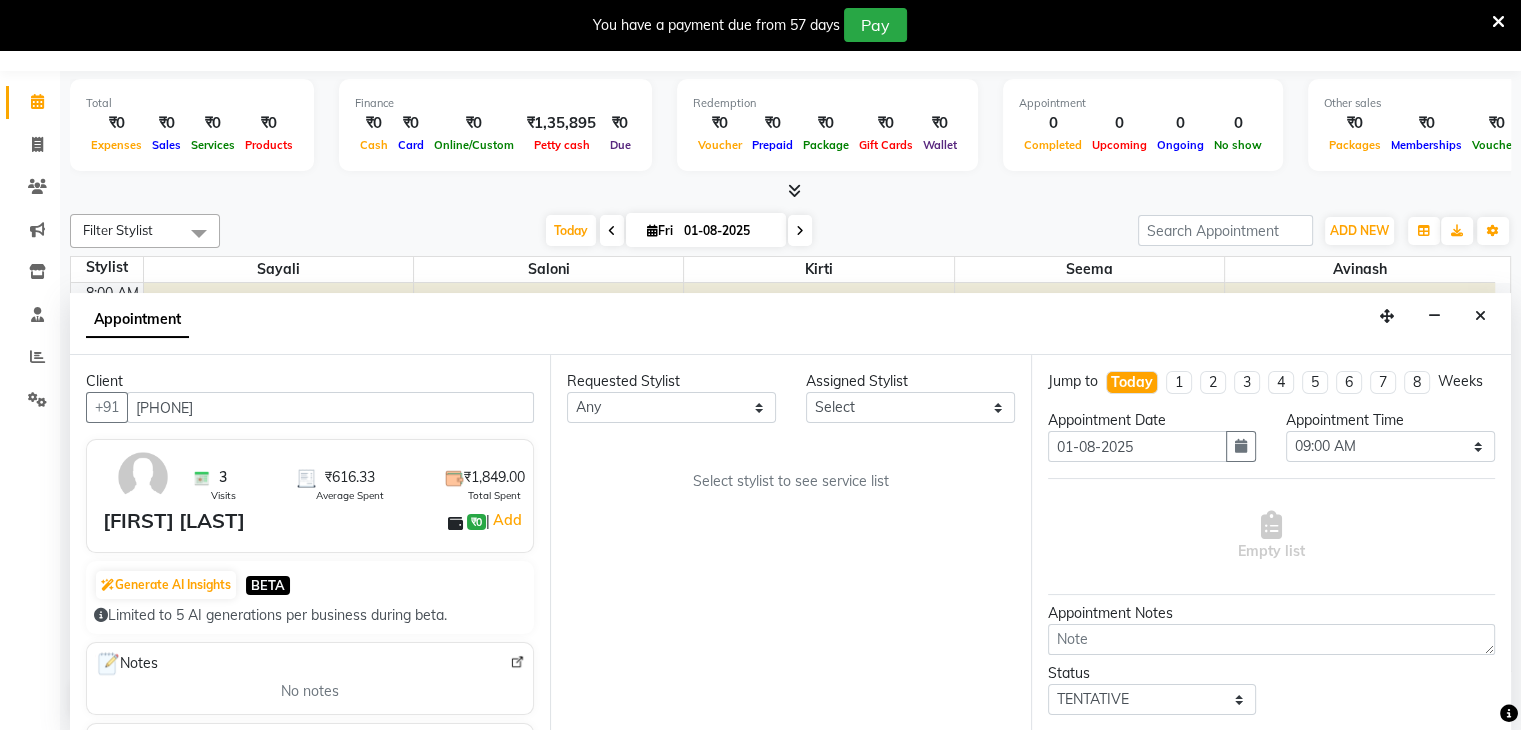 type on "[PHONE]" 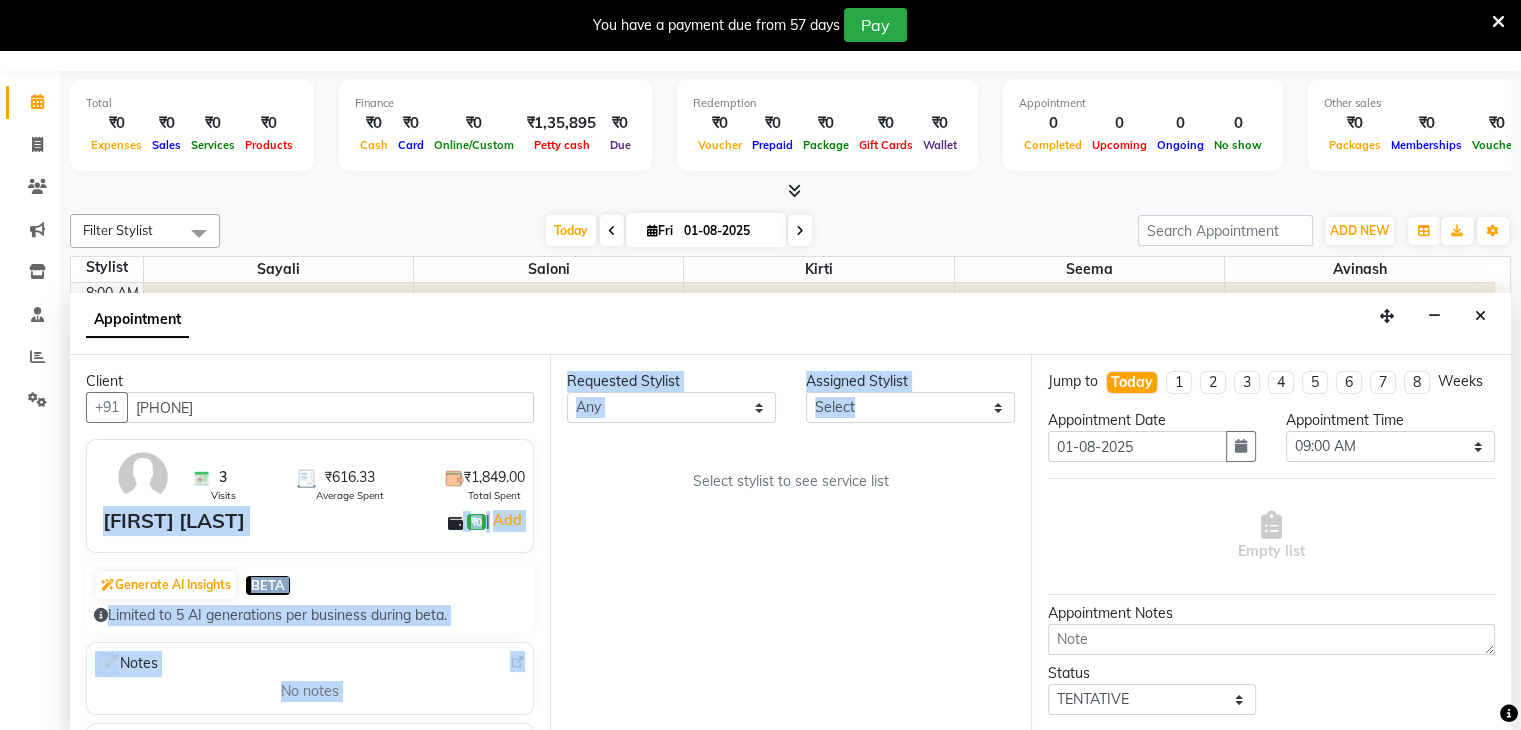 drag, startPoint x: 550, startPoint y: 476, endPoint x: 544, endPoint y: 502, distance: 26.683329 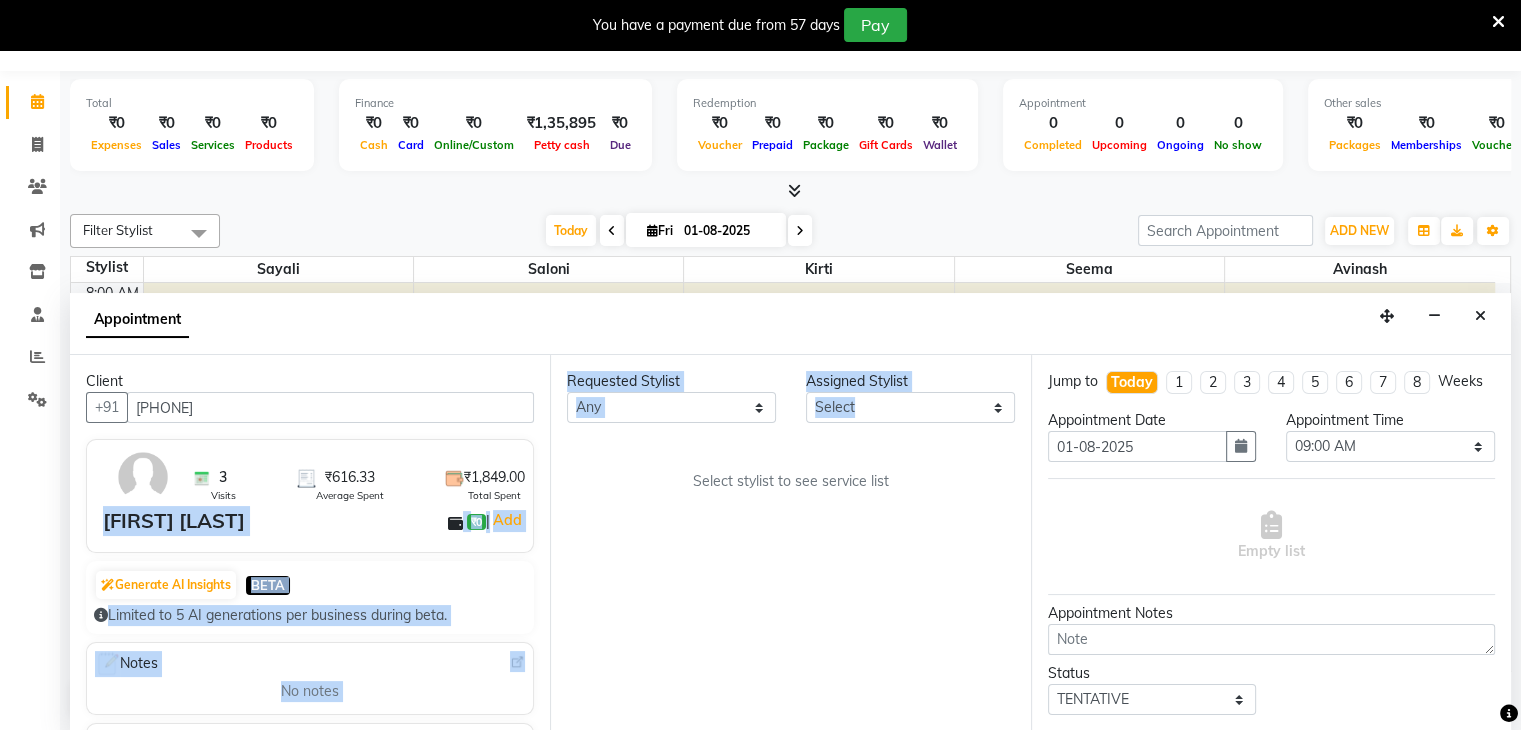 click on "Client +91 [PHONE] 3 Visits ₹616.33 Average Spent ₹1,849.00 Total Spent [FIRST] [LAST]    ₹0  |   Add    Generate AI Insights
BETA  Limited to 5 AI generations per business during beta.   Notes  No notes  Recent Services Threading -Eyebrow With [FIRST]   19-07-2025 ₹50.00 Threading -Eyebrow,Upperlips  (Chocolate),Body And Hair Spa -Aryuveda Body Spa With Uptan With [FIRST]   07-06-2025 ₹1,609.00 Threading -Full Face With [FIRST]   05-09-2024 ₹190.00  Memberships No membership  Active Packages No packages  Vouchers No vouchers Requested Stylist Any [FIRST] [LAST] [FIRST] [LAST] [FIRST] [LAST] [FIRST] [LAST] Assigned Stylist Select [FIRST] [LAST] [FIRST] [LAST] [FIRST] [LAST] [FIRST] [LAST] Select stylist to see service list Jump to Today 1 2 3 4 5 6 7 8 Weeks Appointment Date 01-08-2025 Appointment Time Select 09:00 AM 09:15 AM 09:30 AM 09:45 AM 10:00 AM 10:15 AM 10:30 AM 10:45 AM 11:00 AM 11:15 AM 11:30 AM 11:45 AM 12:00 PM 12:15 PM 12:30 PM 12:45 PM 01:00 PM 01:15 PM 01:30 PM 01:45 PM 02:00 PM 02:15 PM 02:30 PM 02:45 PM 03:00 PM 03:15 PM SMS" at bounding box center [790, 543] 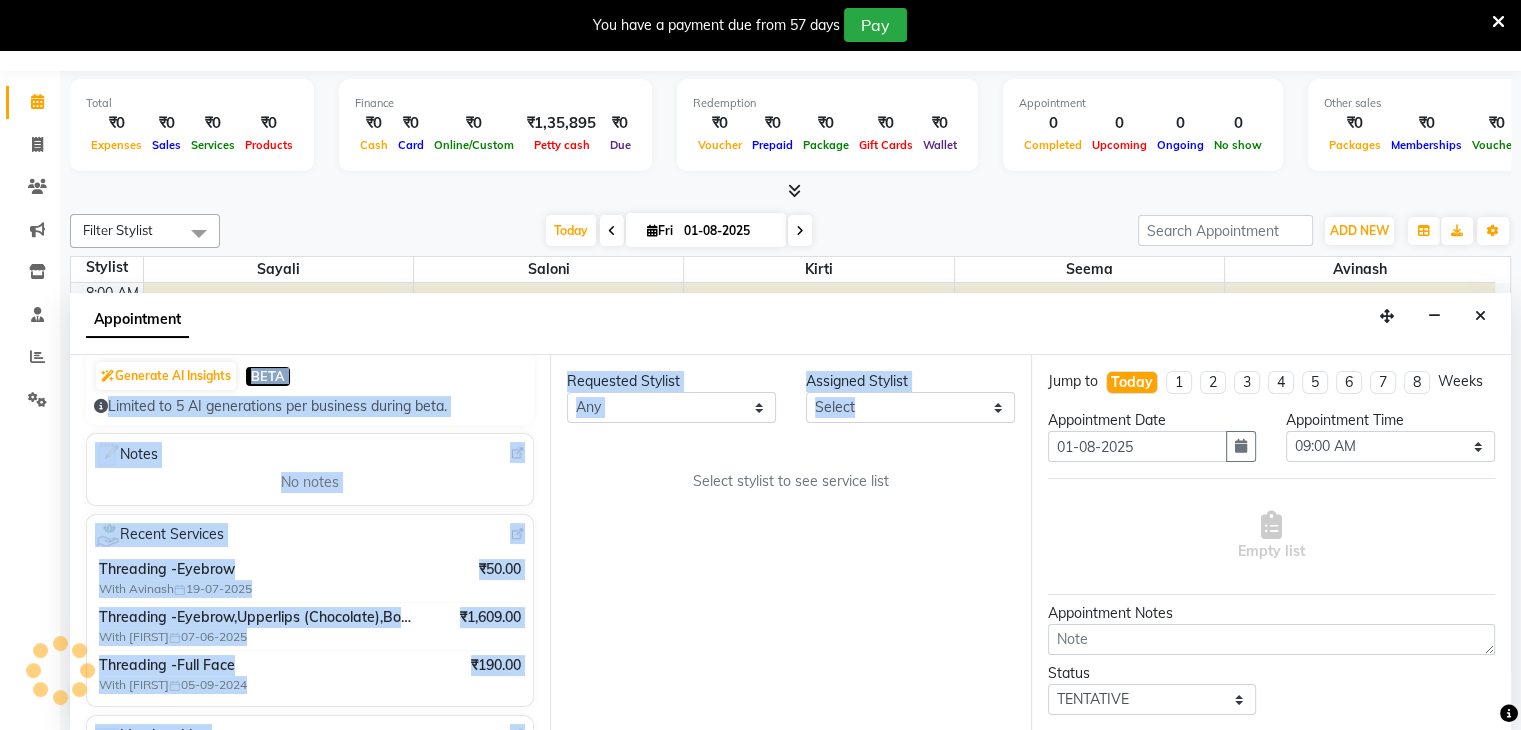 scroll, scrollTop: 243, scrollLeft: 0, axis: vertical 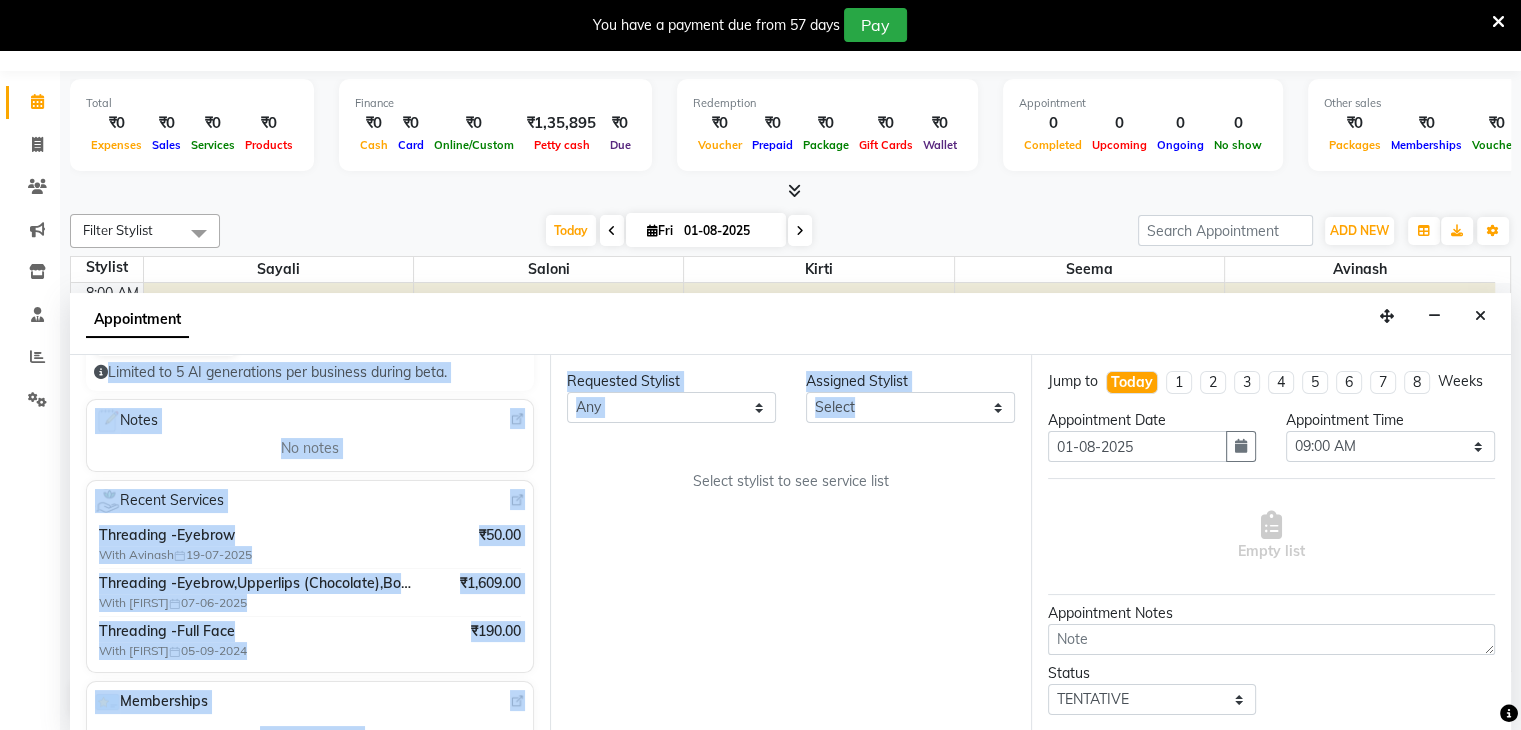 click on "Requested Stylist Any [FIRST] [LAST] [FIRST] [LAST] [FIRST] [LAST] [FIRST] [LAST] Assigned Stylist Select [FIRST] [LAST] [FIRST] [LAST] [FIRST] [LAST] [FIRST] [LAST] Select stylist to see service list" at bounding box center (790, 543) 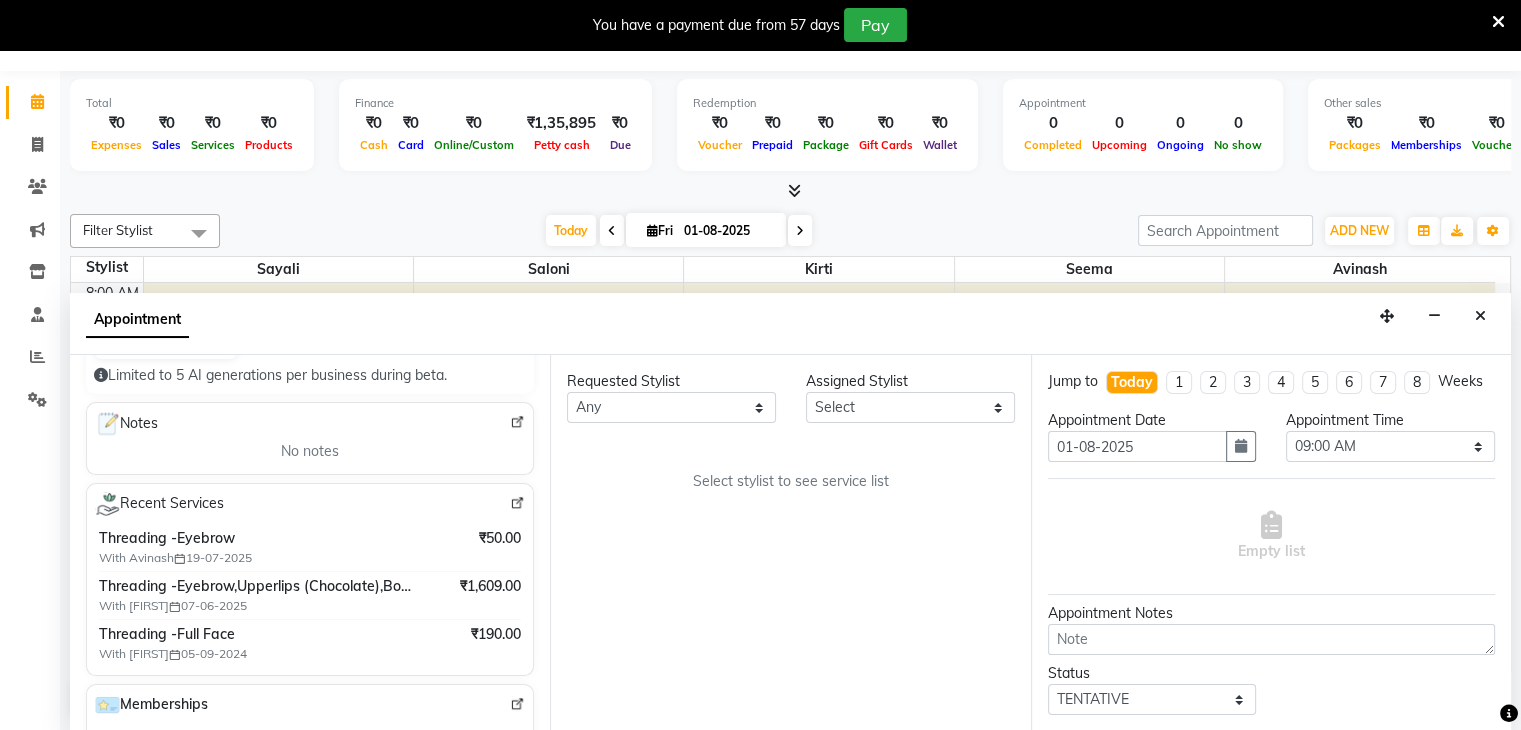 scroll, scrollTop: 242, scrollLeft: 0, axis: vertical 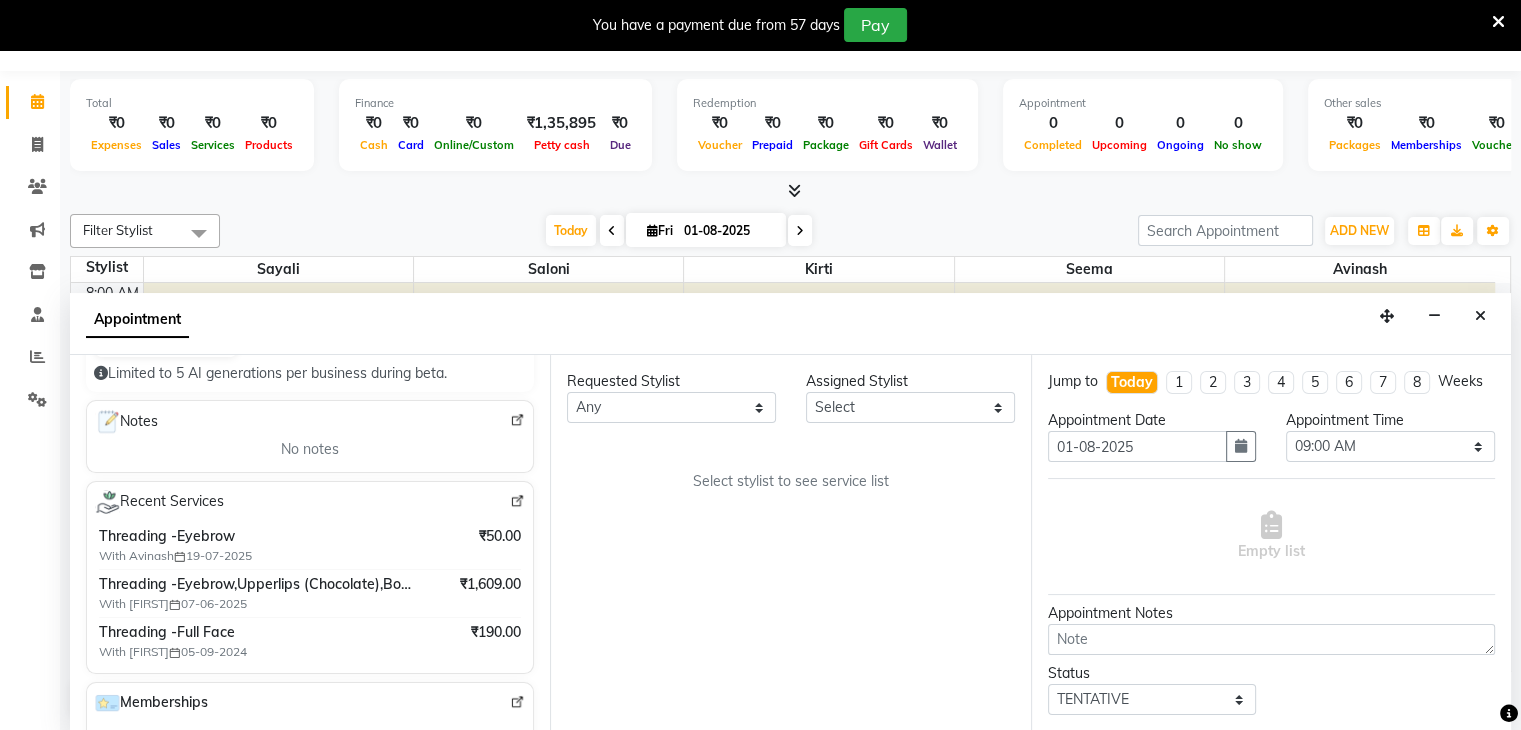 click at bounding box center [517, 501] 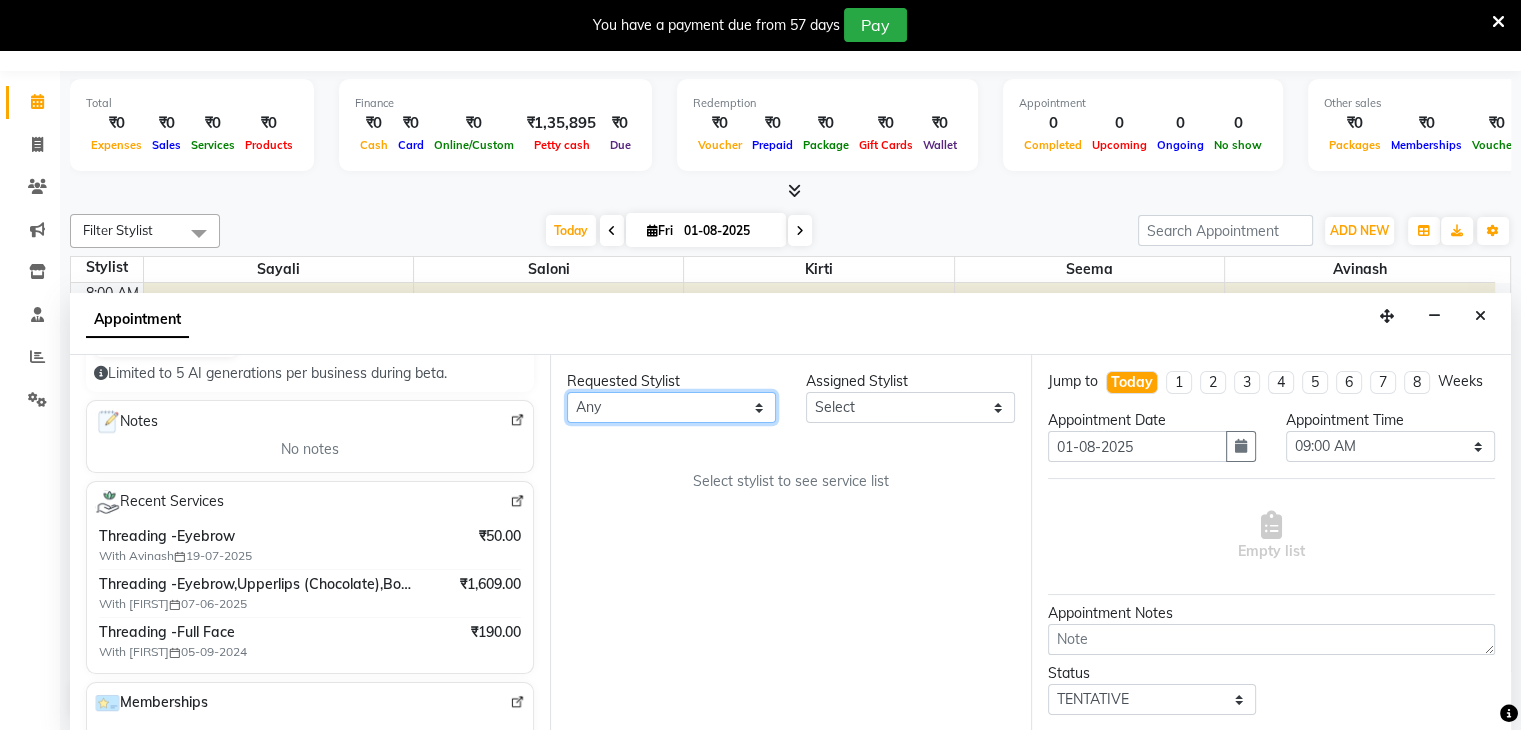 click on "Any [FIRST] [LAST] [FIRST] [LAST] [FIRST] [LAST] [FIRST] [LAST]" at bounding box center (671, 407) 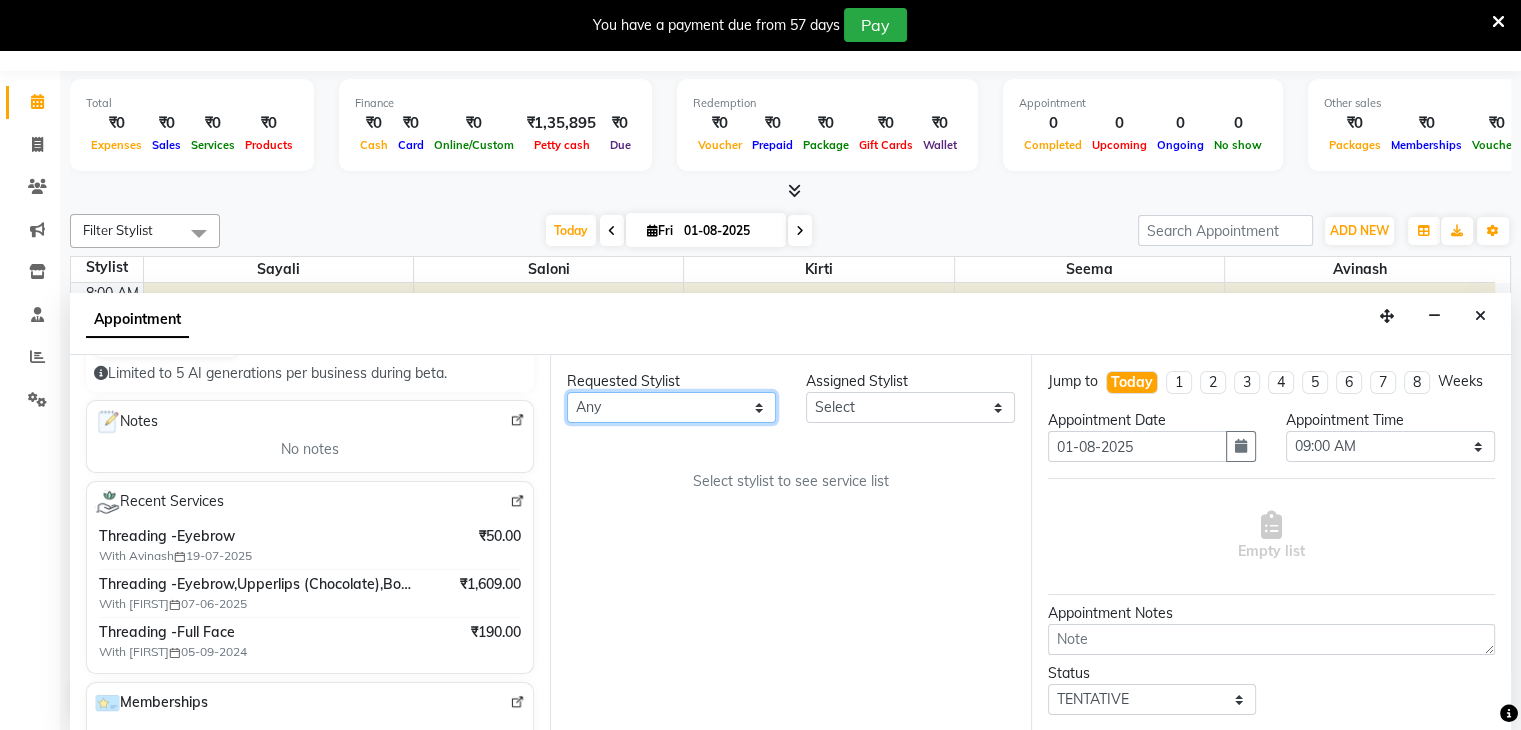 select on "85582" 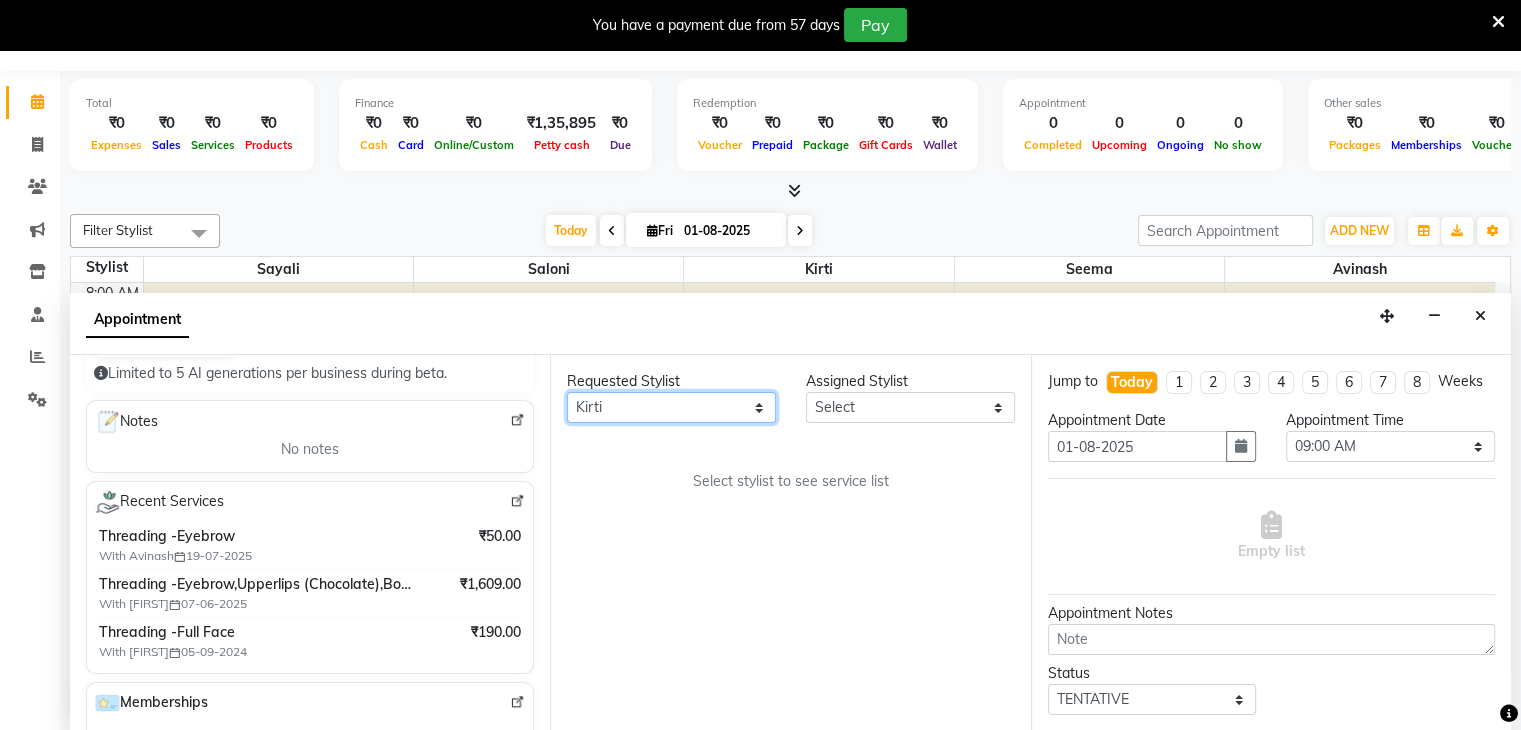 click on "Any [FIRST] [LAST] [FIRST] [LAST] [FIRST] [LAST] [FIRST] [LAST]" at bounding box center [671, 407] 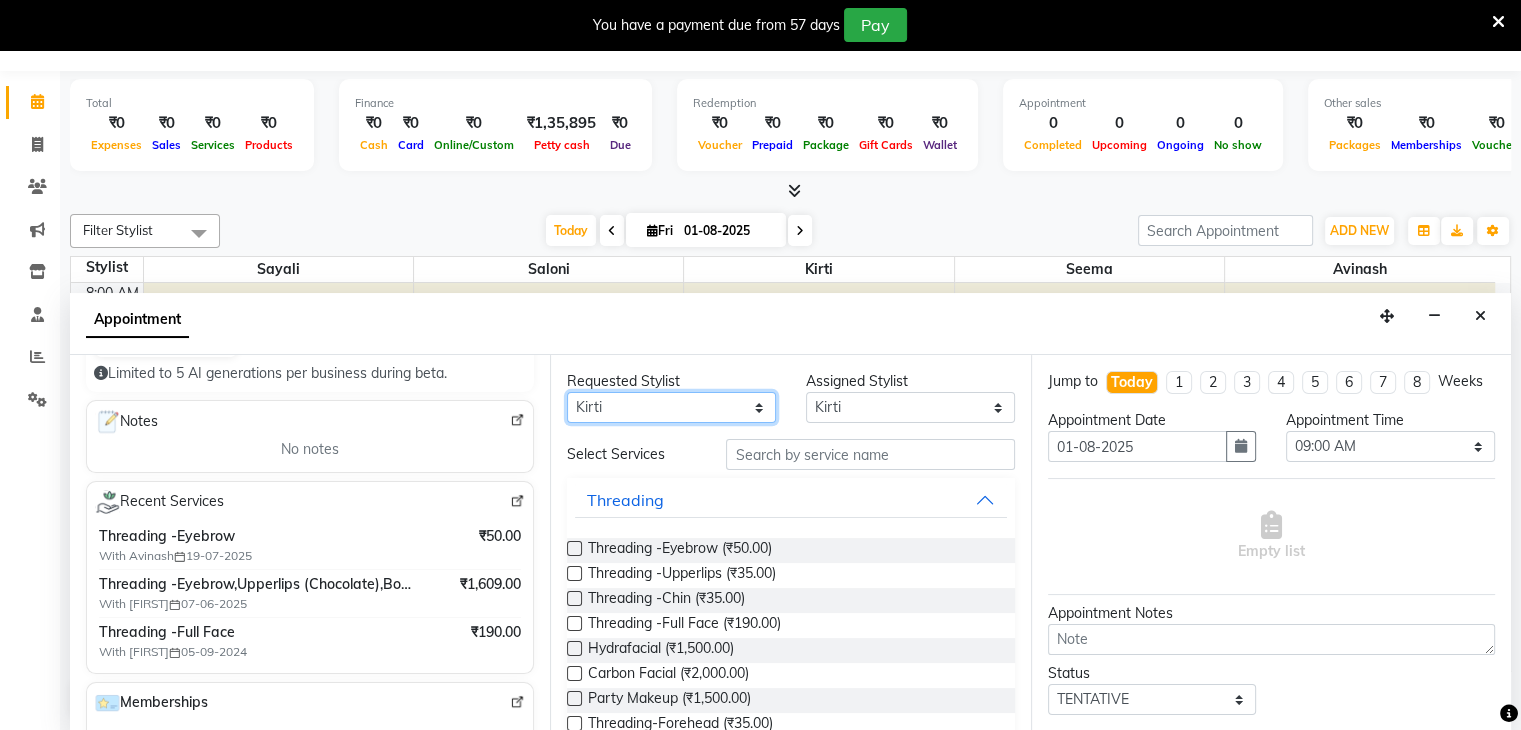 click on "Any [FIRST] [LAST] [FIRST] [LAST] [FIRST] [LAST] [FIRST] [LAST]" at bounding box center [671, 407] 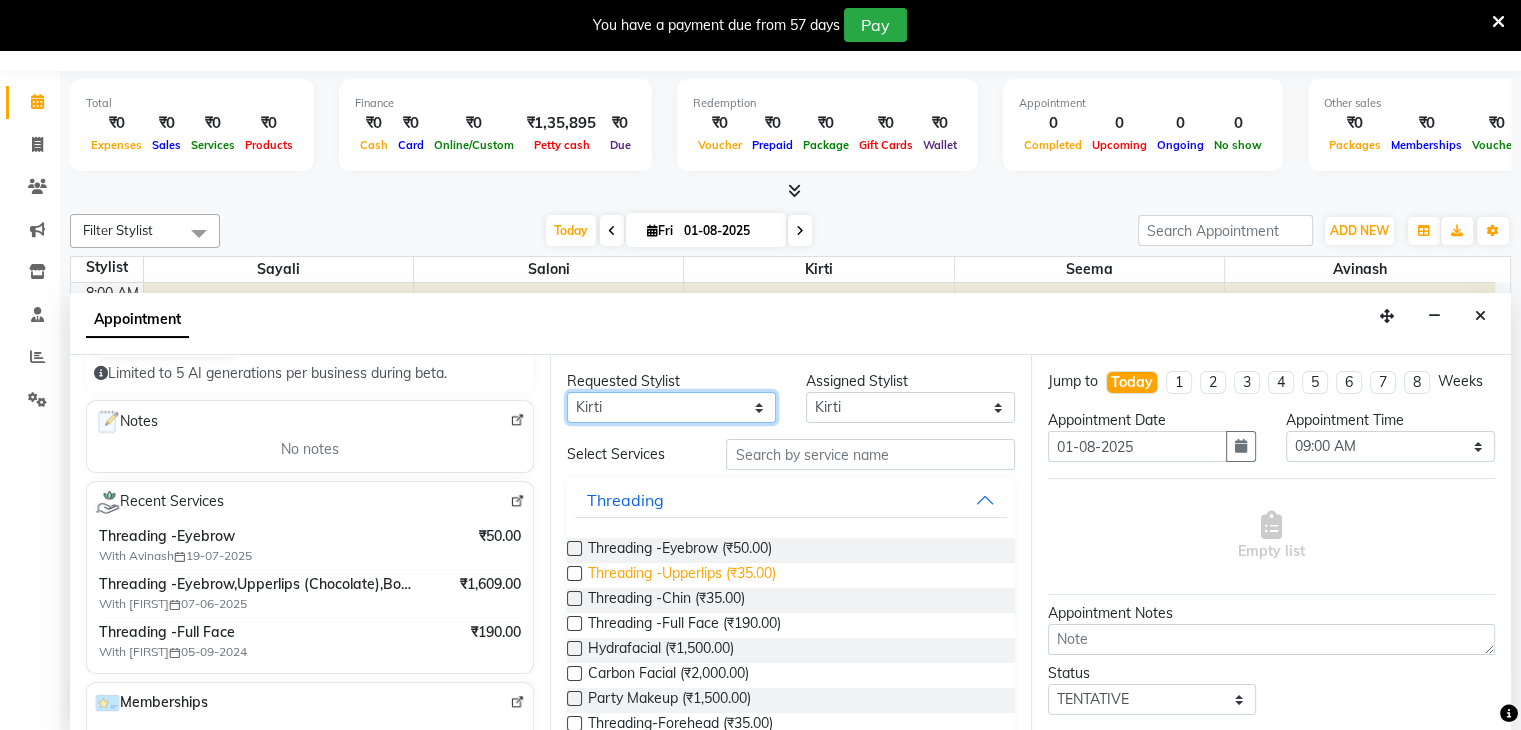 select on "85583" 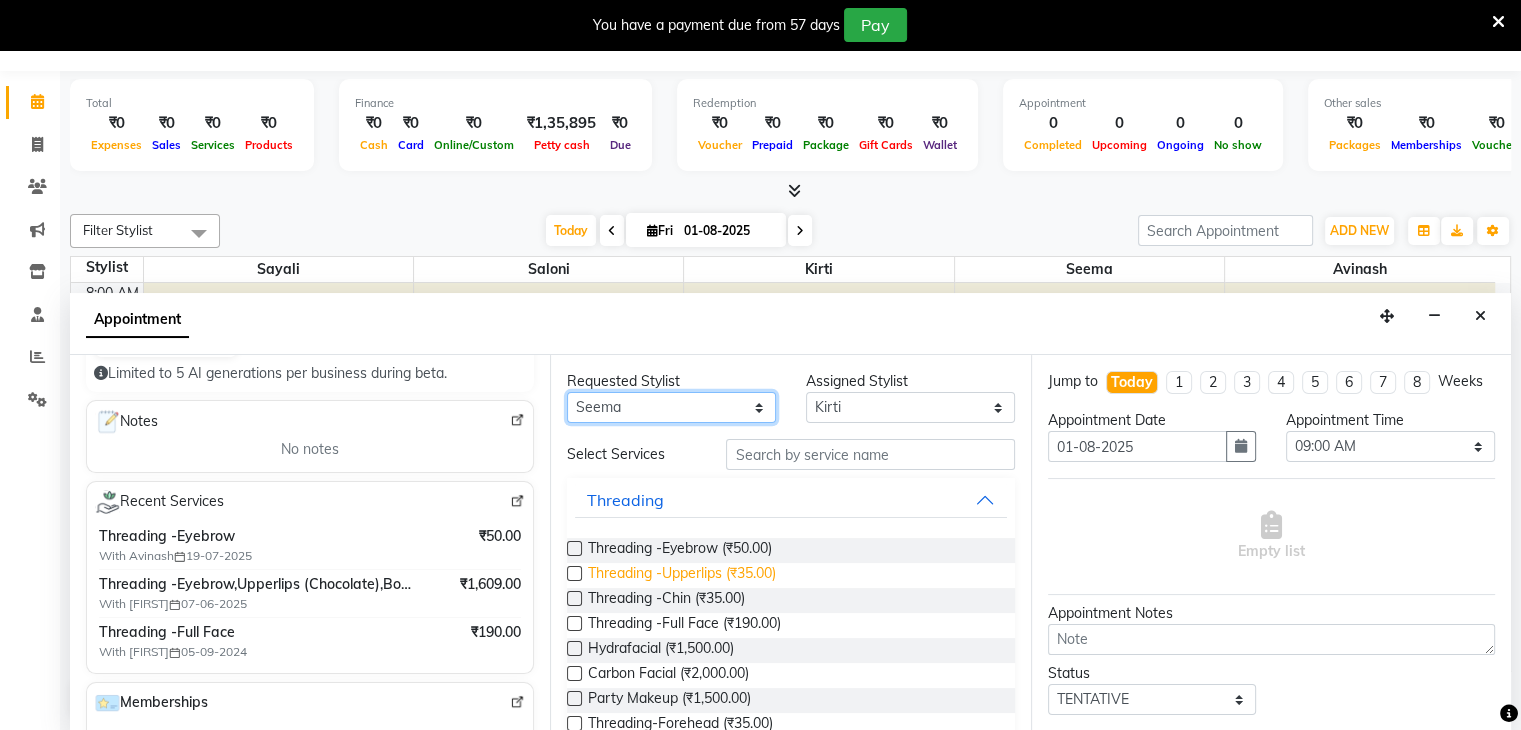 click on "Any [FIRST] [LAST] [FIRST] [LAST] [FIRST] [LAST] [FIRST] [LAST]" at bounding box center [671, 407] 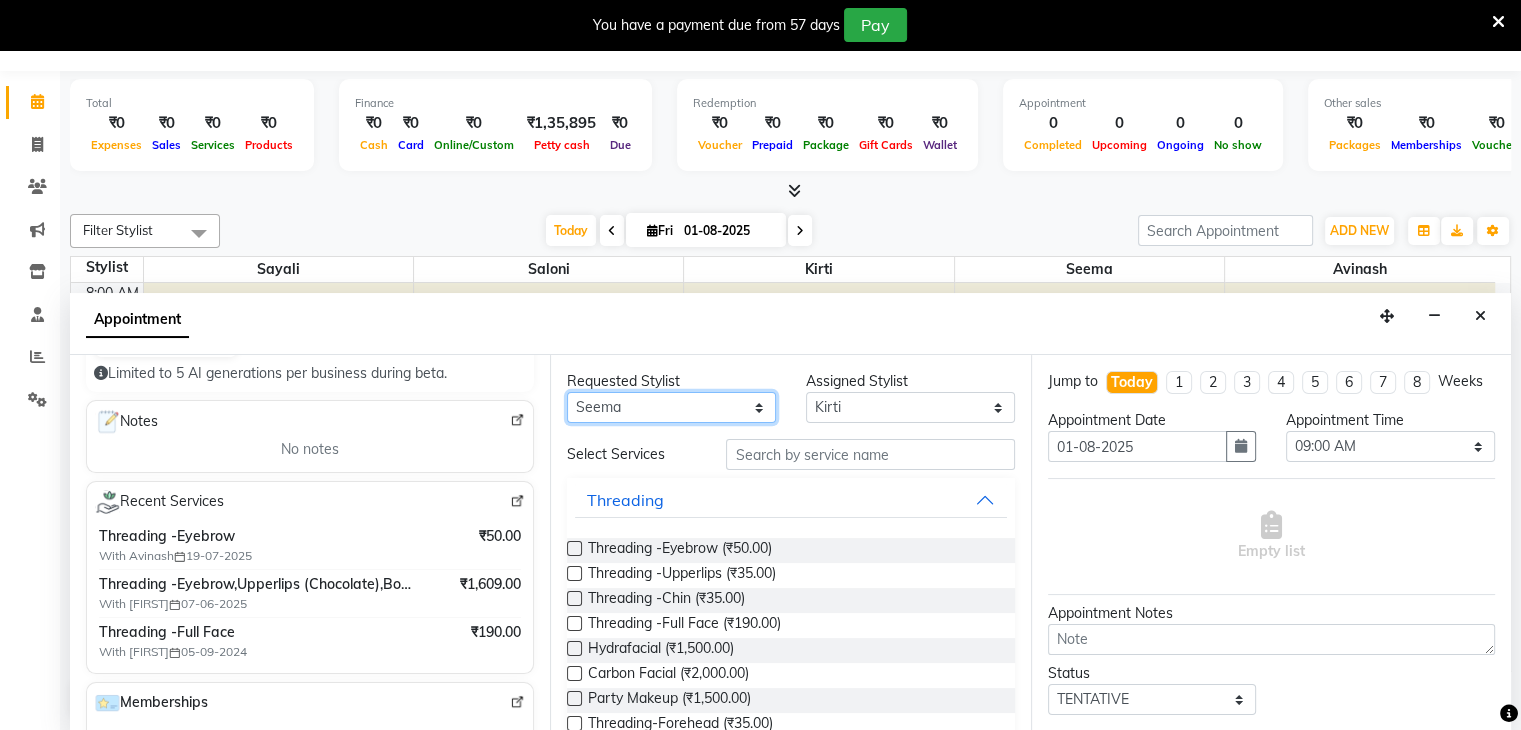 select on "85583" 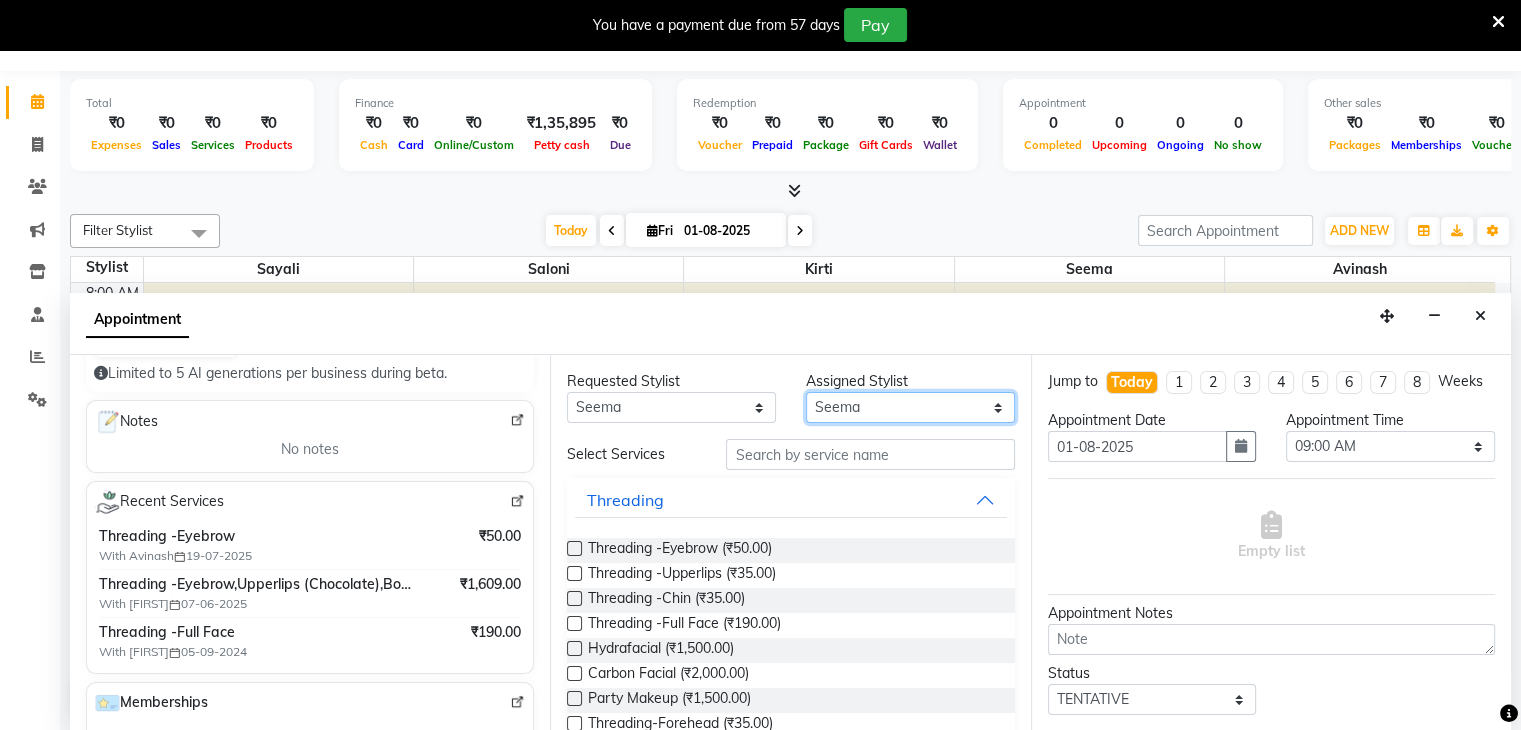 click on "Select [FIRST] [LAST] [FIRST] [LAST] [FIRST] [LAST] [FIRST] [LAST]" at bounding box center [910, 407] 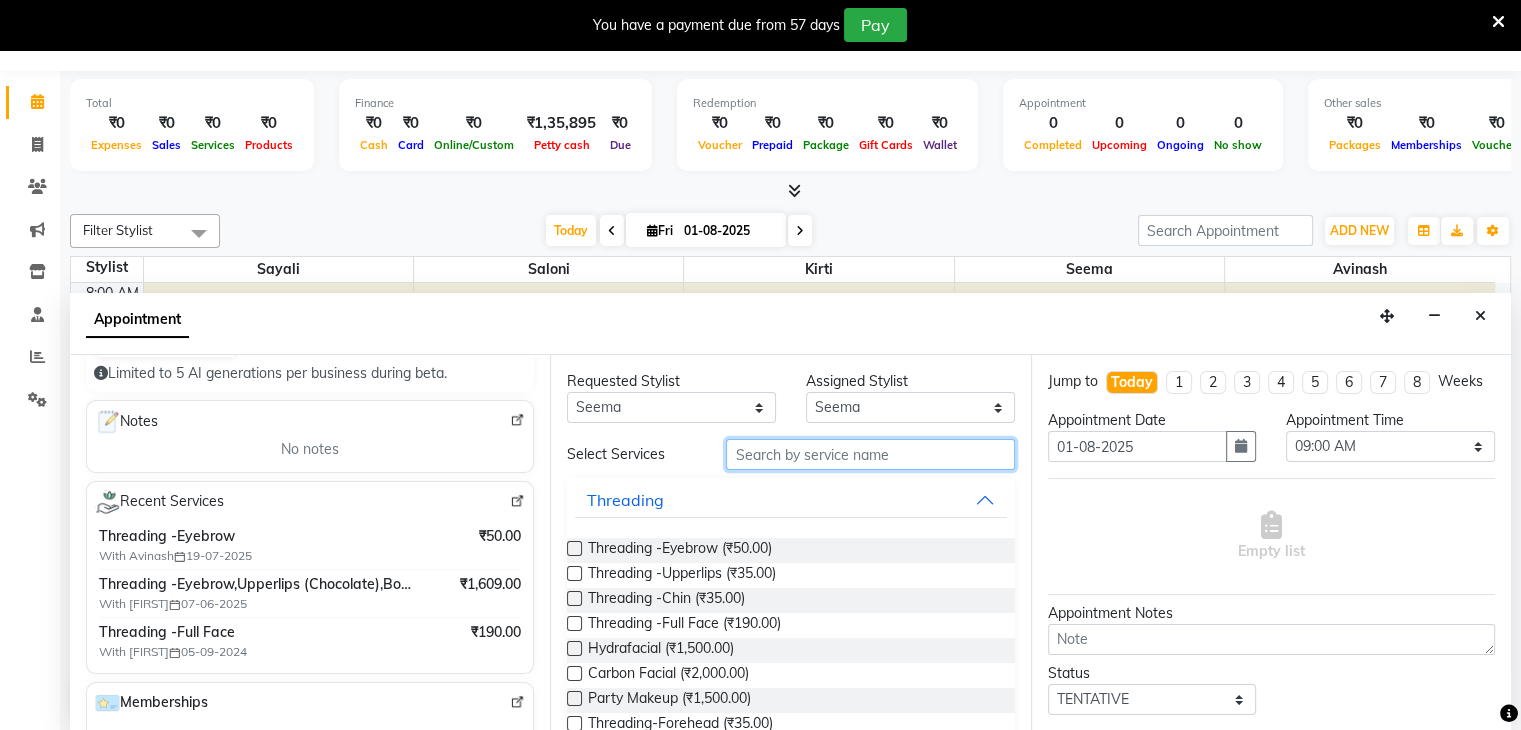 click at bounding box center [870, 454] 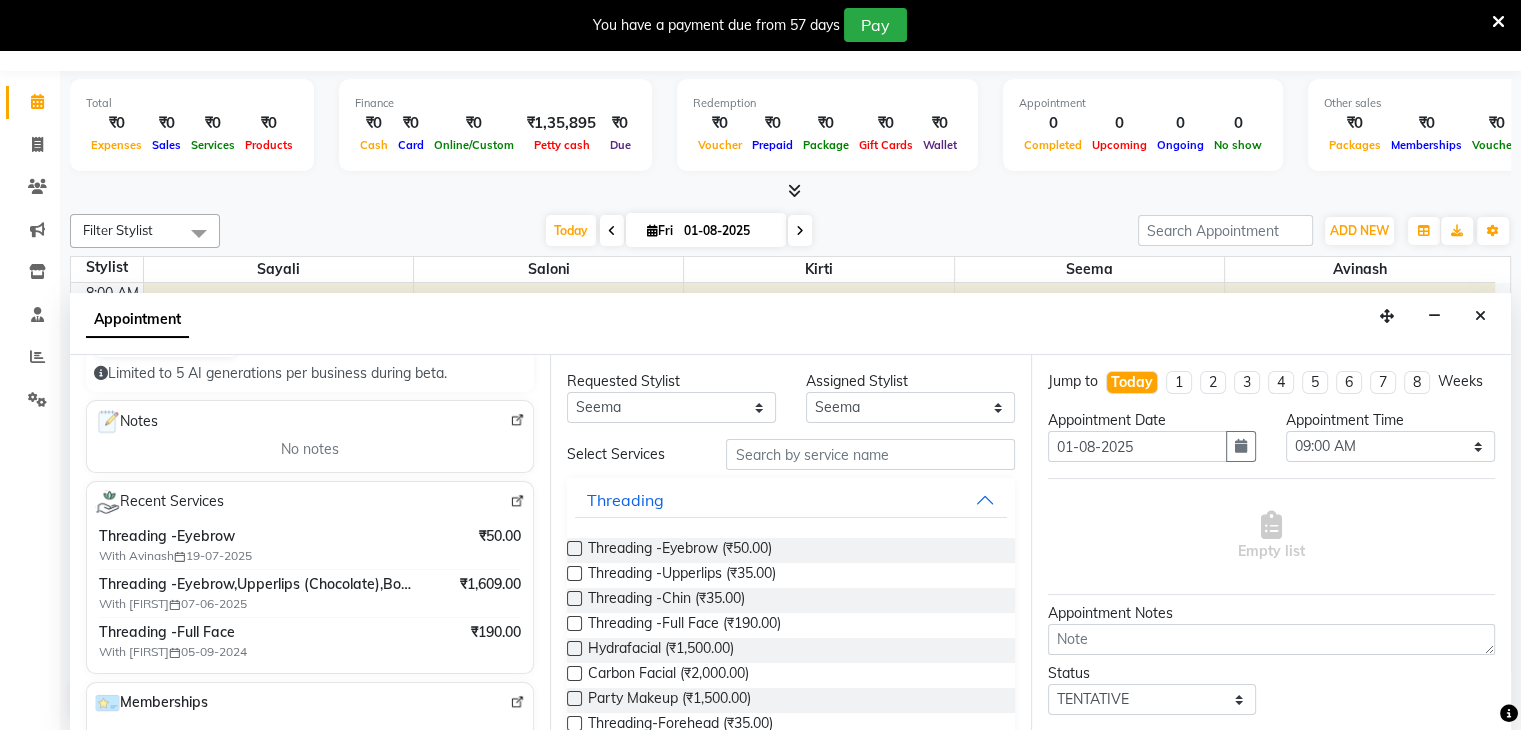 click at bounding box center (574, 548) 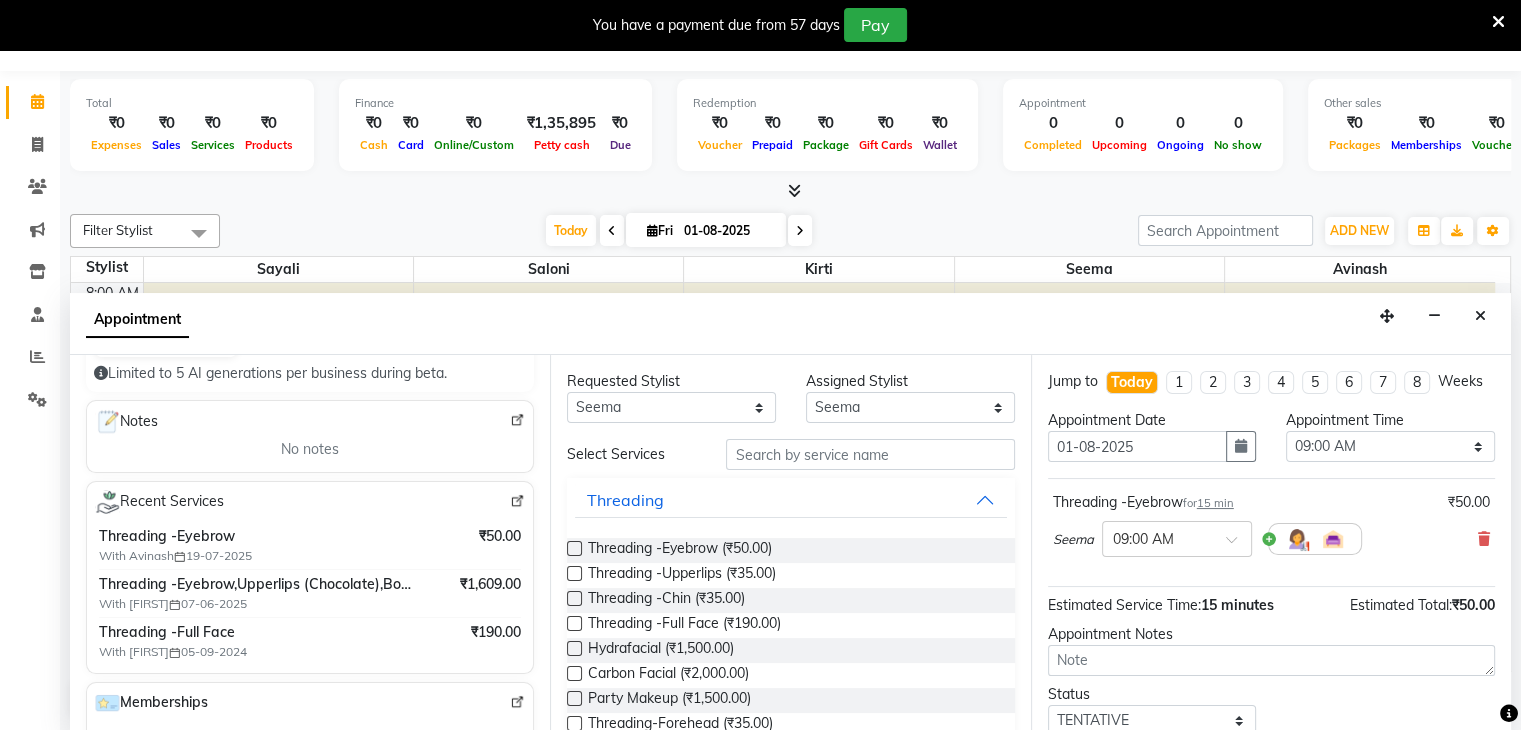 scroll, scrollTop: 328, scrollLeft: 0, axis: vertical 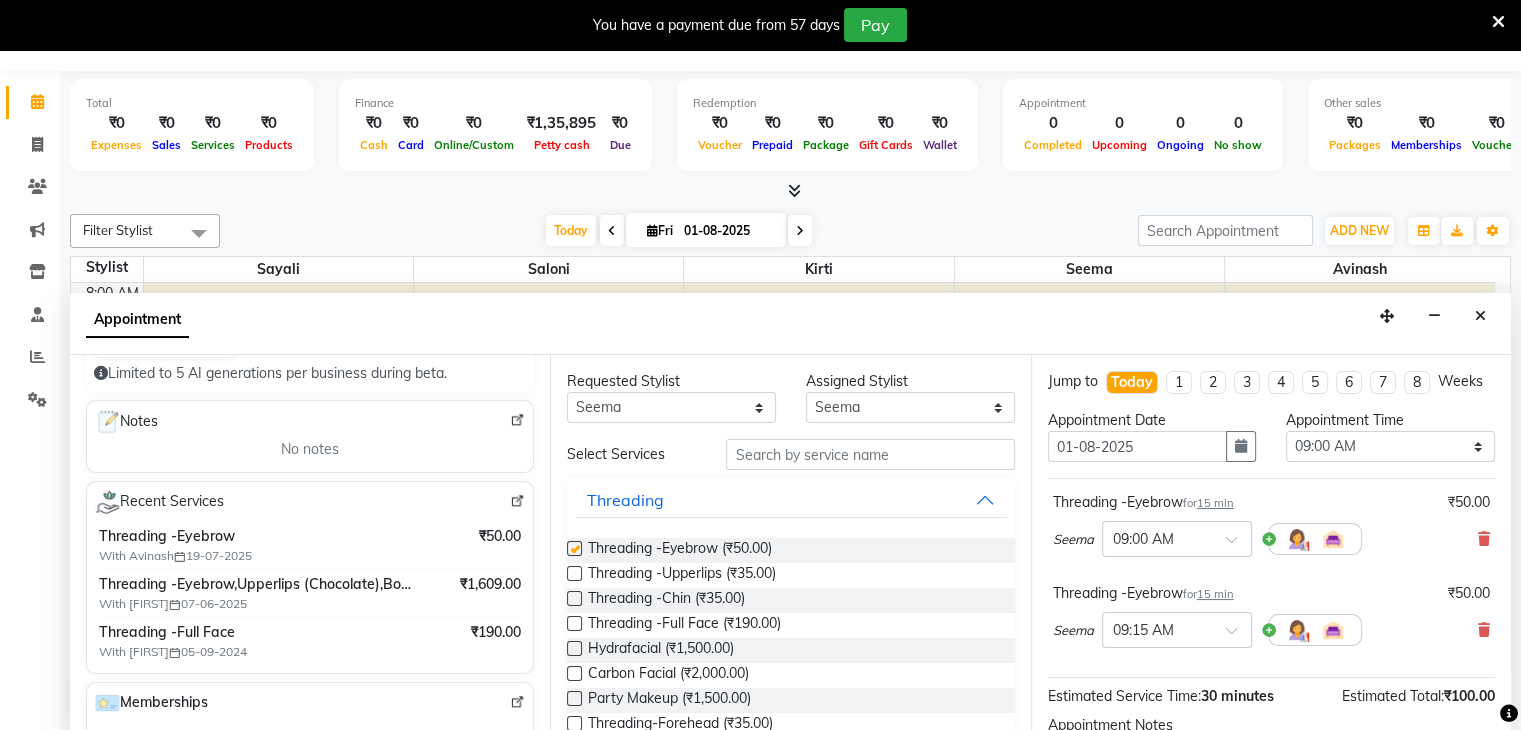 checkbox on "false" 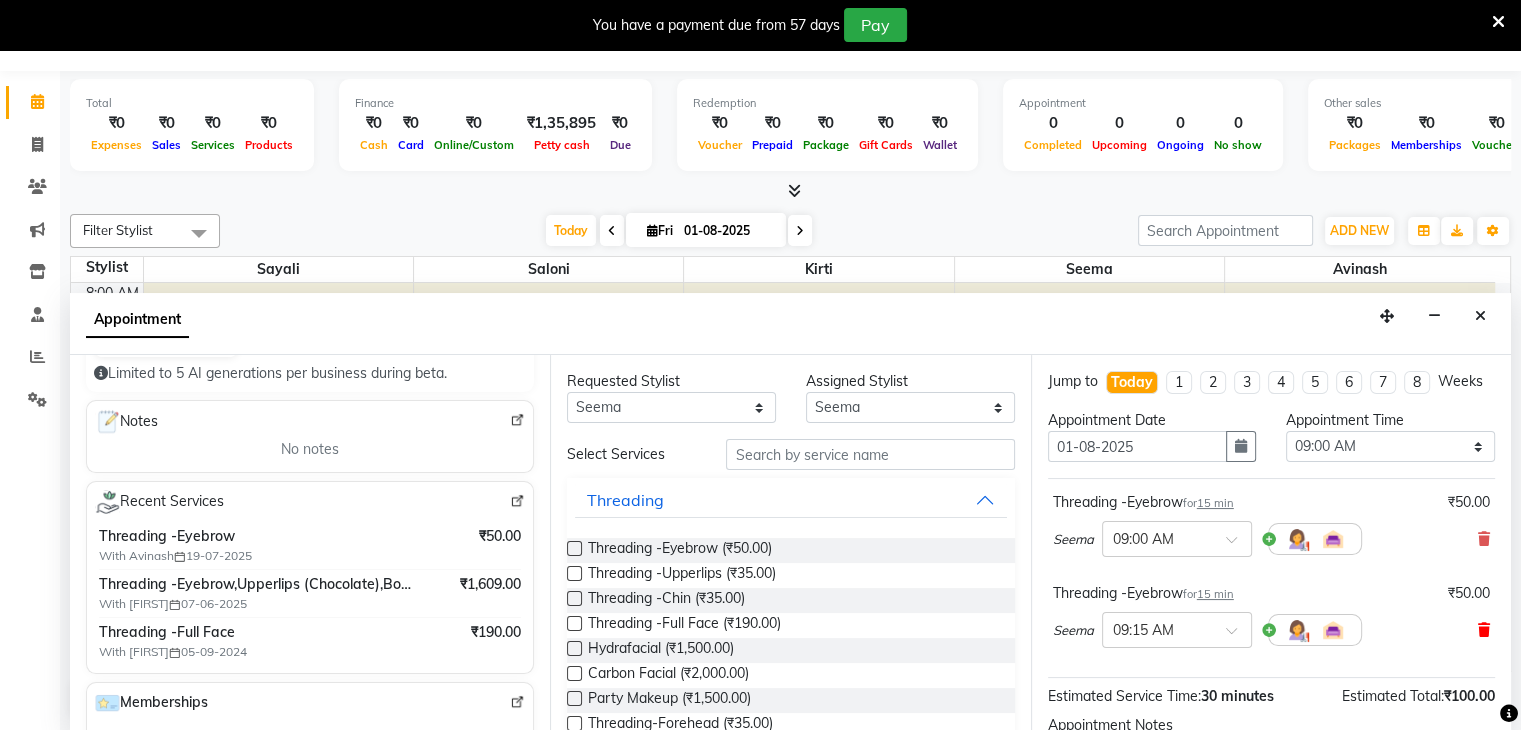 click at bounding box center [1484, 630] 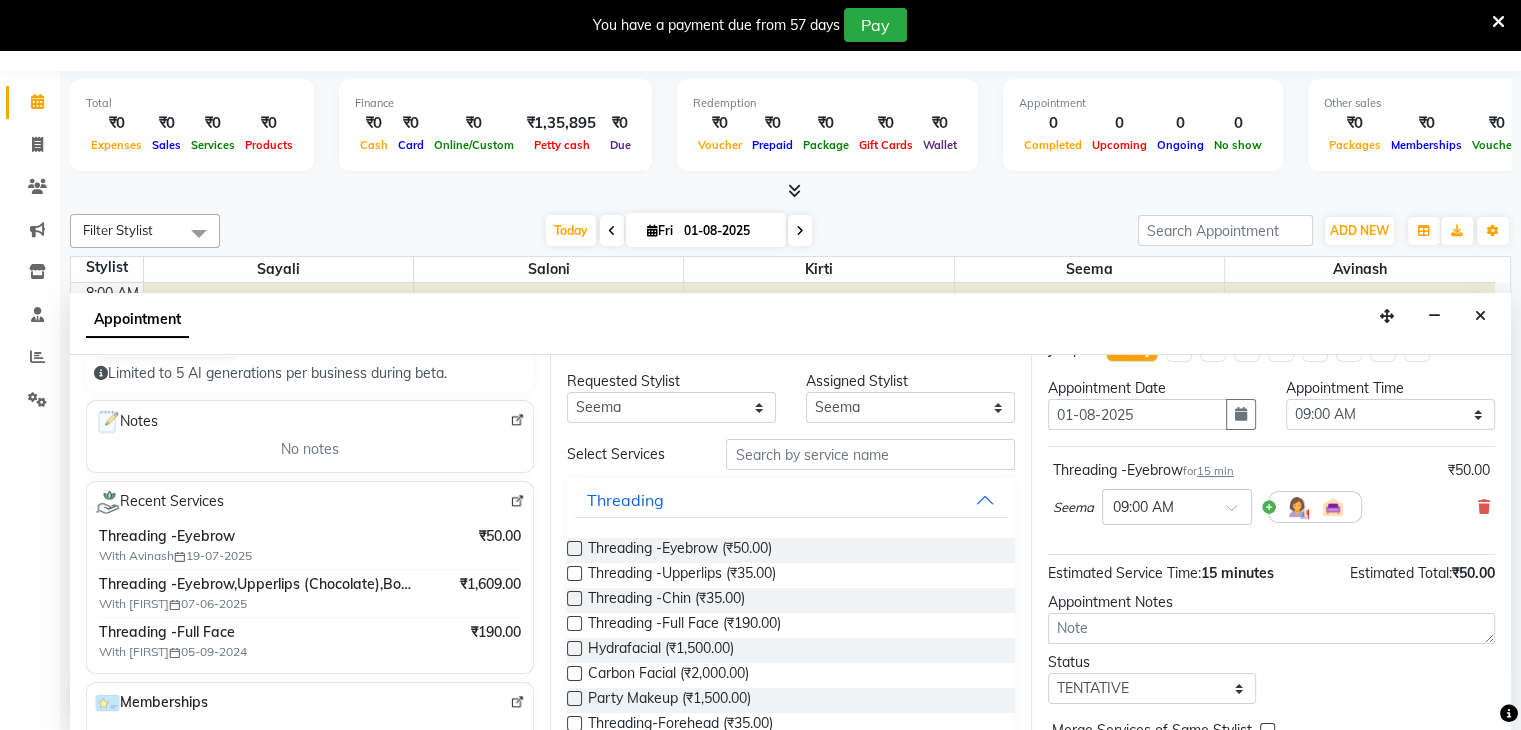scroll, scrollTop: 0, scrollLeft: 0, axis: both 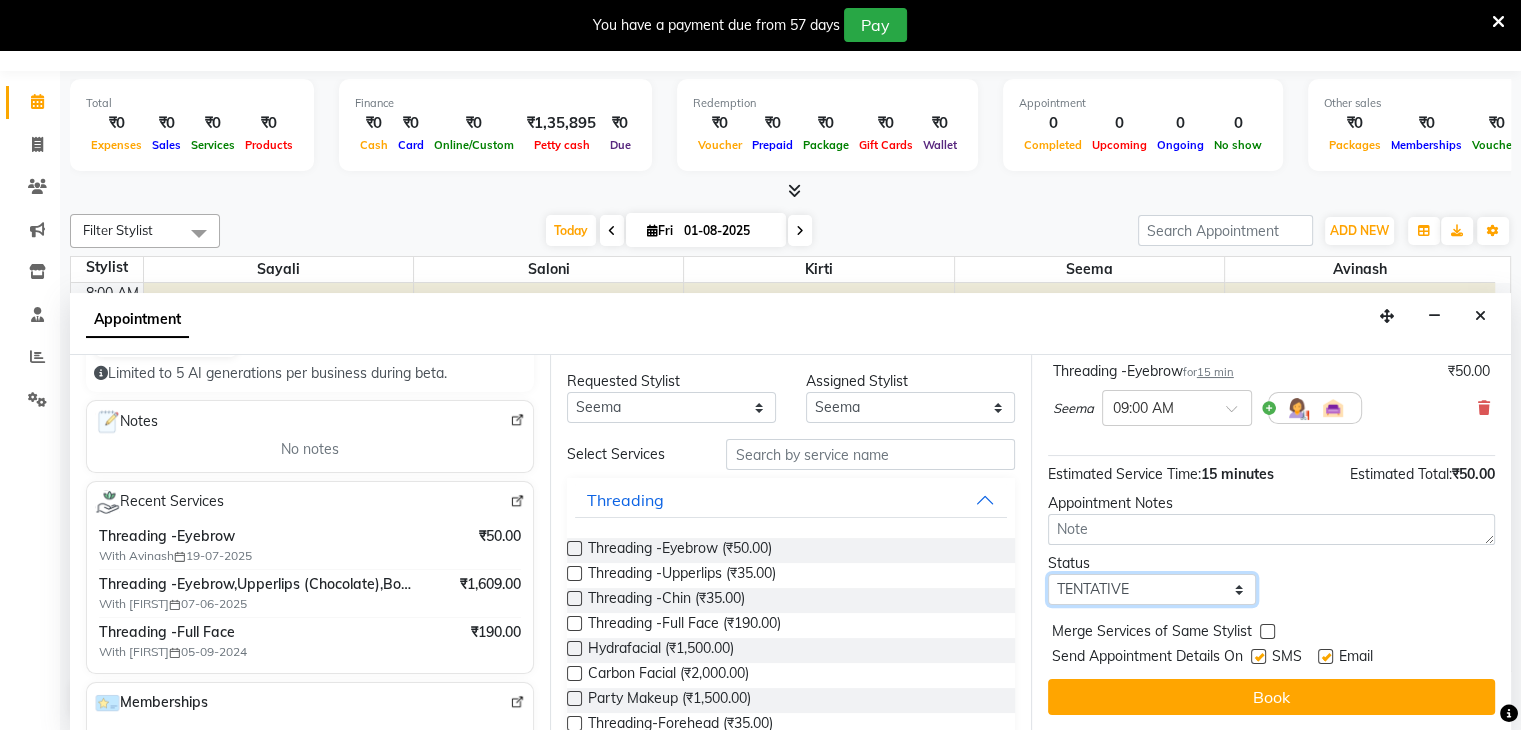 click on "Select TENTATIVE CONFIRM CHECK-IN UPCOMING" at bounding box center (1152, 589) 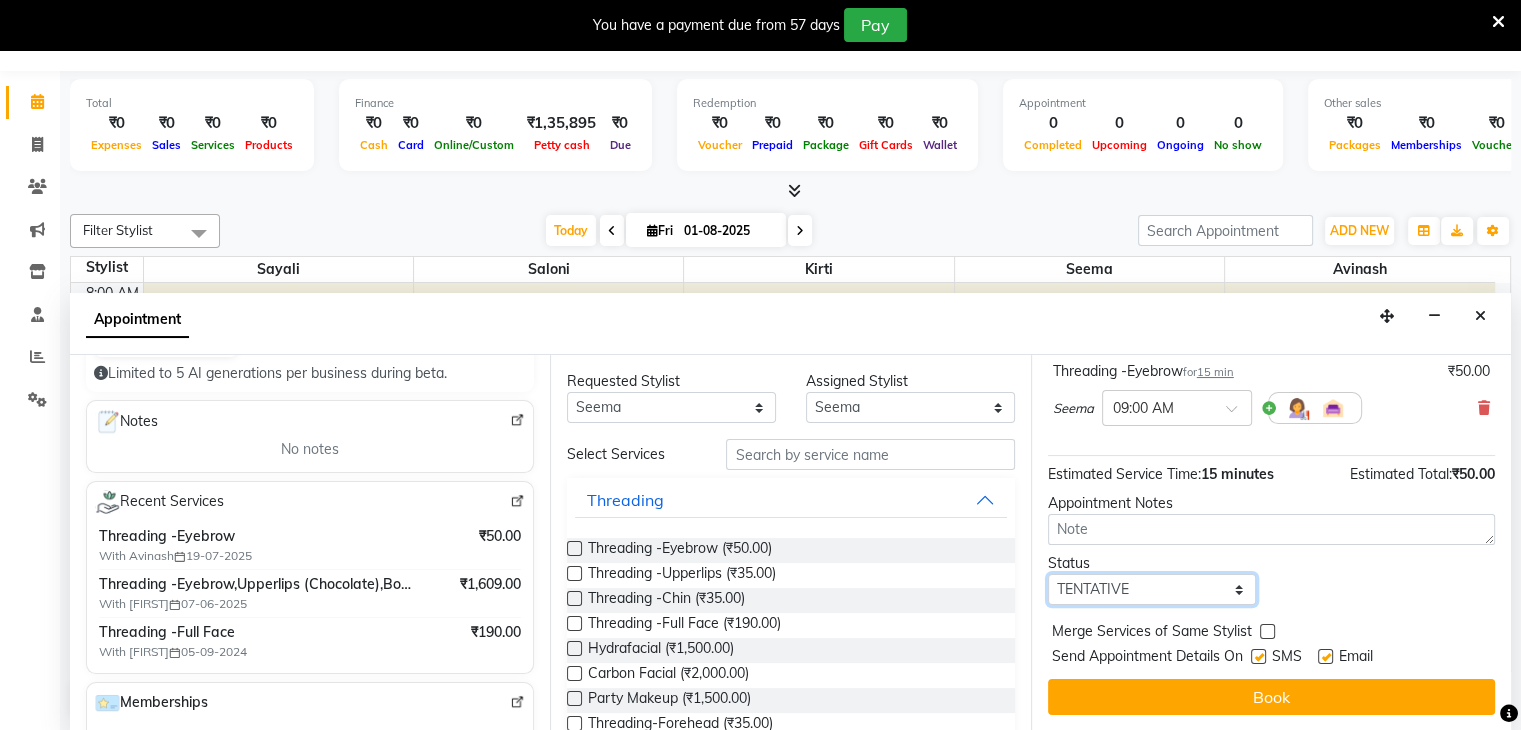 select on "confirm booking" 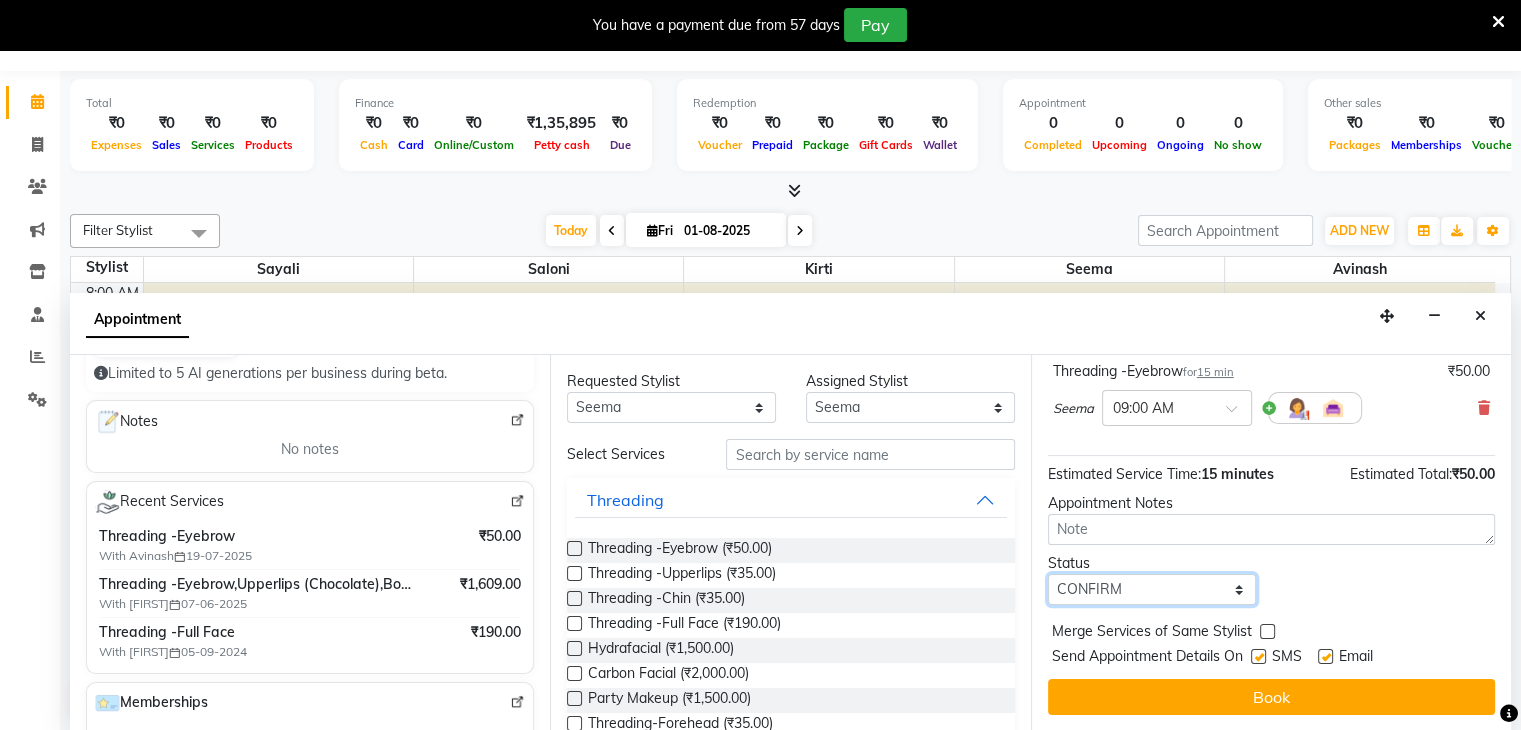 click on "Select TENTATIVE CONFIRM CHECK-IN UPCOMING" at bounding box center [1152, 589] 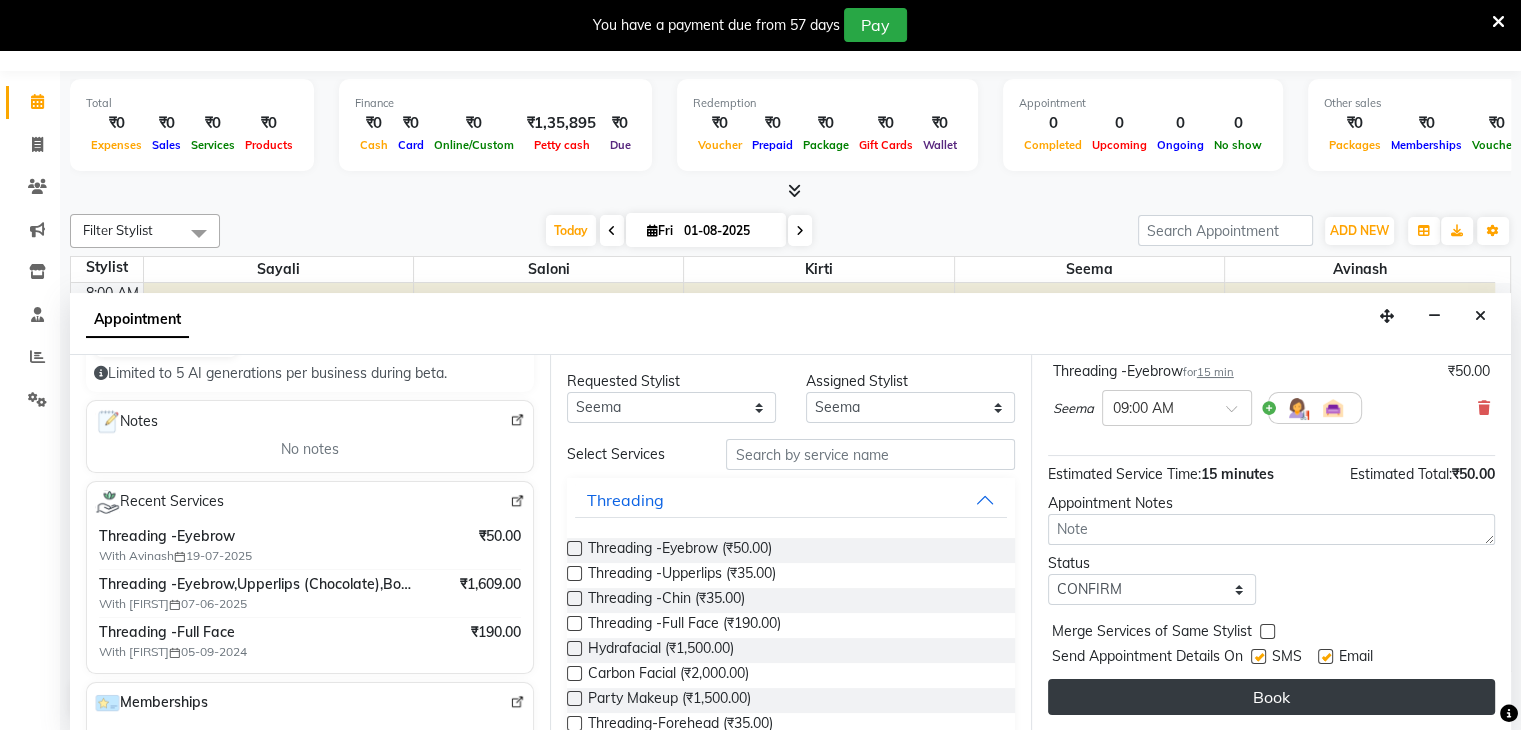 click on "Book" at bounding box center [1271, 697] 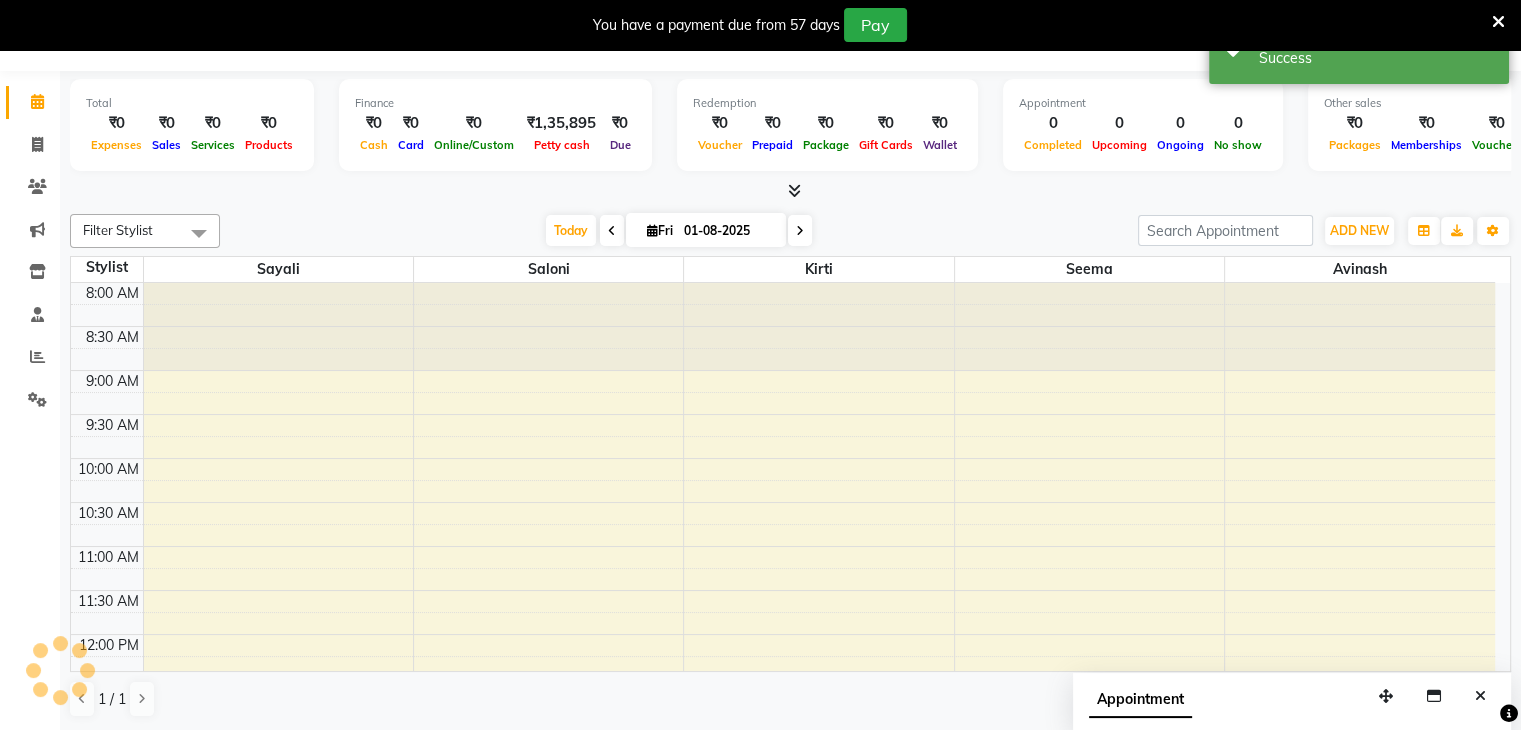 scroll, scrollTop: 0, scrollLeft: 0, axis: both 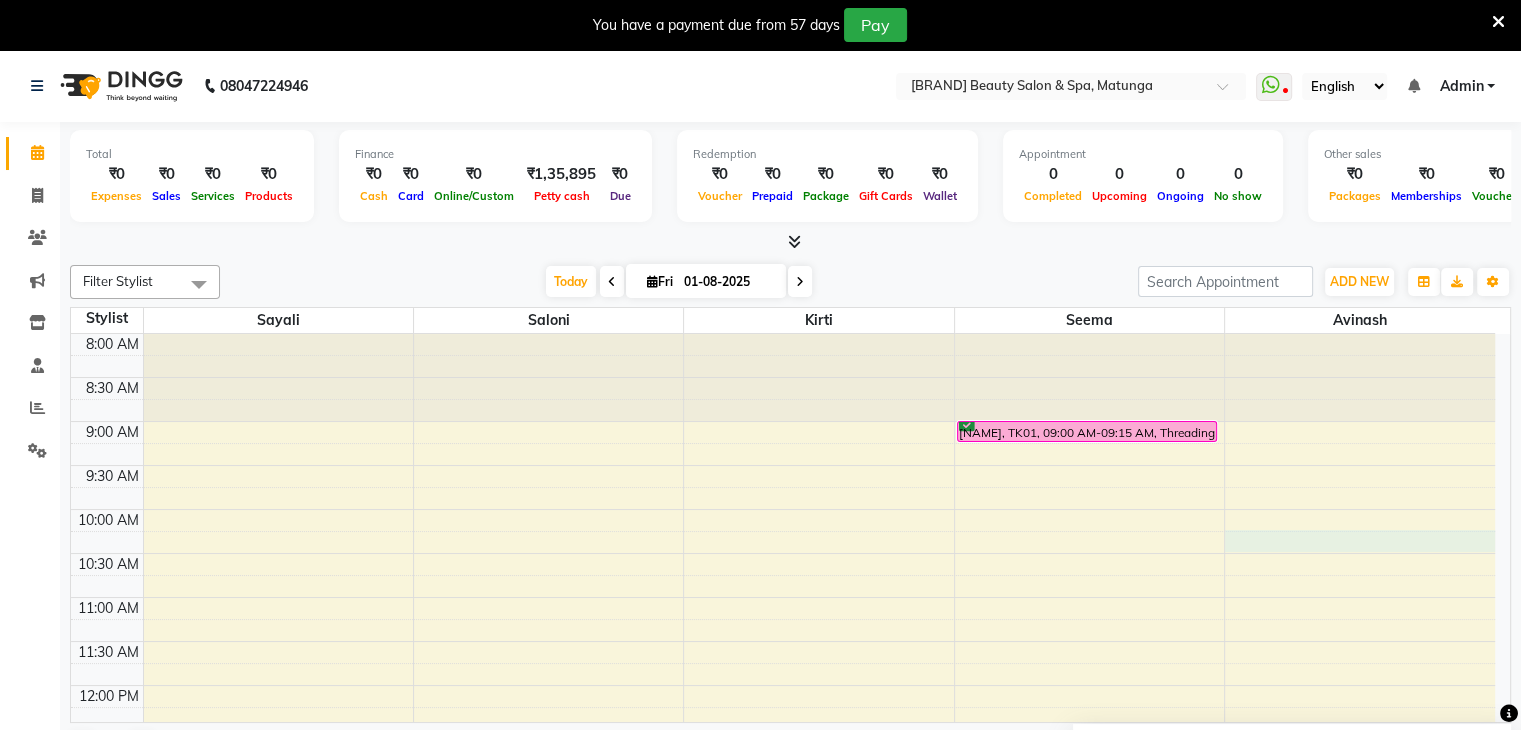 click on "8:00 AM 8:30 AM 9:00 AM 9:30 AM 10:00 AM 10:30 AM 11:00 AM 11:30 AM 12:00 PM 12:30 PM 1:00 PM 1:30 PM 2:00 PM 2:30 PM 3:00 PM 3:30 PM 4:00 PM 4:30 PM 5:00 PM 5:30 PM 6:00 PM 6:30 PM 7:00 PM 7:30 PM 8:00 PM 8:30 PM     [FIRST] [LAST], TK01, 09:00 AM-09:15 AM, Threading -Eyebrow" at bounding box center (783, 905) 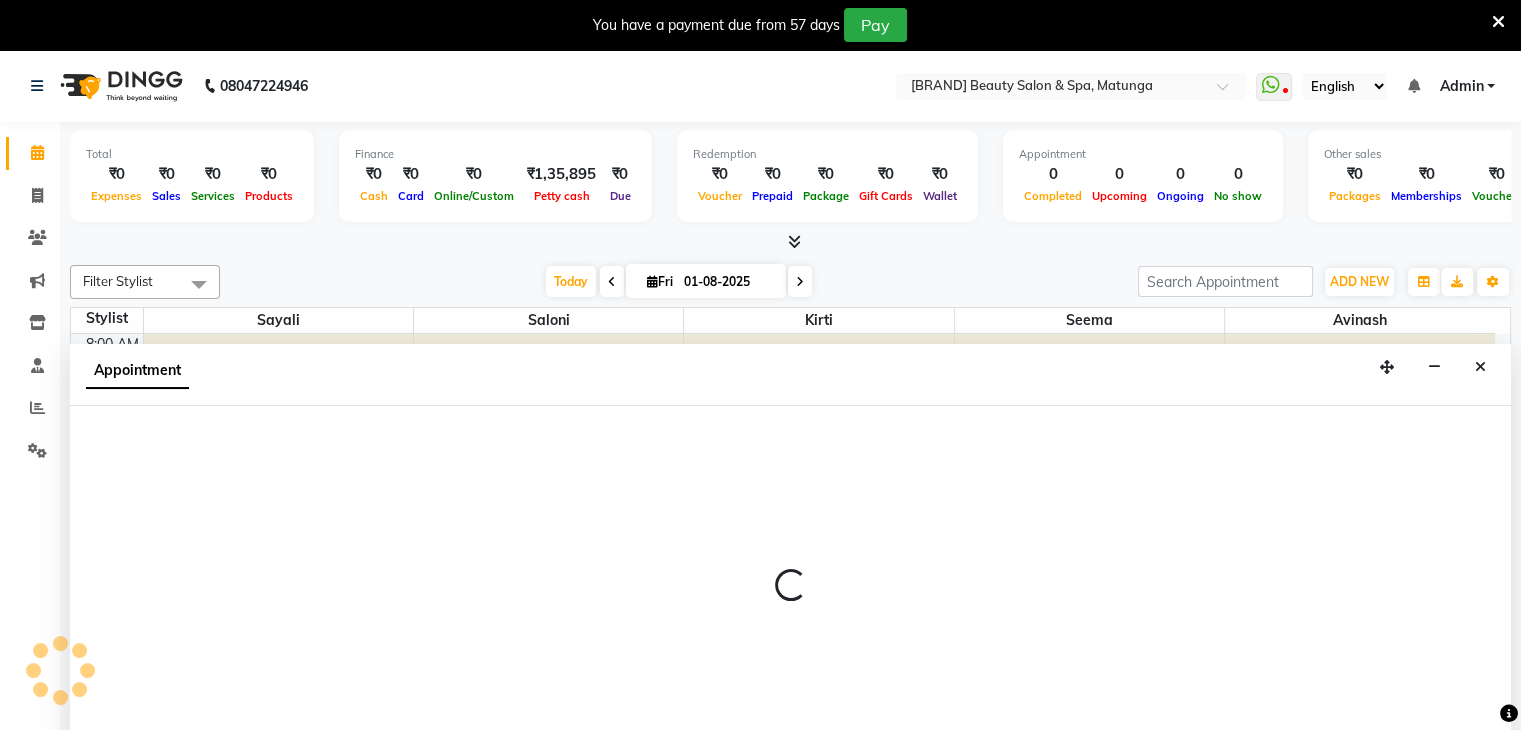 scroll, scrollTop: 51, scrollLeft: 0, axis: vertical 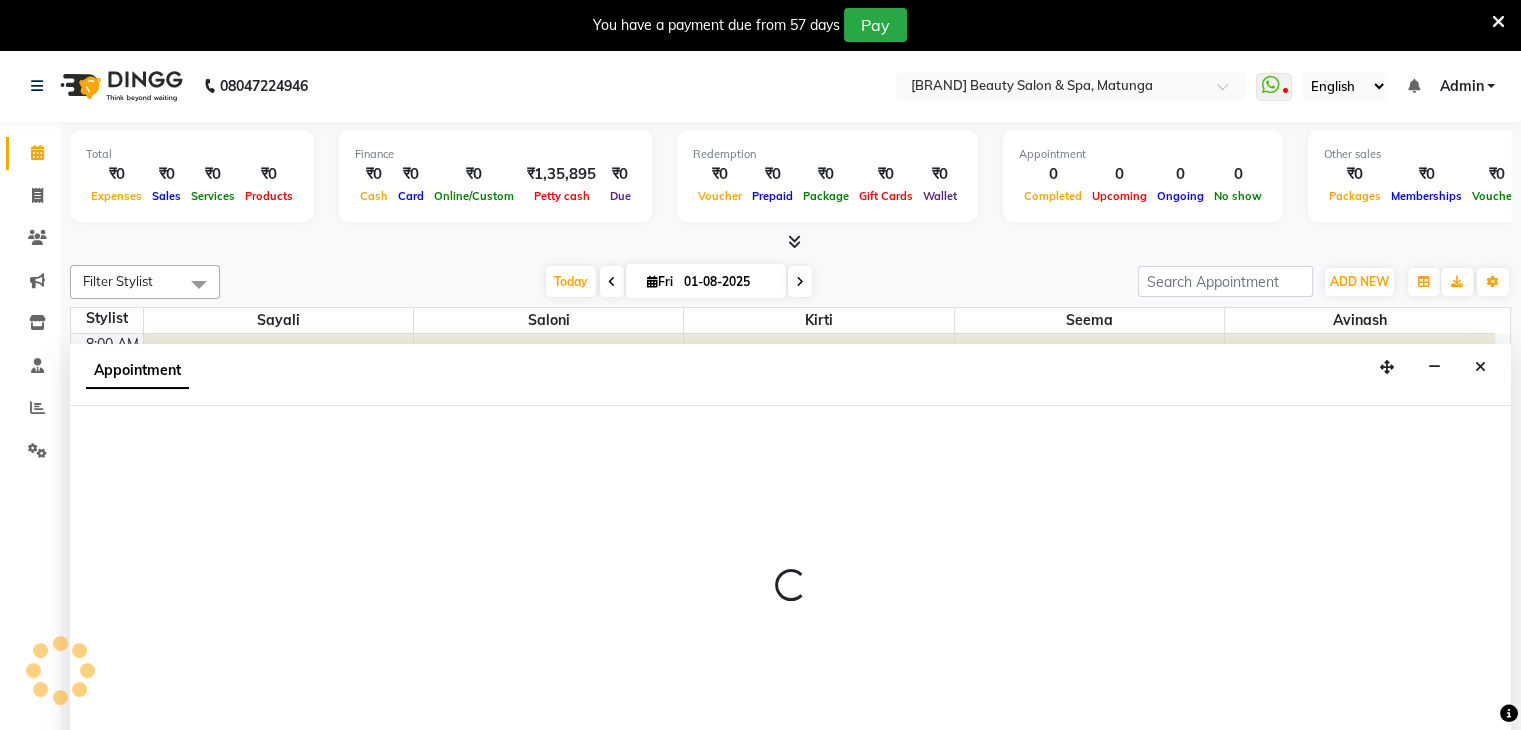select on "85584" 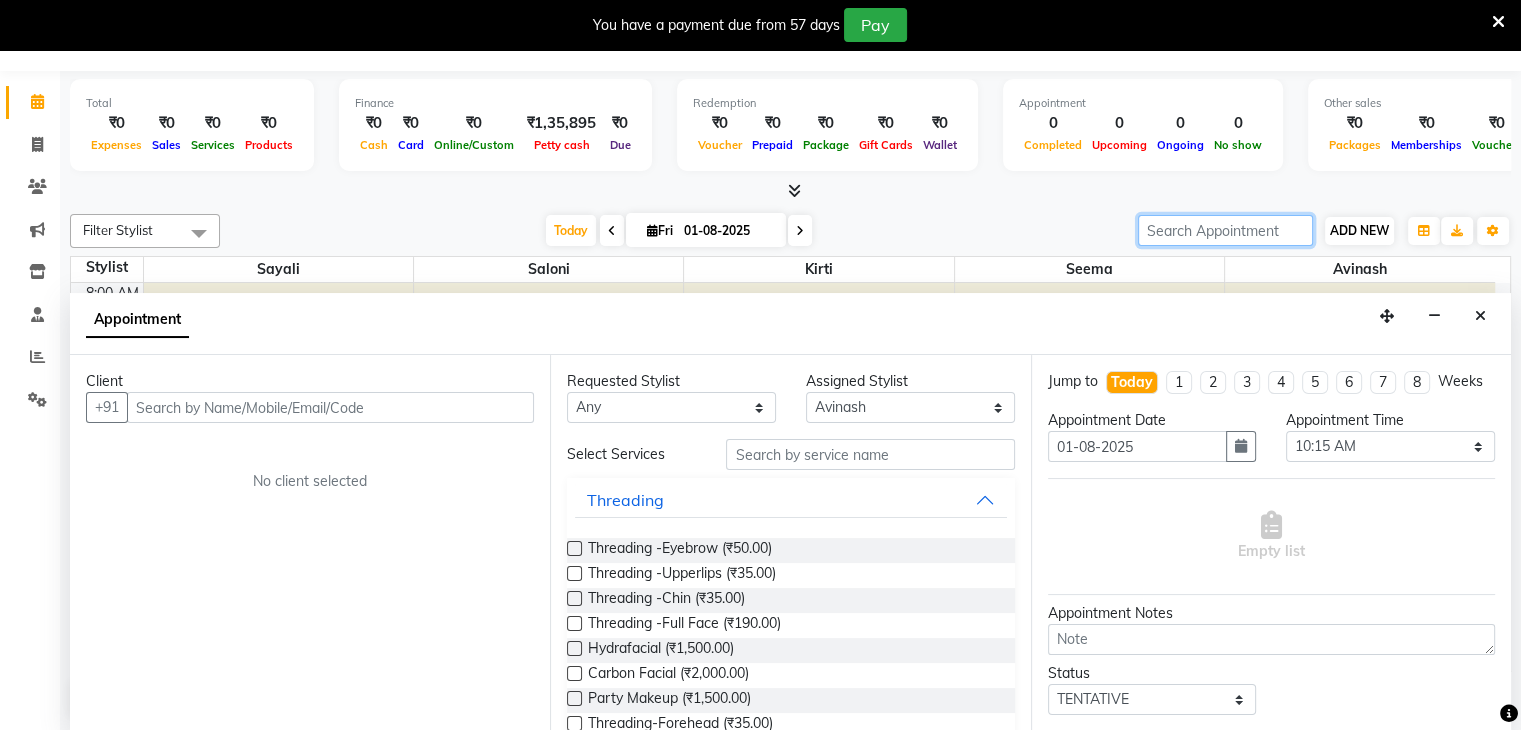 drag, startPoint x: 1221, startPoint y: 223, endPoint x: 1351, endPoint y: 233, distance: 130.38405 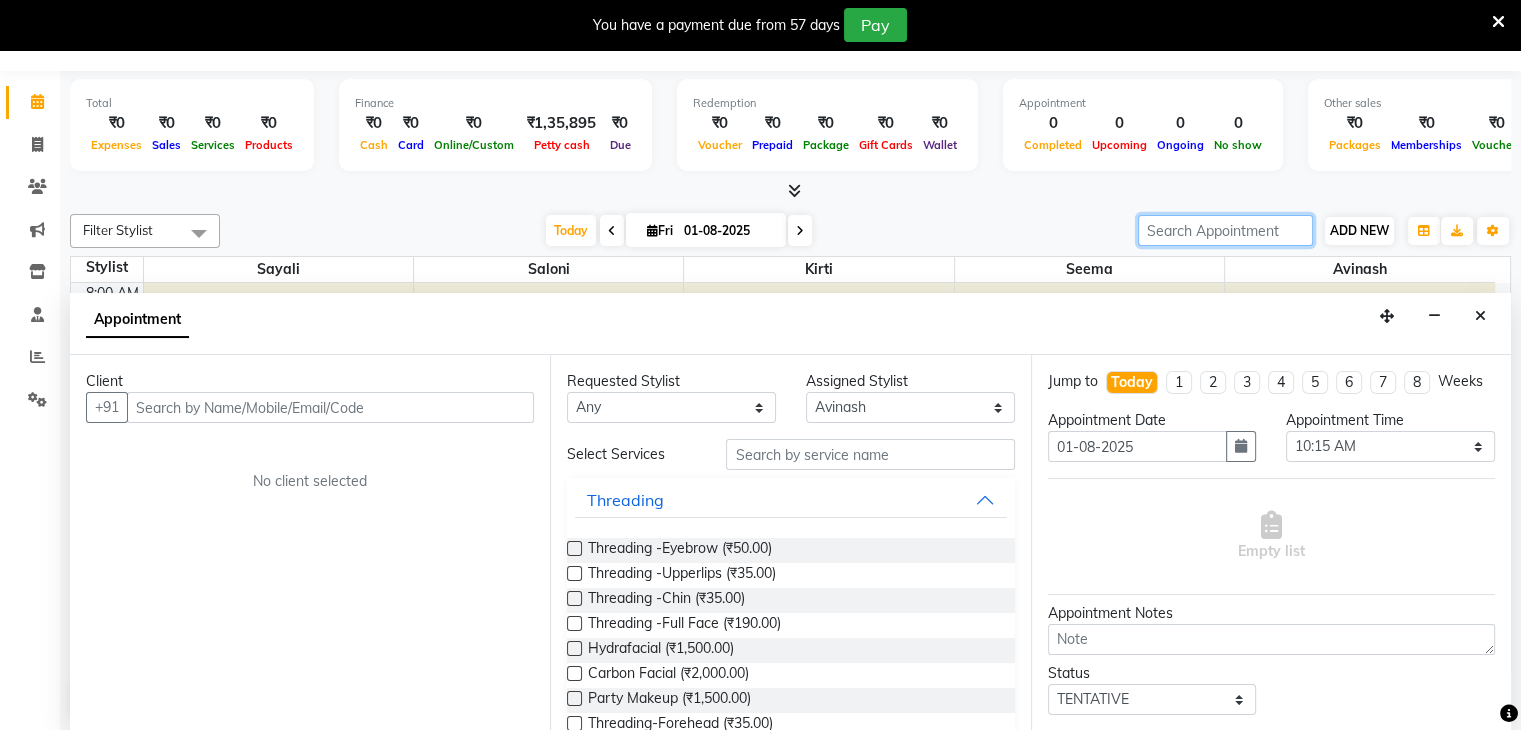 click on "ADD NEW Toggle Dropdown Add Appointment Add Invoice Add Attendance Add Client Add Transaction Filter Stylist Select All [FIRST] [LAST] [FIRST] [LAST] [FIRST] [LAST] [FIRST] [LAST] Group By  Staff View   Room View  View as Vertical  Vertical - Week View  Horizontal  Horizontal - Week View  List  Toggle Dropdown Calendar Settings Manage Tags   Arrange Stylists   Reset Stylists  Full Screen  Show Available Stylist  Appointment Form Zoom 100% Staff/Room Display Count 5 Stylist [FIRST] [FIRST] [FIRST] [FIRST] [FIRST]" at bounding box center [1324, 231] 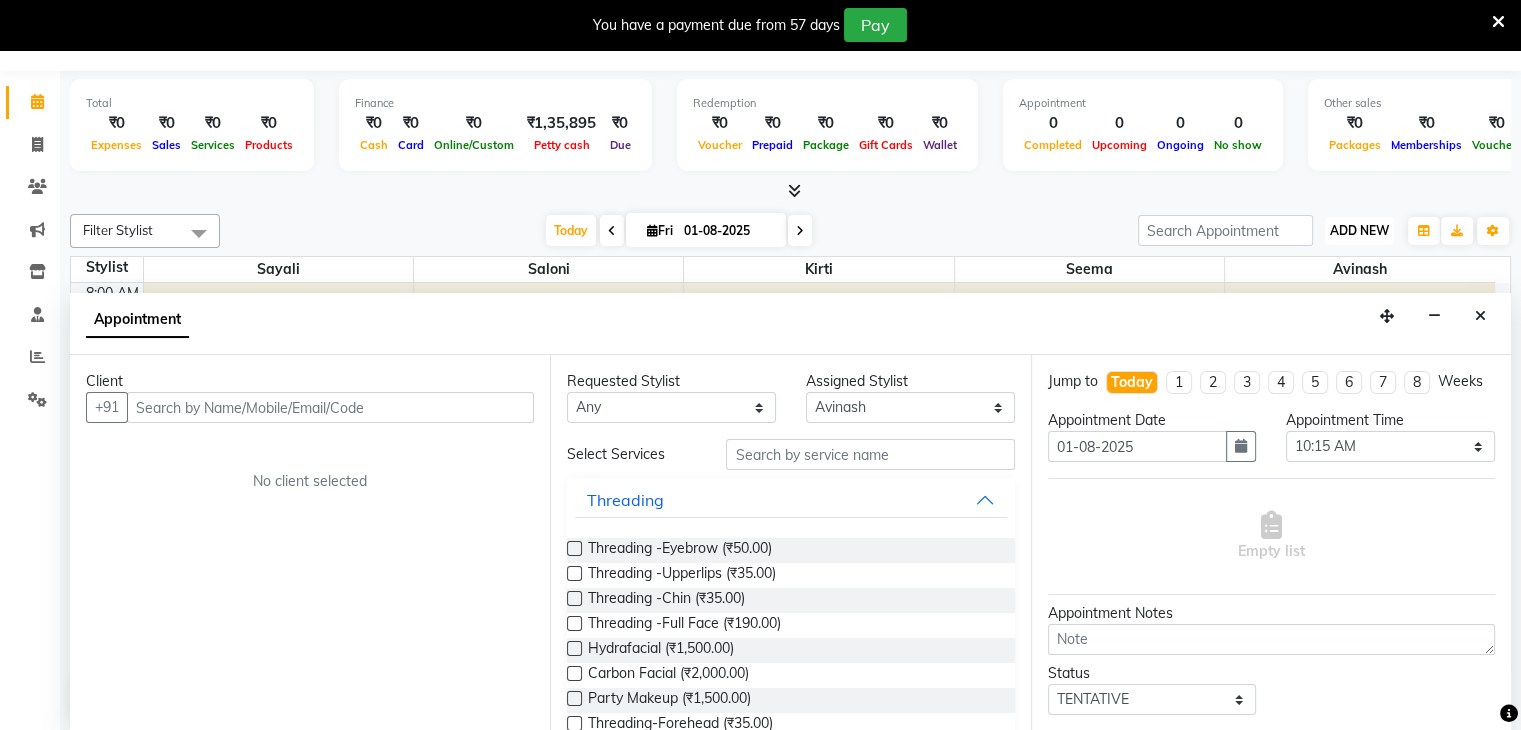 click on "ADD NEW" at bounding box center (1359, 230) 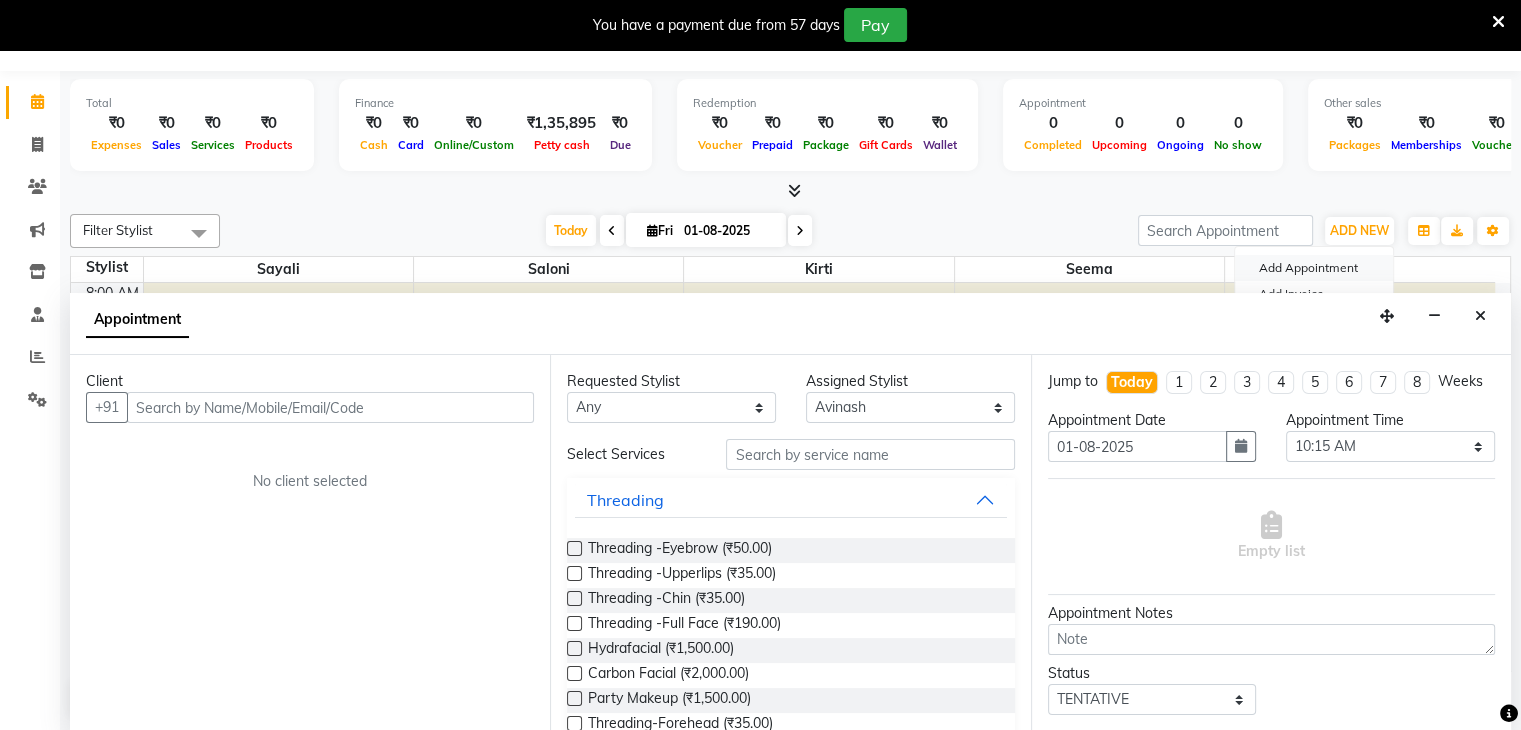 click on "Add Appointment" at bounding box center (1314, 268) 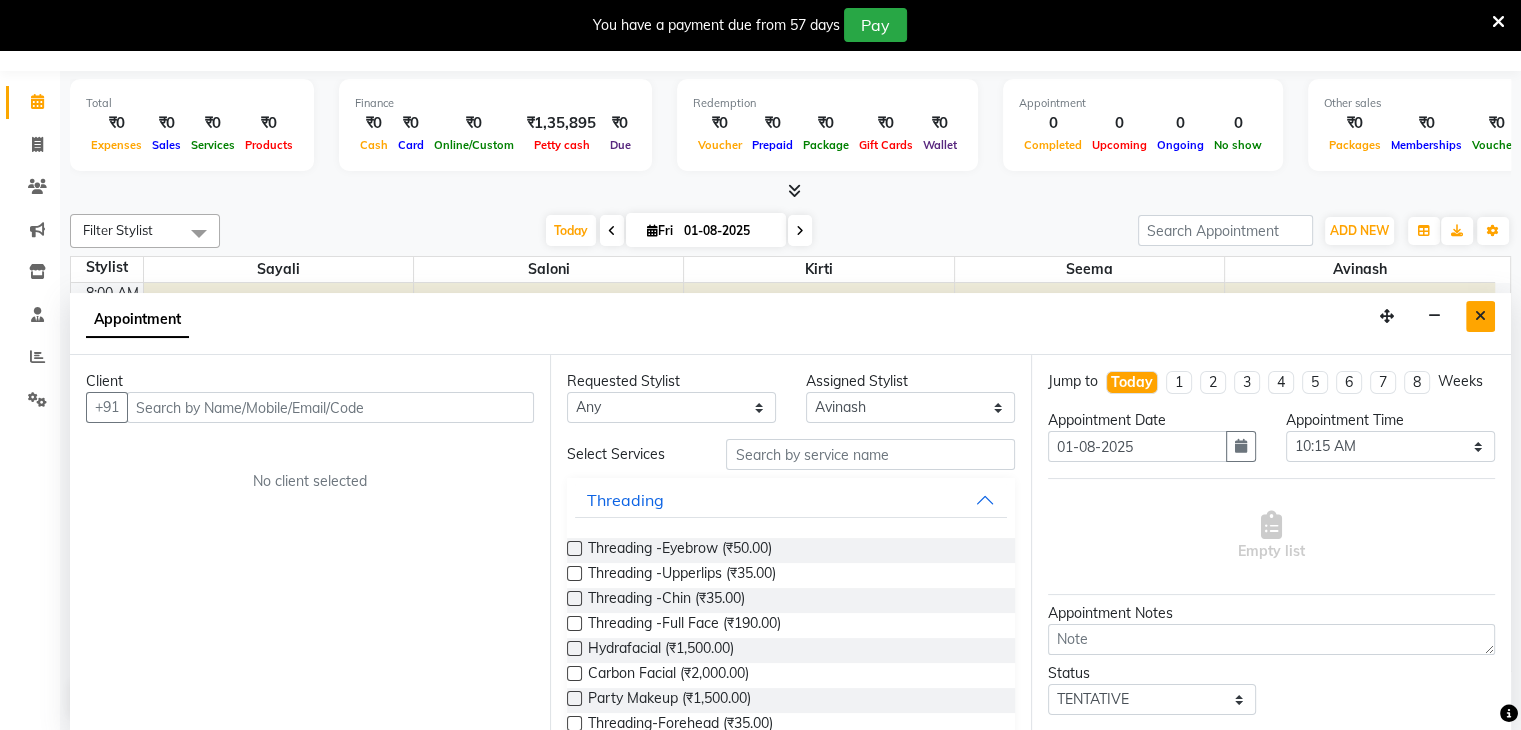 click at bounding box center (1480, 316) 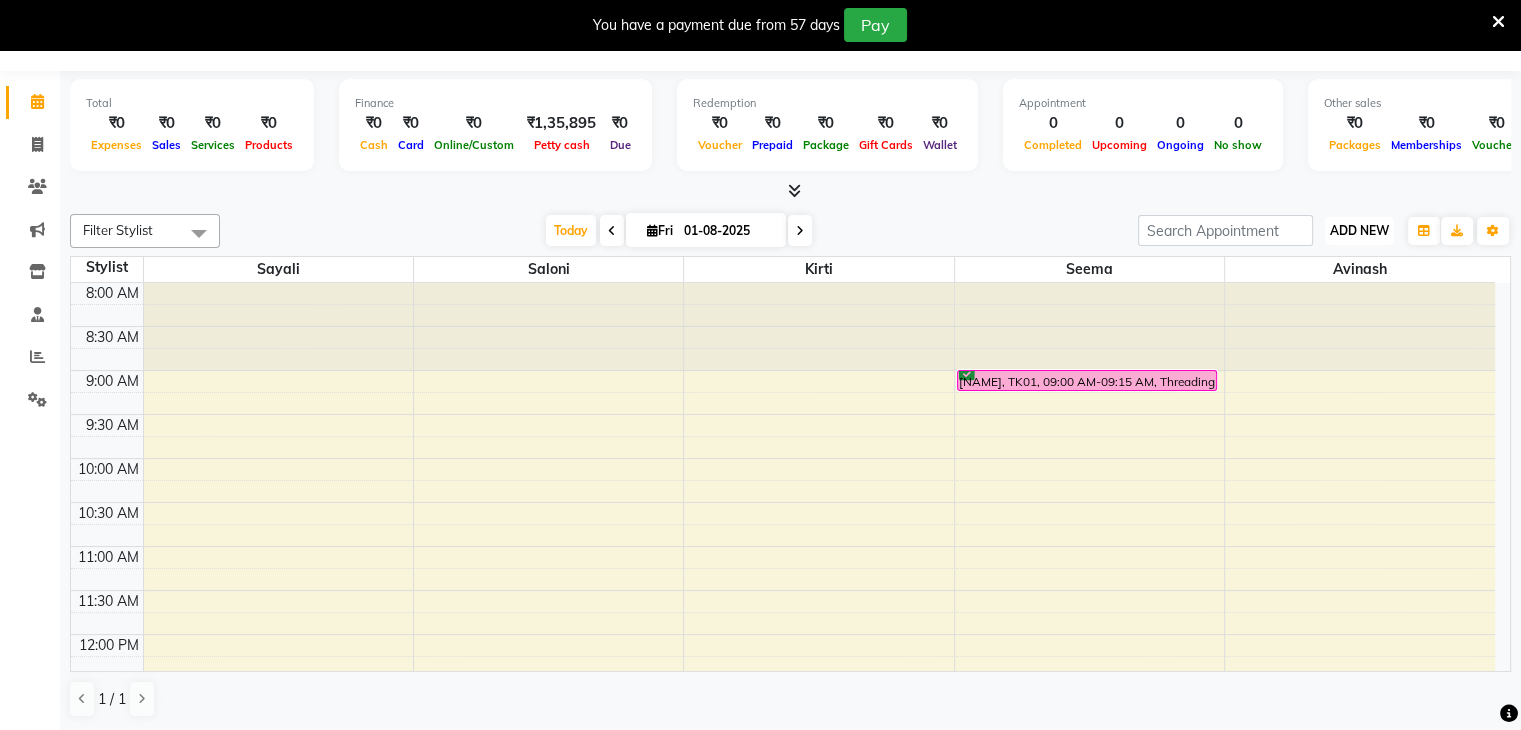 click on "ADD NEW" at bounding box center (1359, 230) 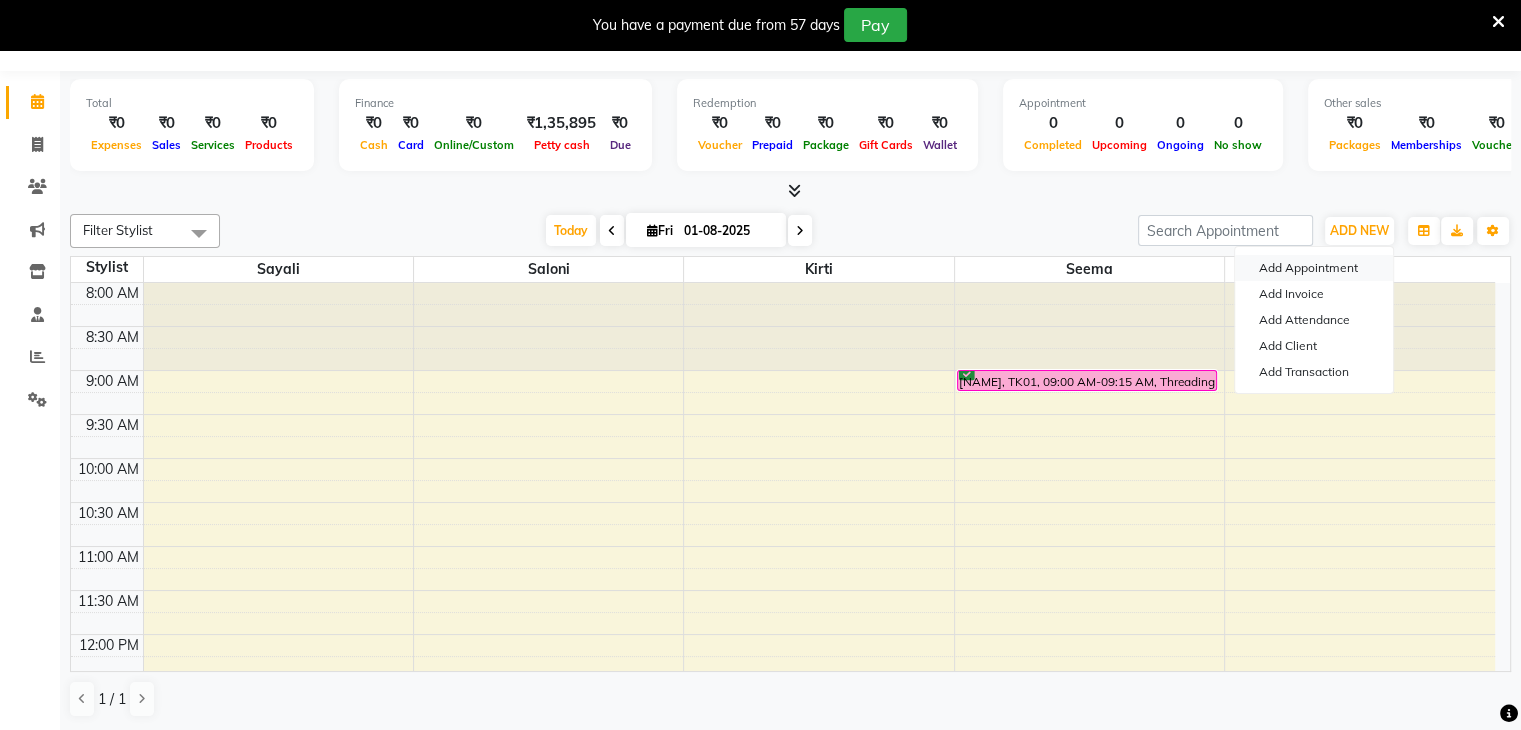 click on "Add Appointment" at bounding box center [1314, 268] 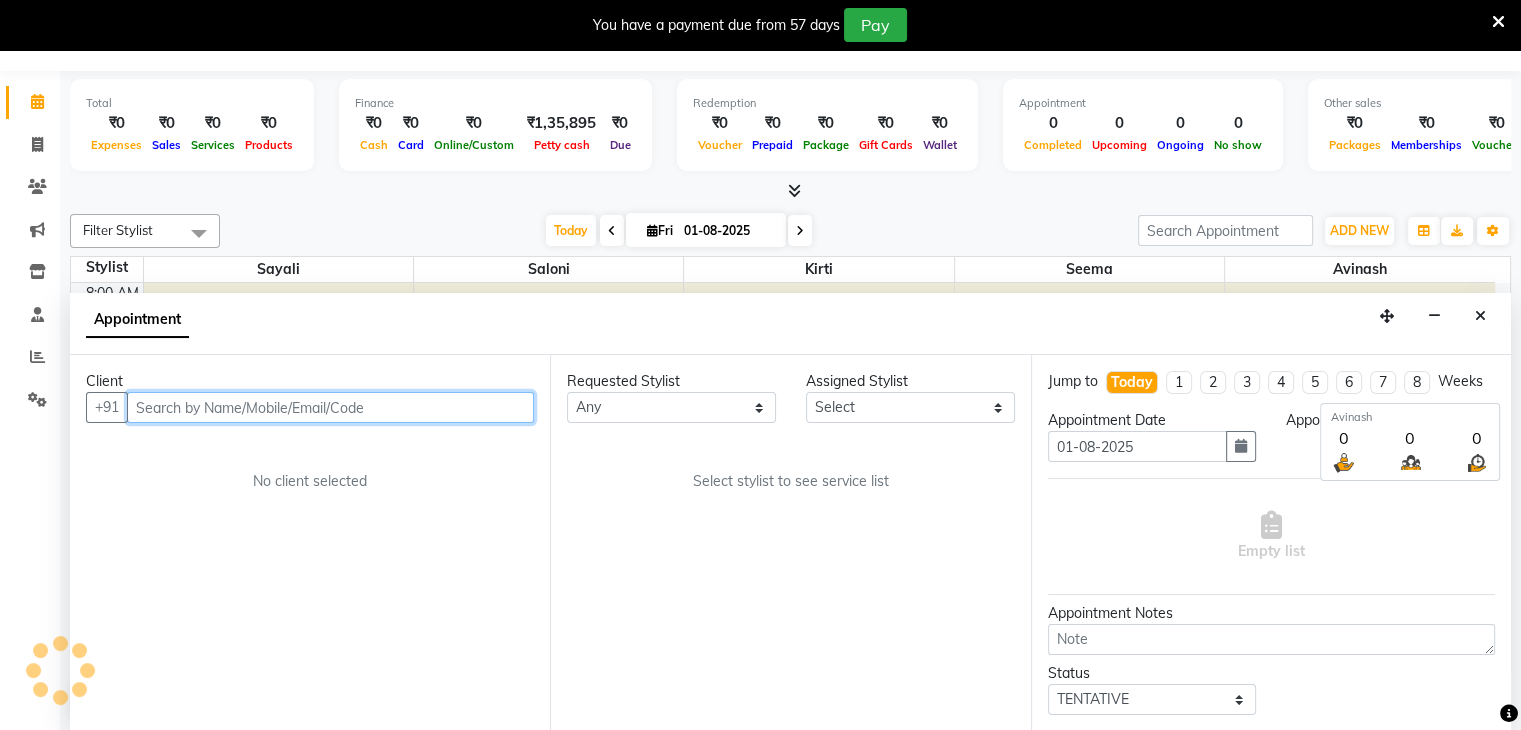 select on "540" 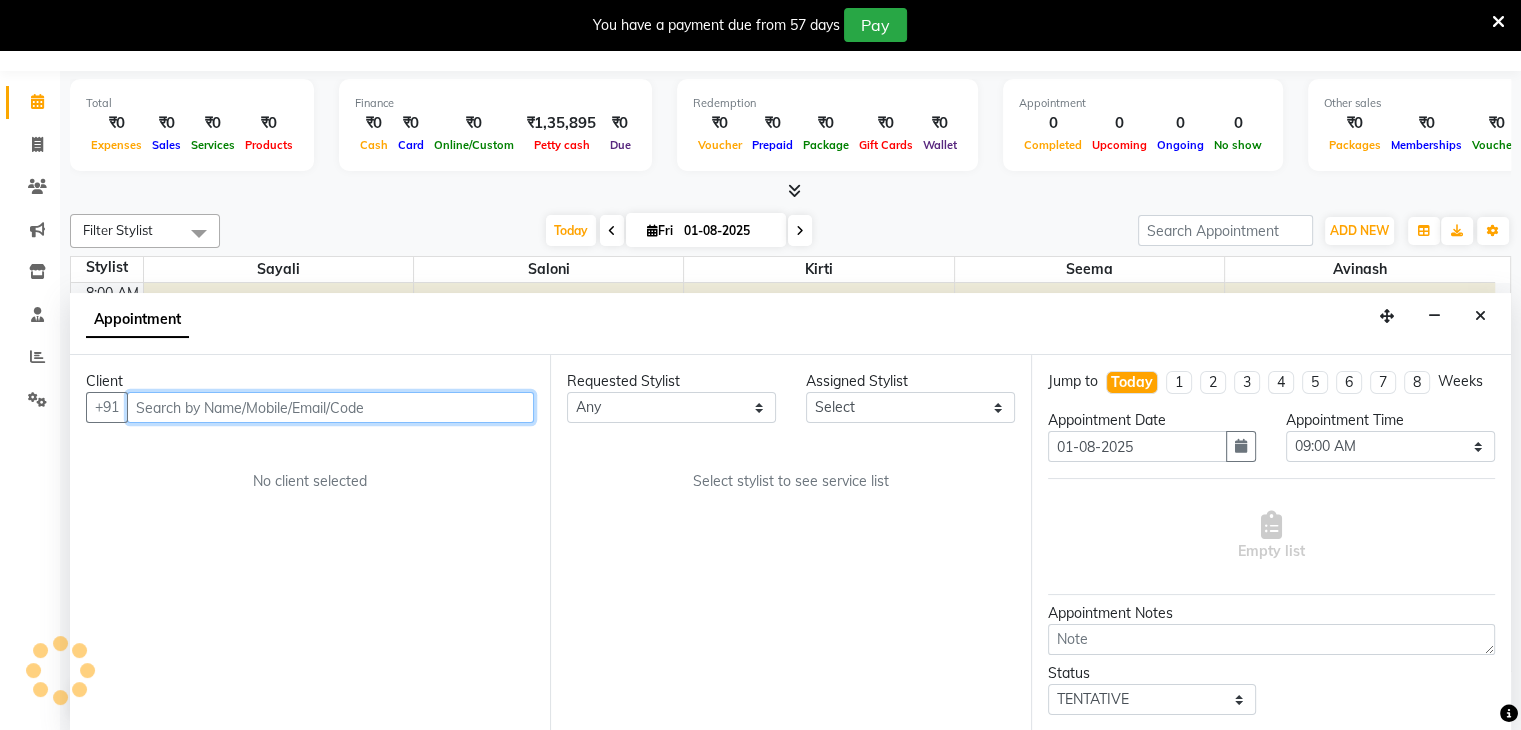 click at bounding box center [330, 407] 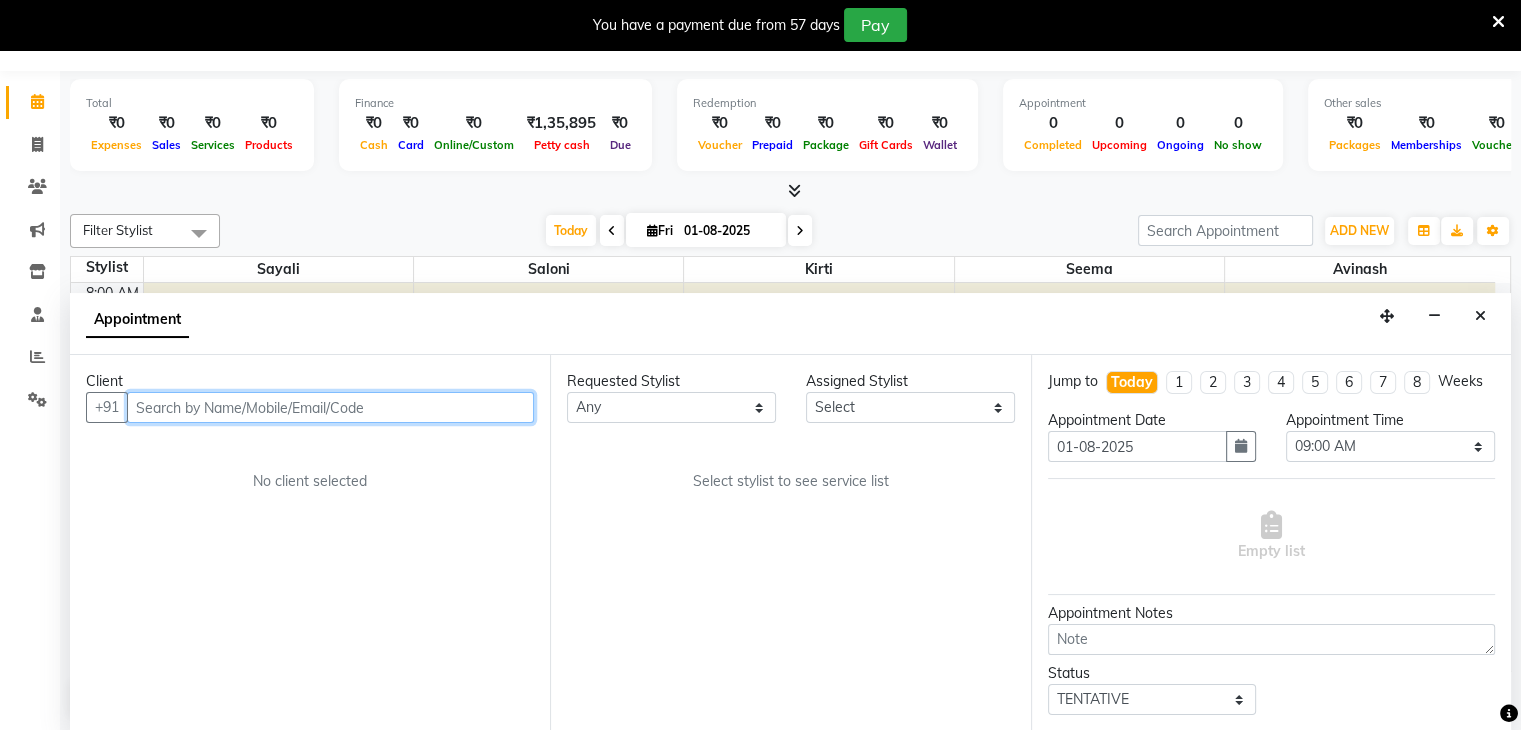 click at bounding box center [330, 407] 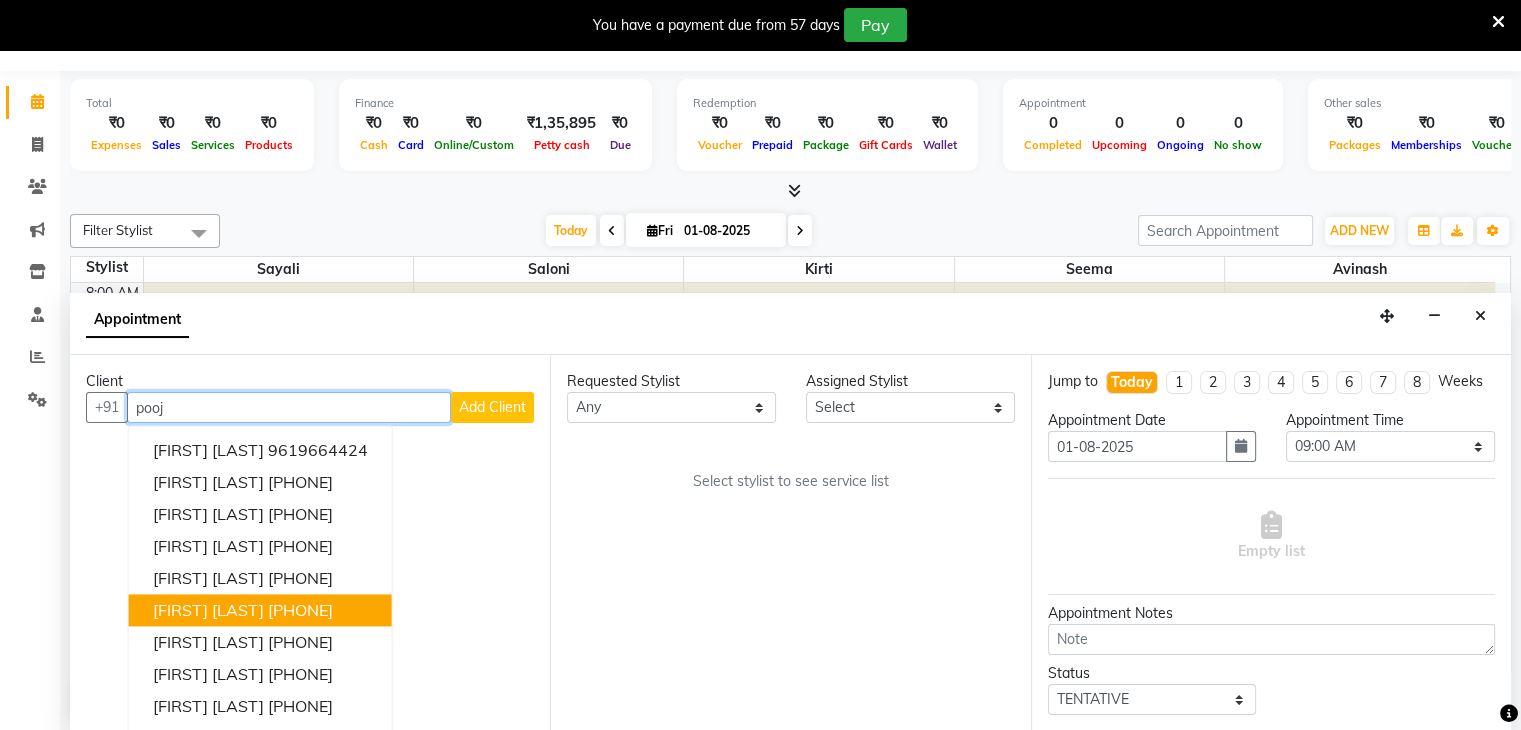 click on "[FIRST] [LAST]" at bounding box center (208, 611) 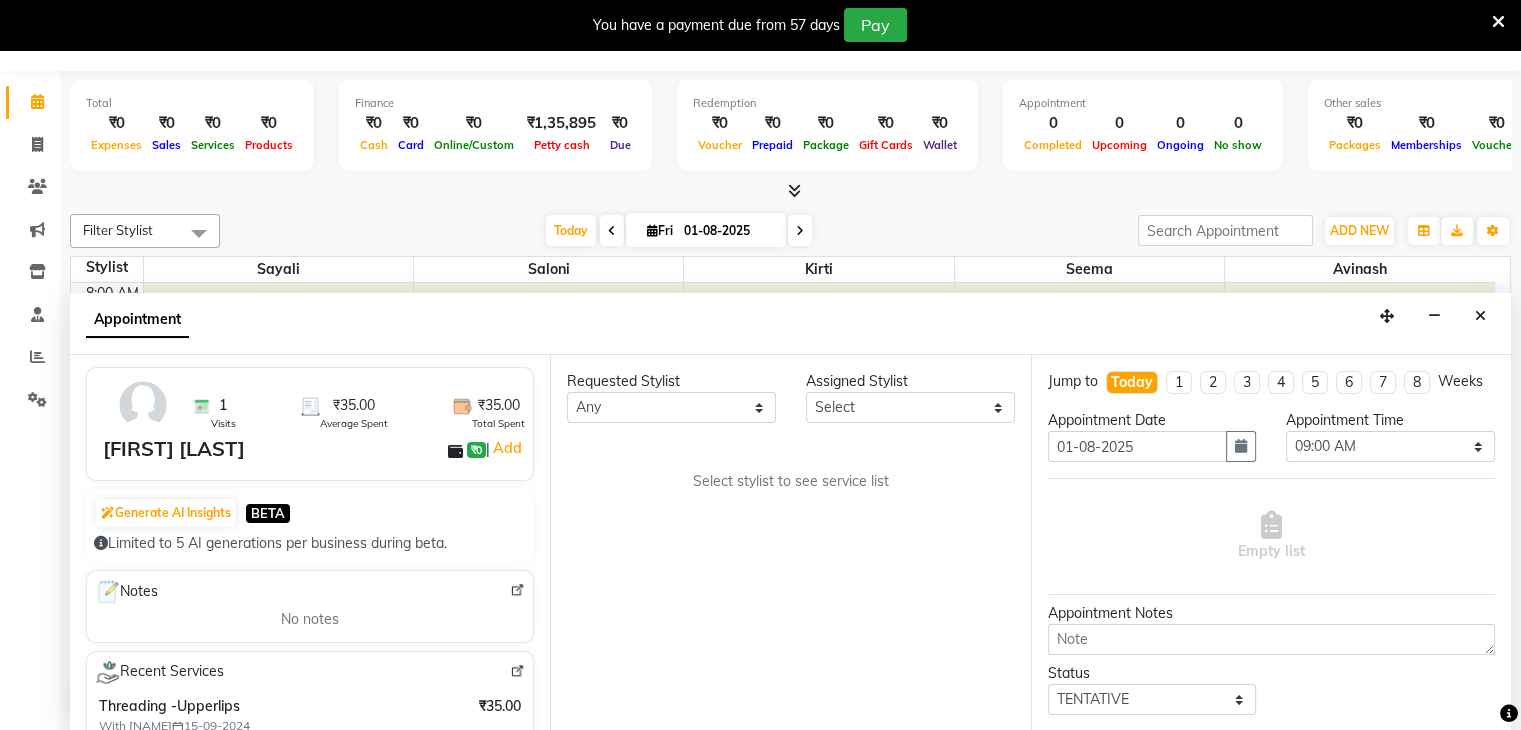 scroll, scrollTop: 130, scrollLeft: 0, axis: vertical 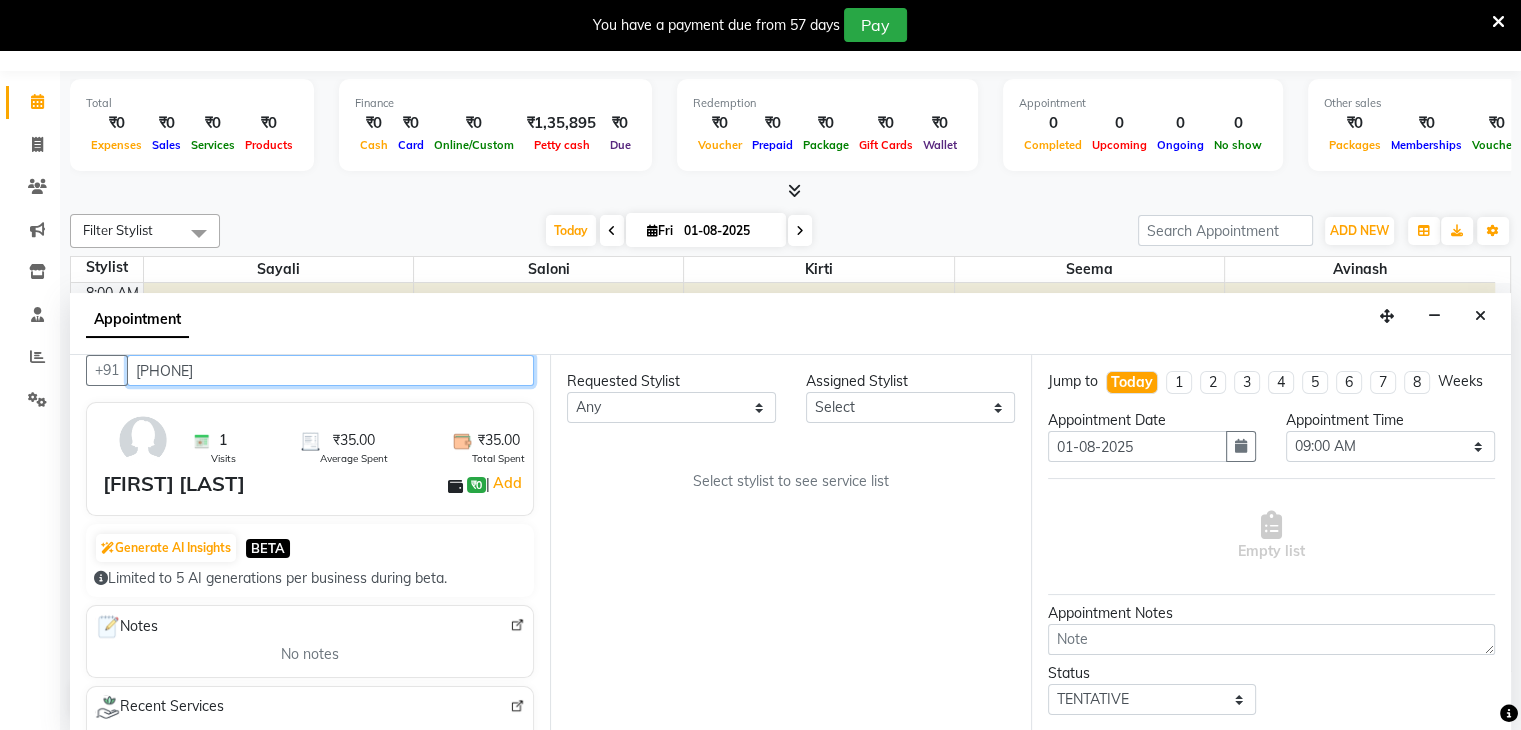 type on "[PHONE]" 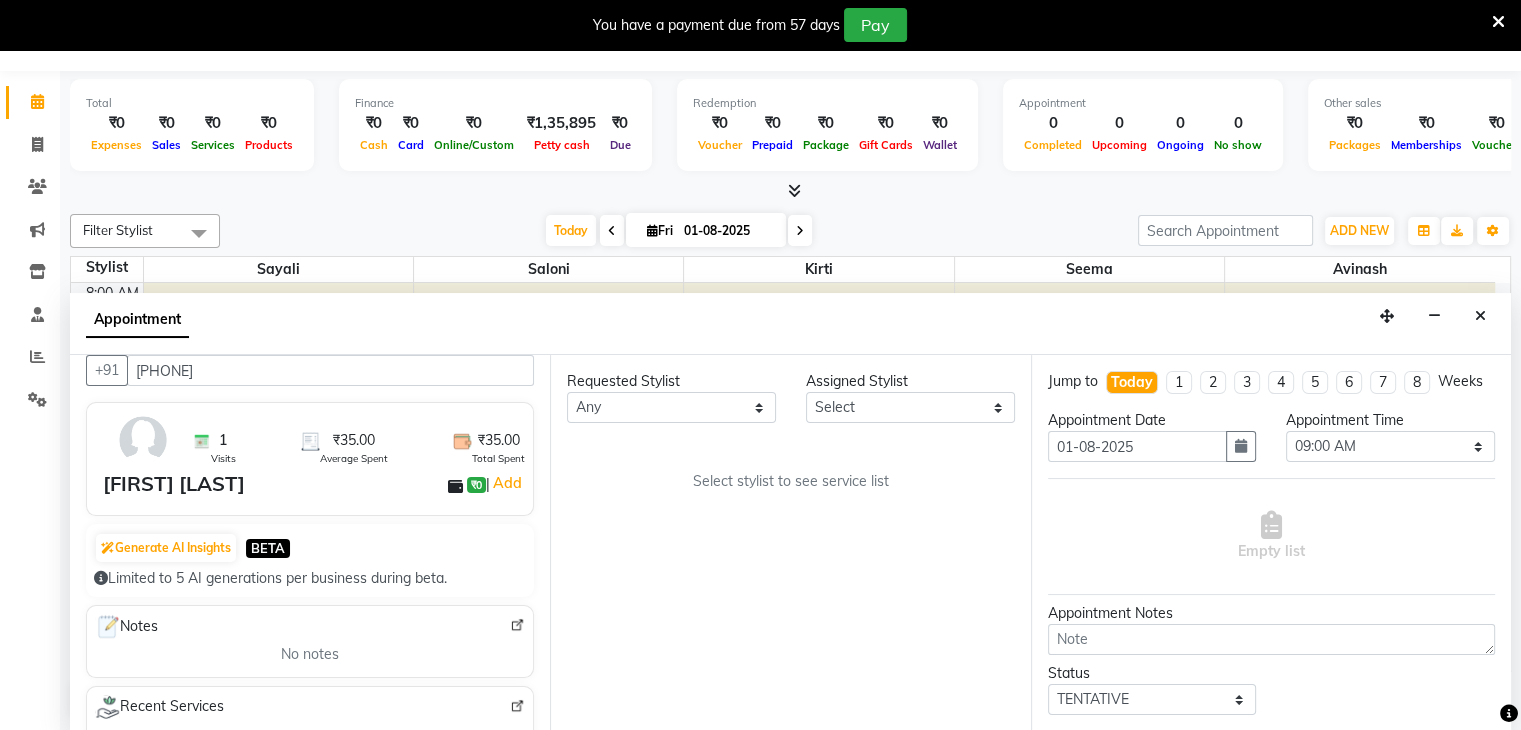 click on "Requested Stylist" at bounding box center (671, 381) 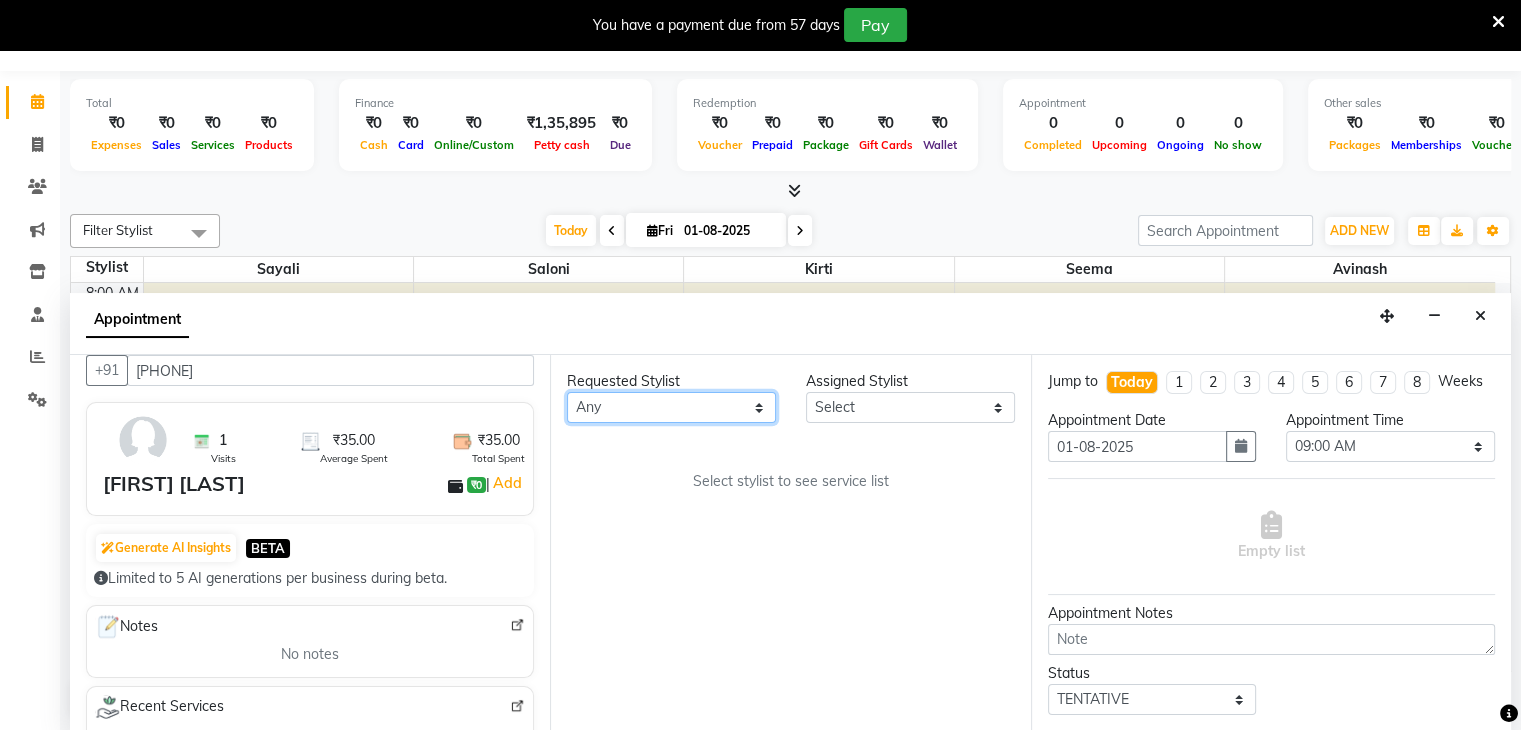 click on "Any [FIRST] [LAST] [FIRST] [LAST] [FIRST] [LAST] [FIRST] [LAST]" at bounding box center [671, 407] 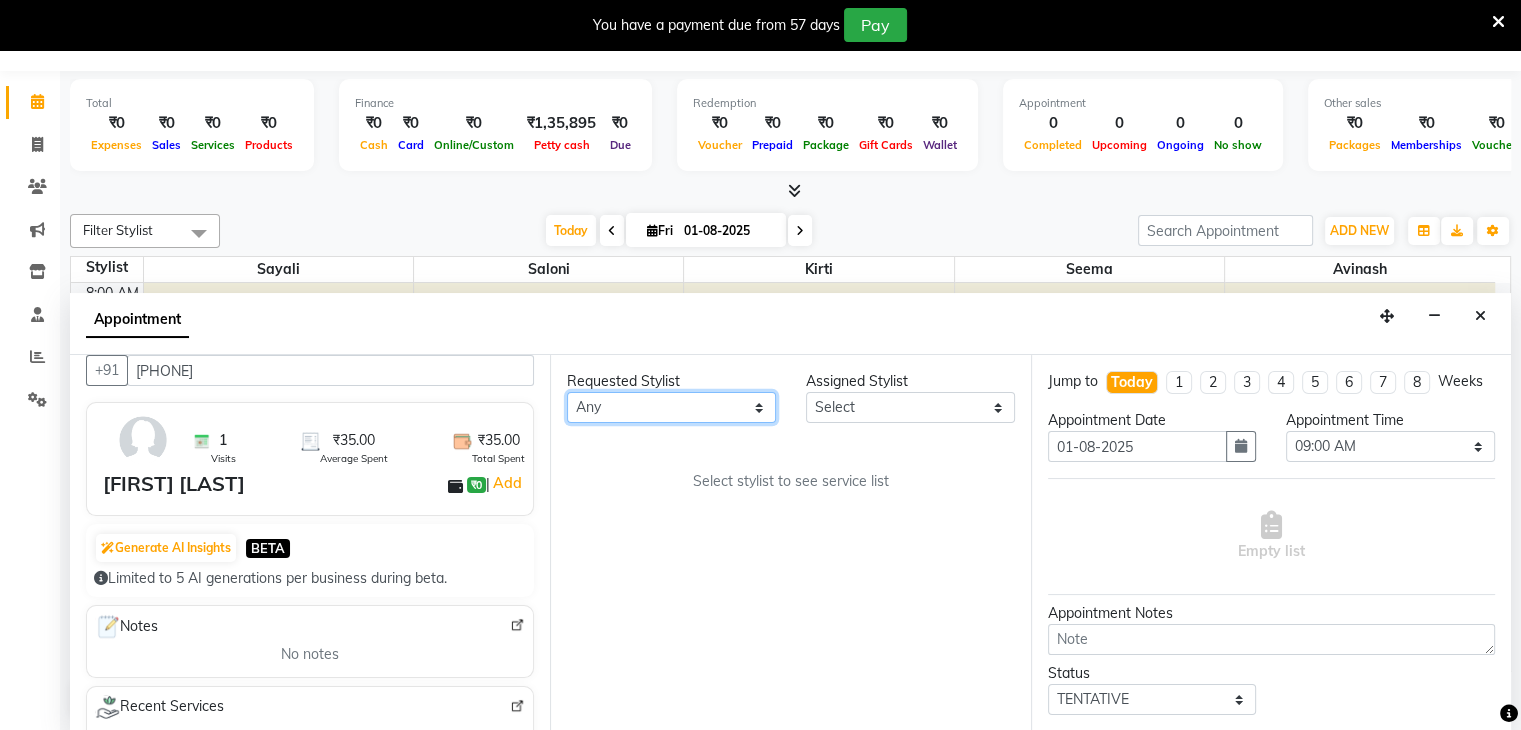click on "Any [FIRST] [LAST] [FIRST] [LAST] [FIRST] [LAST] [FIRST] [LAST]" at bounding box center [671, 407] 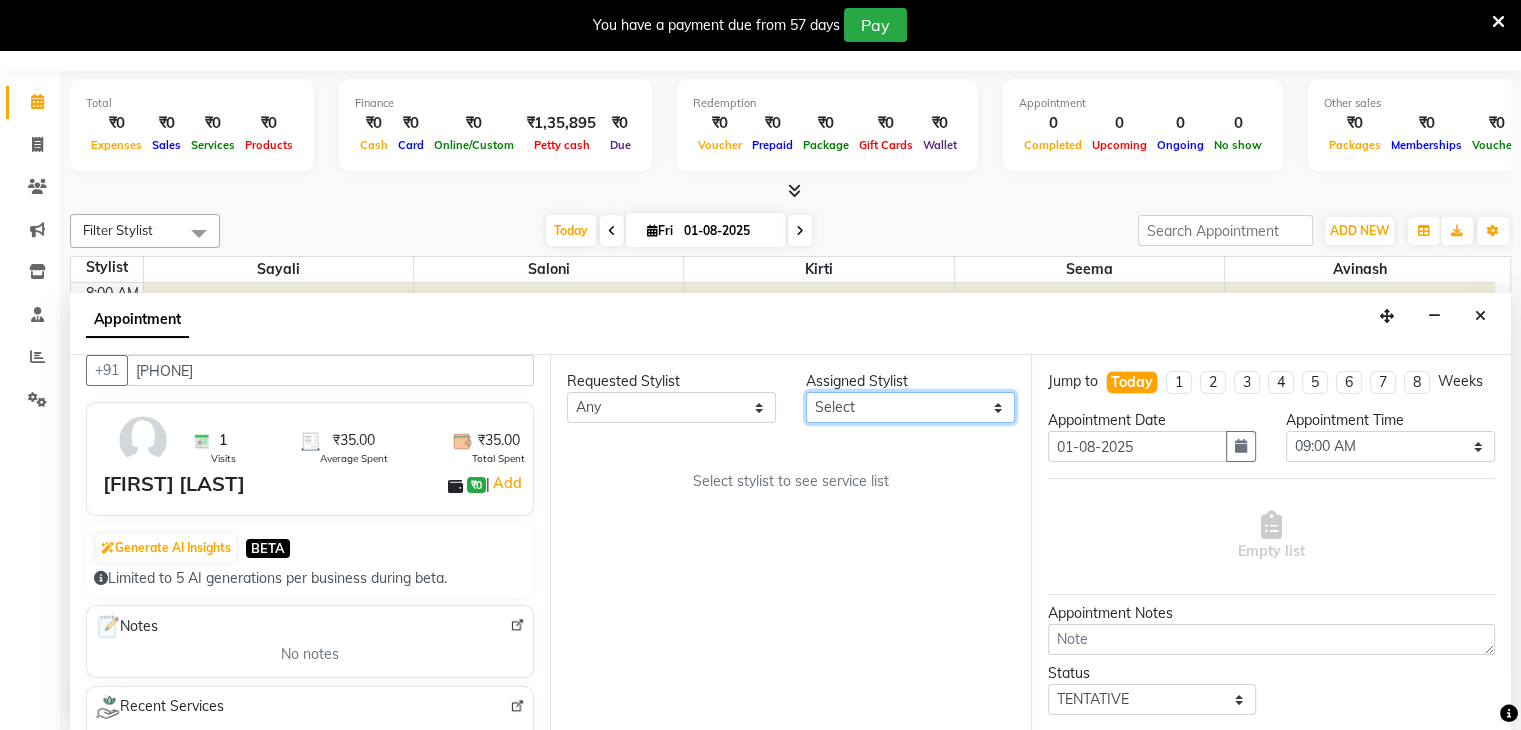 click on "Select [FIRST] [LAST] [FIRST] [LAST] [FIRST] [LAST] [FIRST] [LAST]" at bounding box center (910, 407) 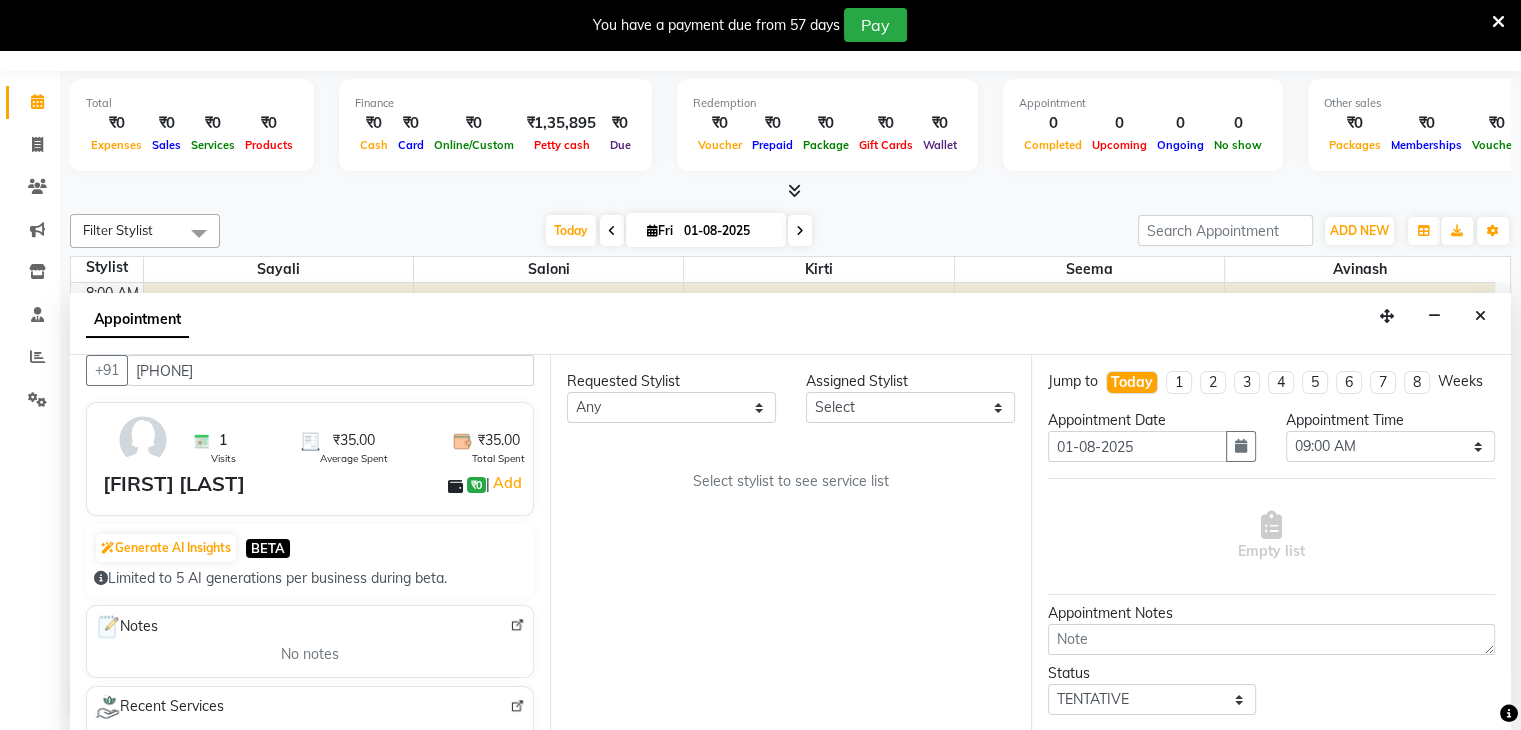 click on "2" at bounding box center (1213, 382) 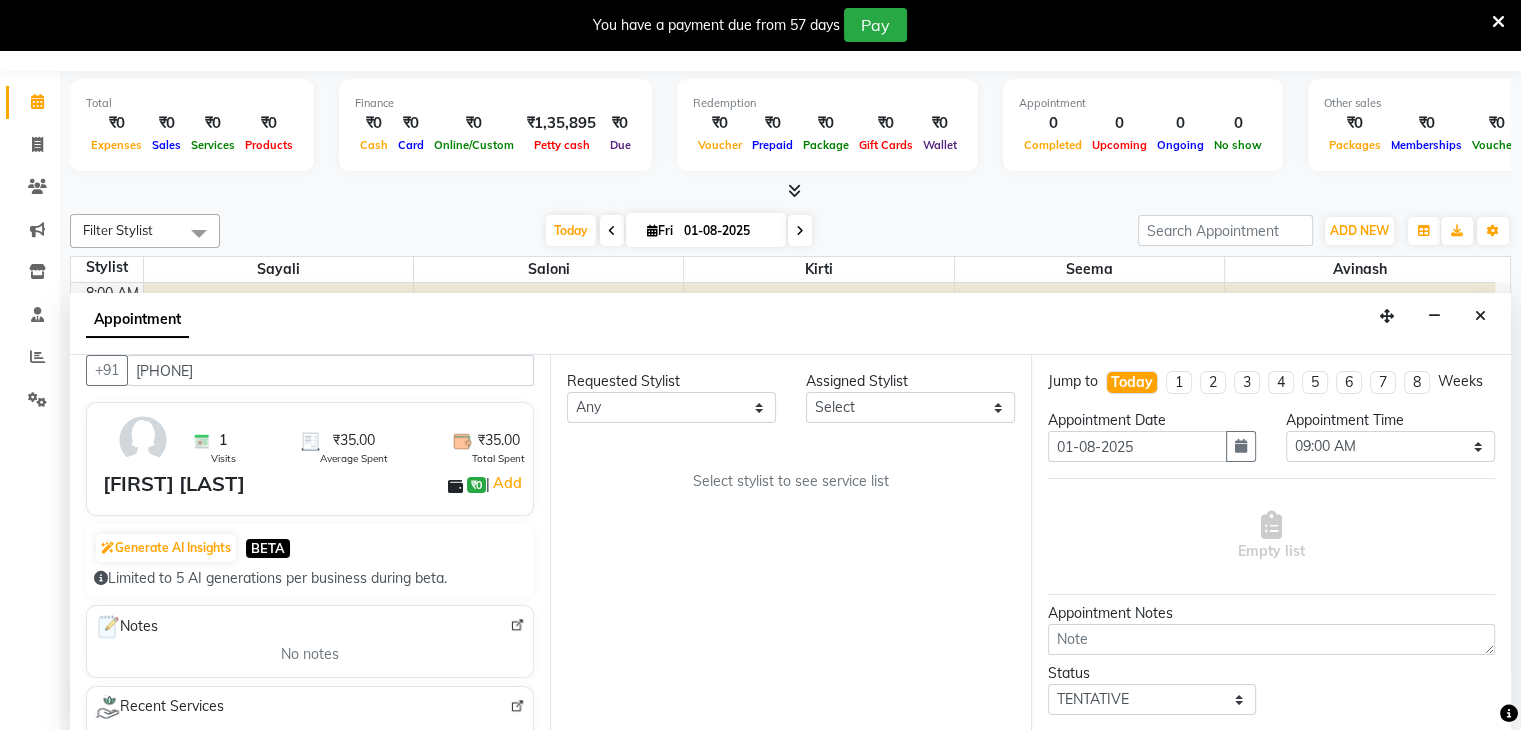 type on "15-08-2025" 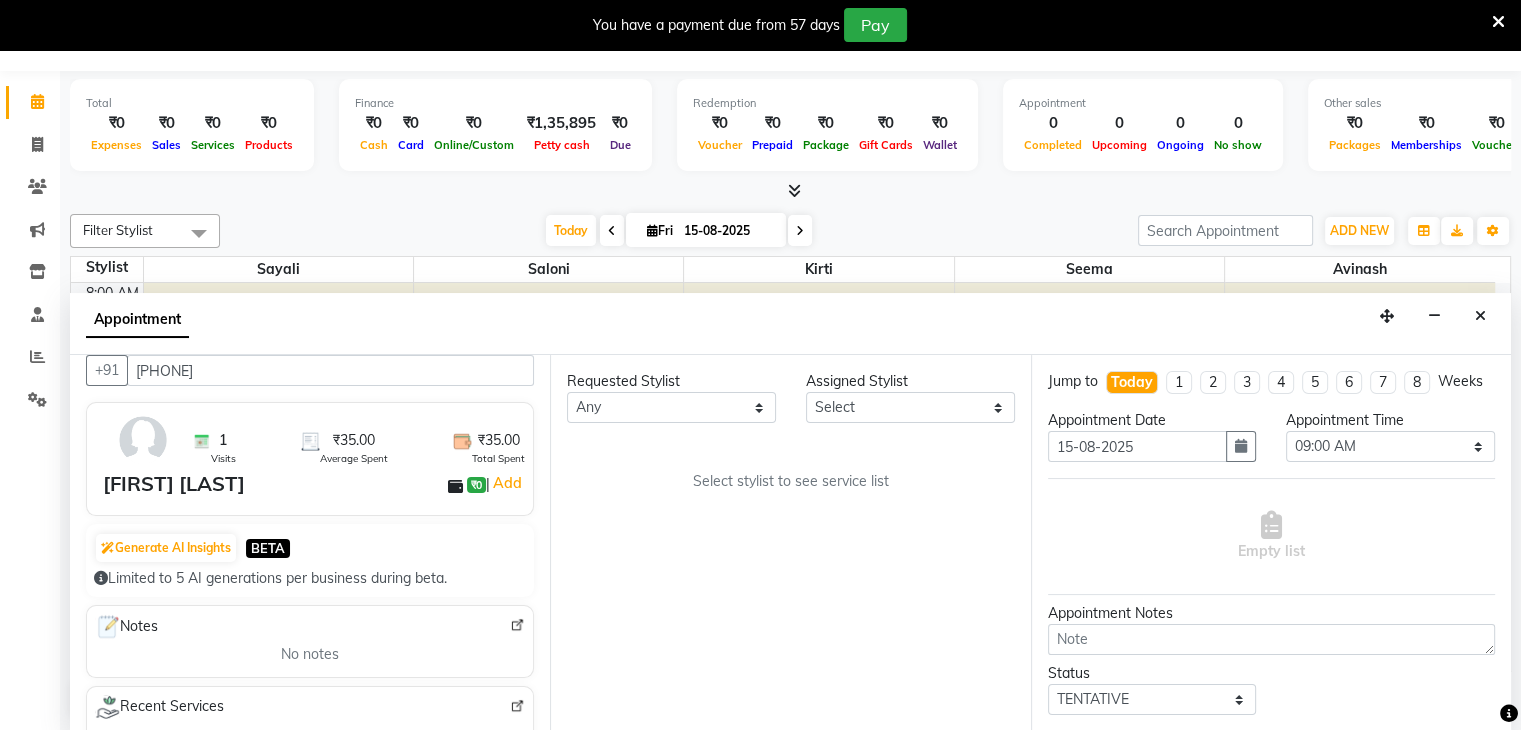 select on "540" 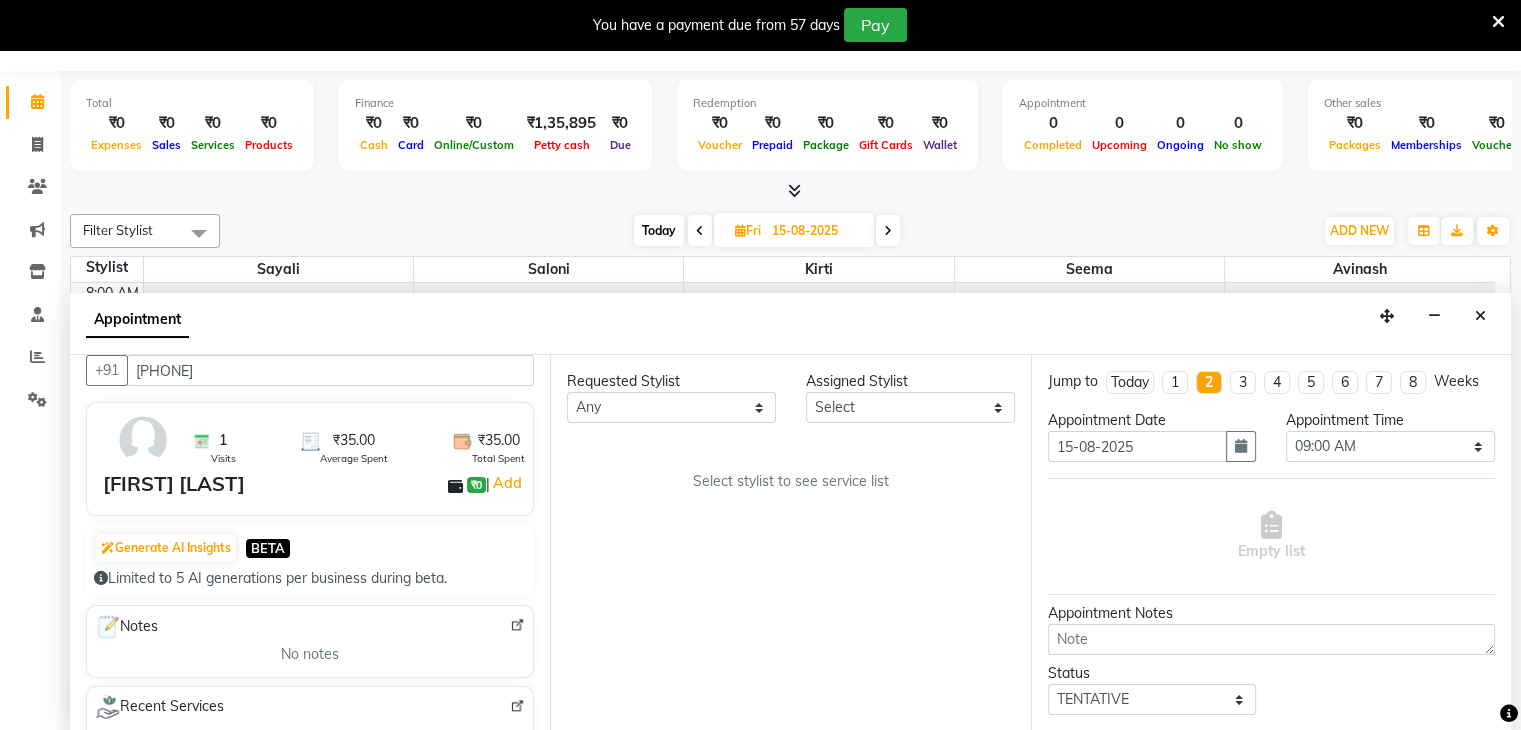 scroll, scrollTop: 524, scrollLeft: 0, axis: vertical 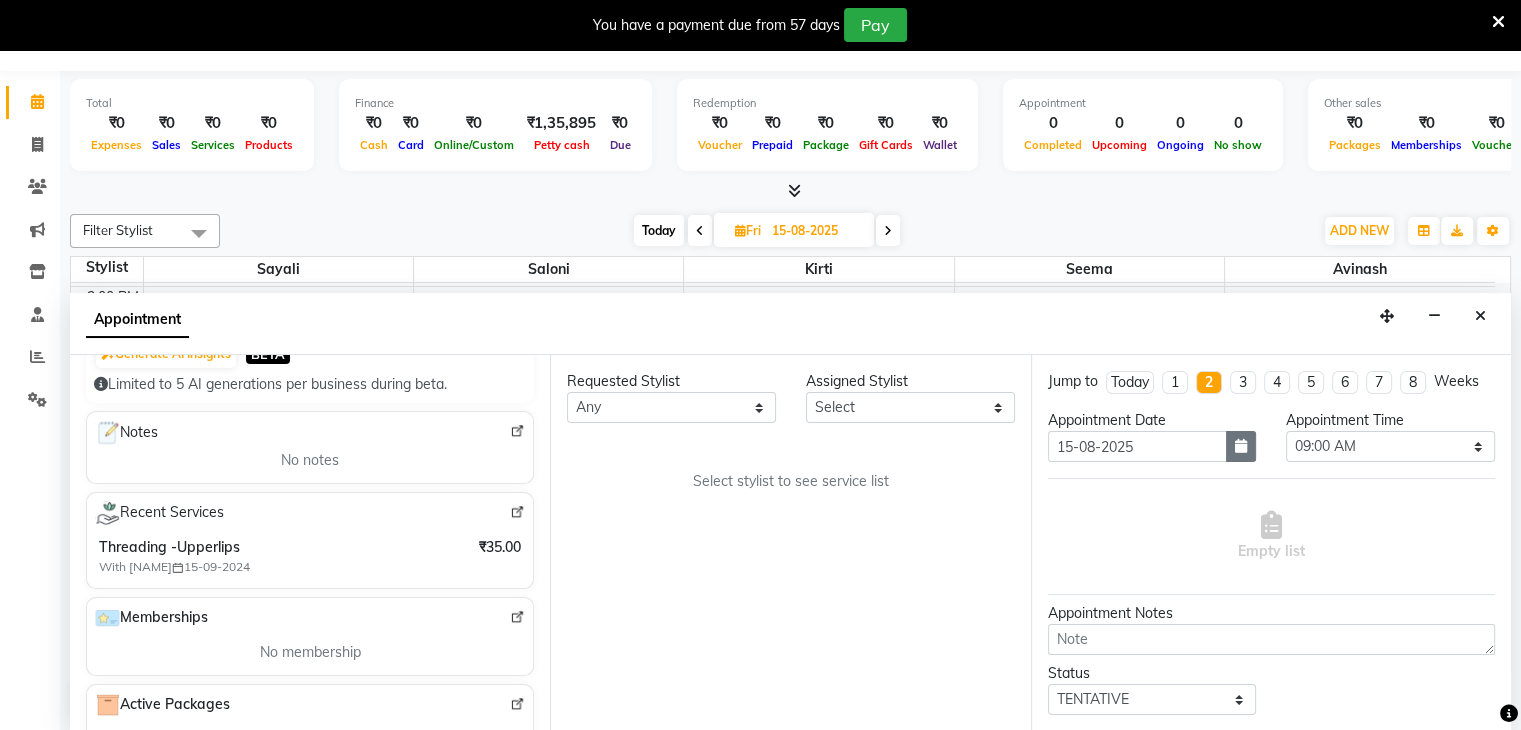click at bounding box center (1241, 446) 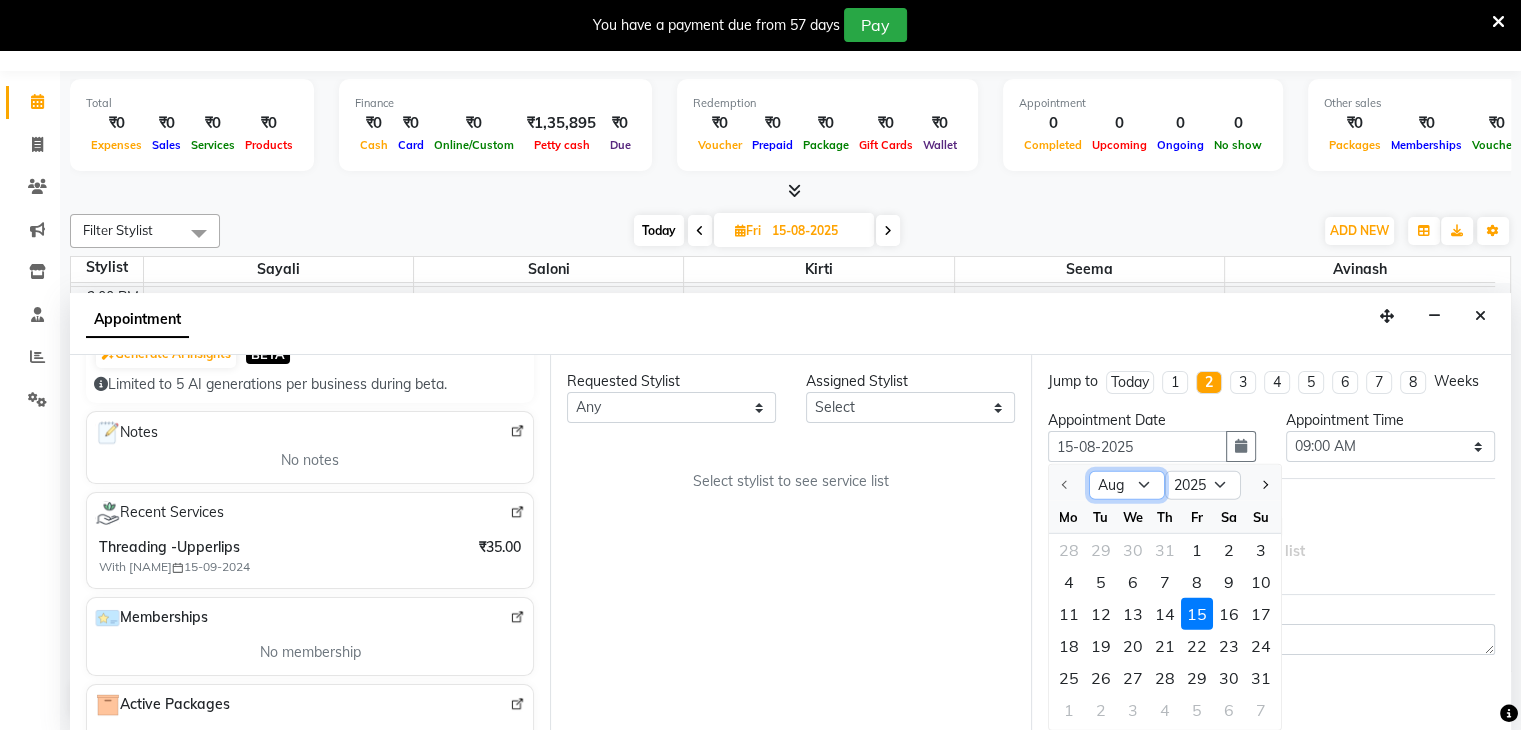 click on "Aug Sep Oct Nov Dec" at bounding box center [1127, 485] 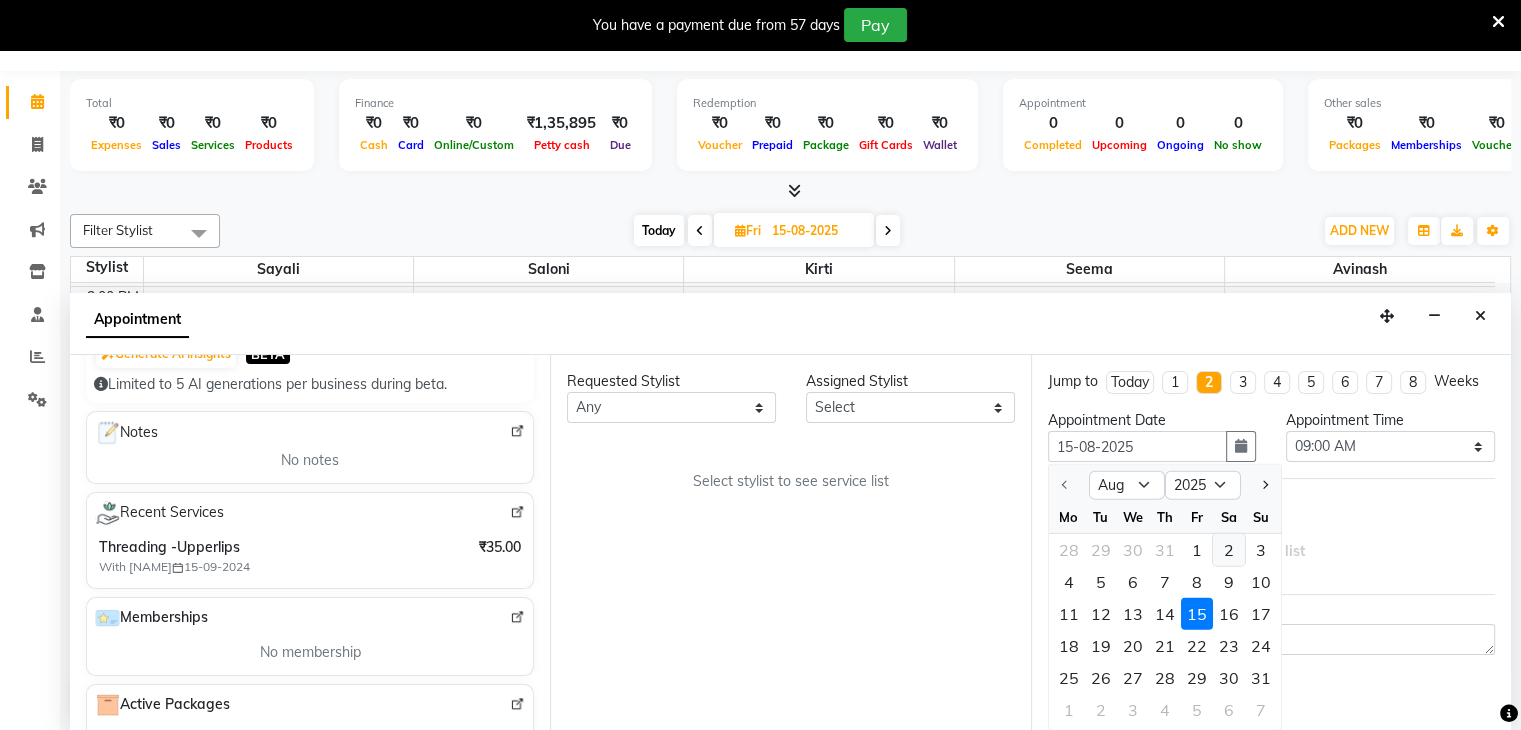 click on "2" at bounding box center [1229, 550] 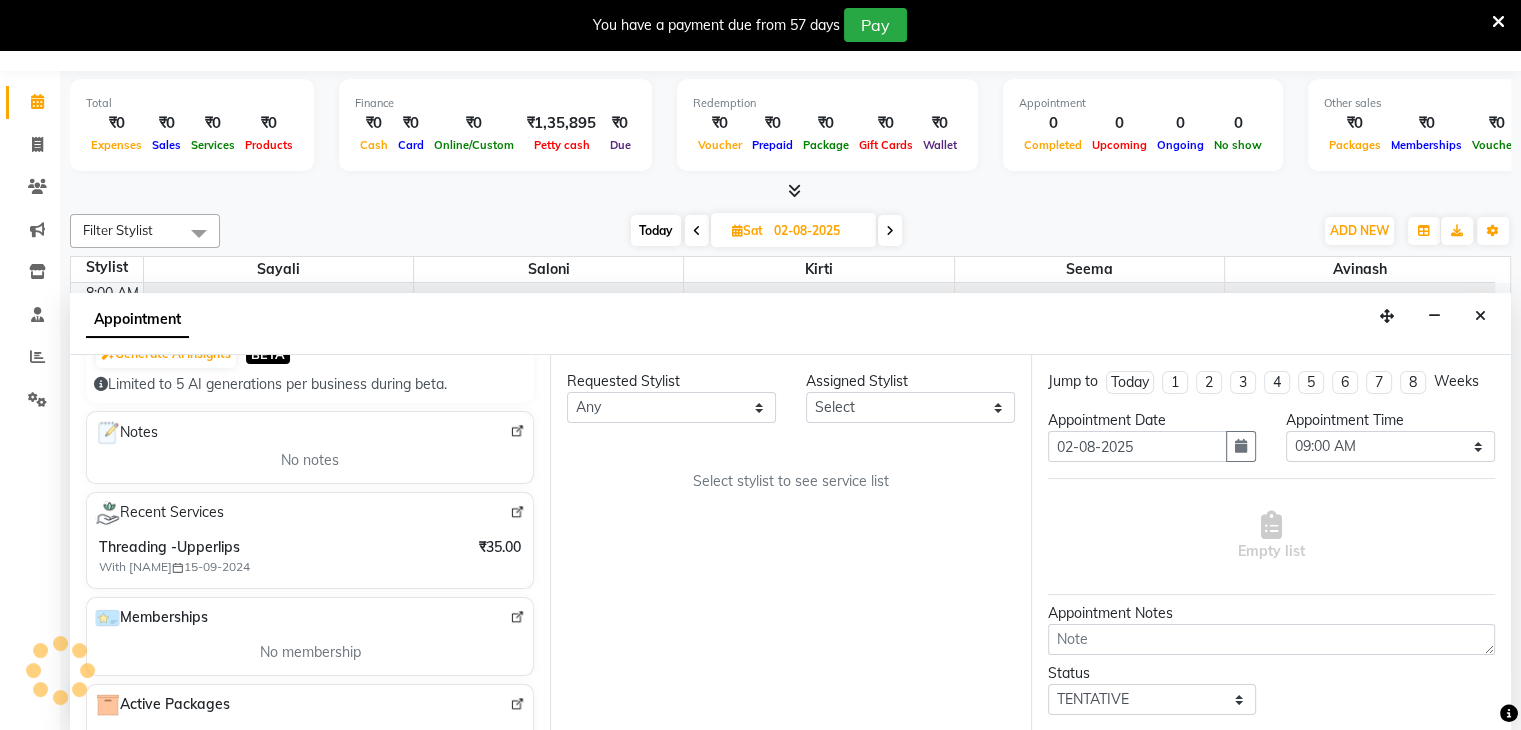 scroll, scrollTop: 524, scrollLeft: 0, axis: vertical 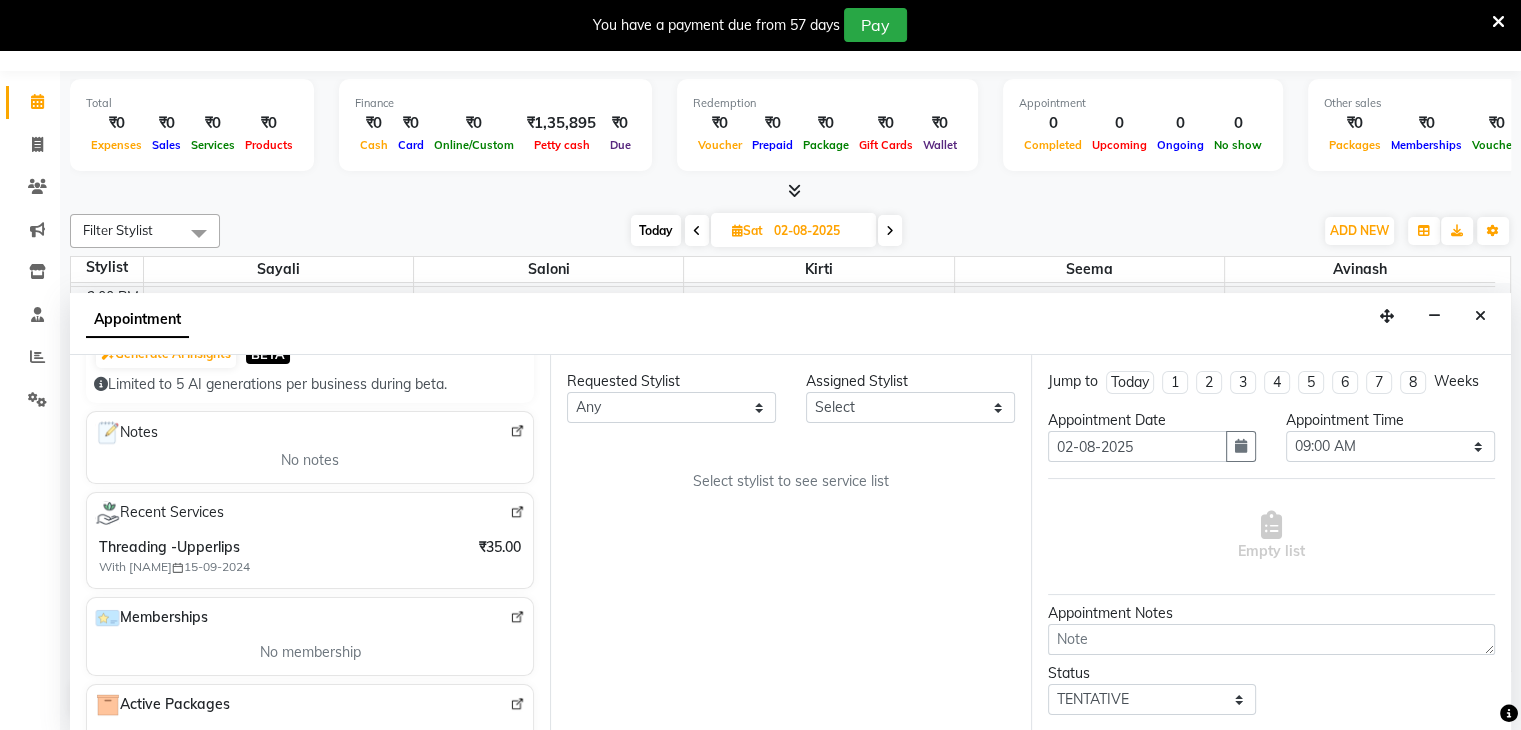 click on "Appointment Time Select 09:00 AM 09:15 AM 09:30 AM 09:45 AM 10:00 AM 10:15 AM 10:30 AM 10:45 AM 11:00 AM 11:15 AM 11:30 AM 11:45 AM 12:00 PM 12:15 PM 12:30 PM 12:45 PM 01:00 PM 01:15 PM 01:30 PM 01:45 PM 02:00 PM 02:15 PM 02:30 PM 02:45 PM 03:00 PM 03:15 PM 03:30 PM 03:45 PM 04:00 PM 04:15 PM 04:30 PM 04:45 PM 05:00 PM 05:15 PM 05:30 PM 05:45 PM 06:00 PM 06:15 PM 06:30 PM 06:45 PM 07:00 PM 07:15 PM 07:30 PM 07:45 PM 08:00 PM" at bounding box center (1390, 444) 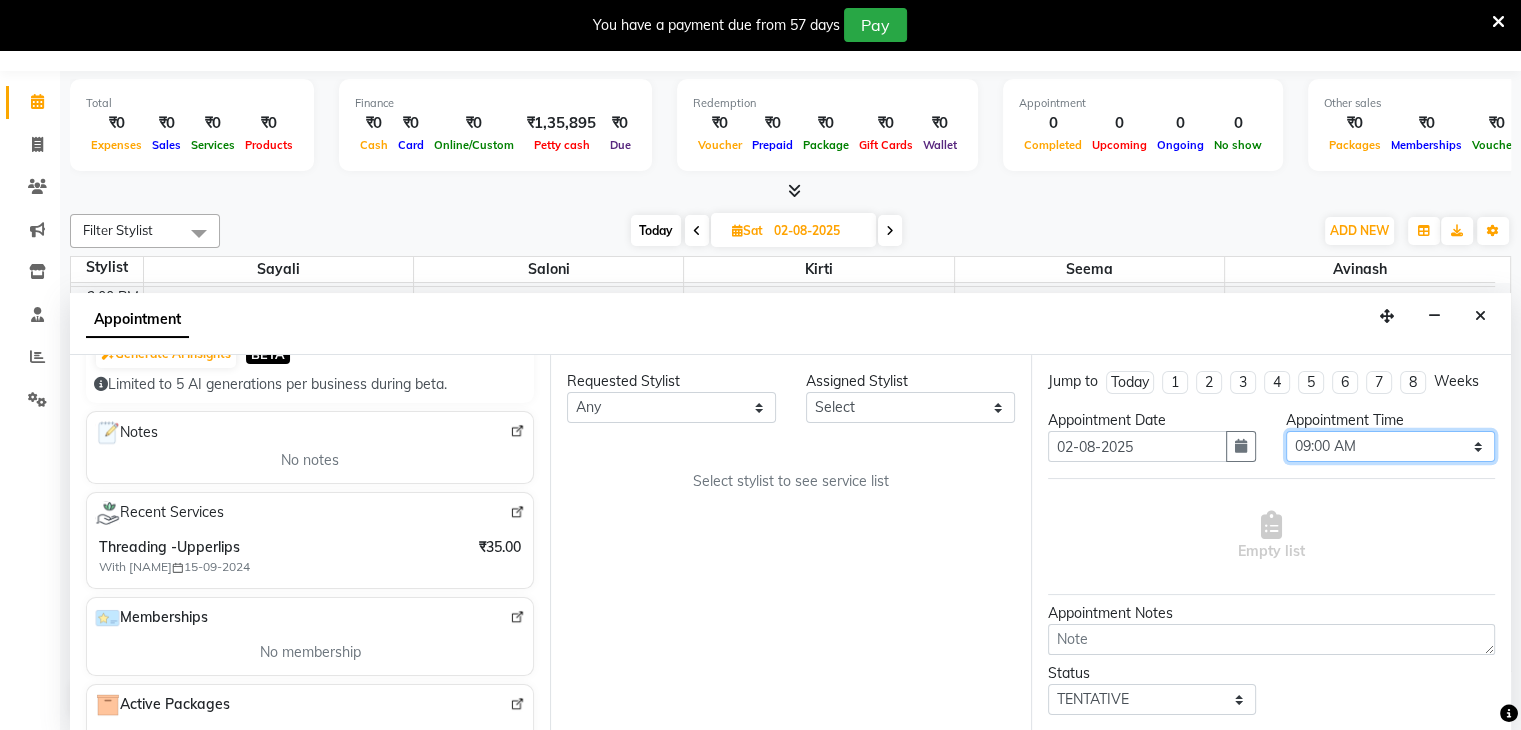 click on "Select 09:00 AM 09:15 AM 09:30 AM 09:45 AM 10:00 AM 10:15 AM 10:30 AM 10:45 AM 11:00 AM 11:15 AM 11:30 AM 11:45 AM 12:00 PM 12:15 PM 12:30 PM 12:45 PM 01:00 PM 01:15 PM 01:30 PM 01:45 PM 02:00 PM 02:15 PM 02:30 PM 02:45 PM 03:00 PM 03:15 PM 03:30 PM 03:45 PM 04:00 PM 04:15 PM 04:30 PM 04:45 PM 05:00 PM 05:15 PM 05:30 PM 05:45 PM 06:00 PM 06:15 PM 06:30 PM 06:45 PM 07:00 PM 07:15 PM 07:30 PM 07:45 PM 08:00 PM" at bounding box center (1390, 446) 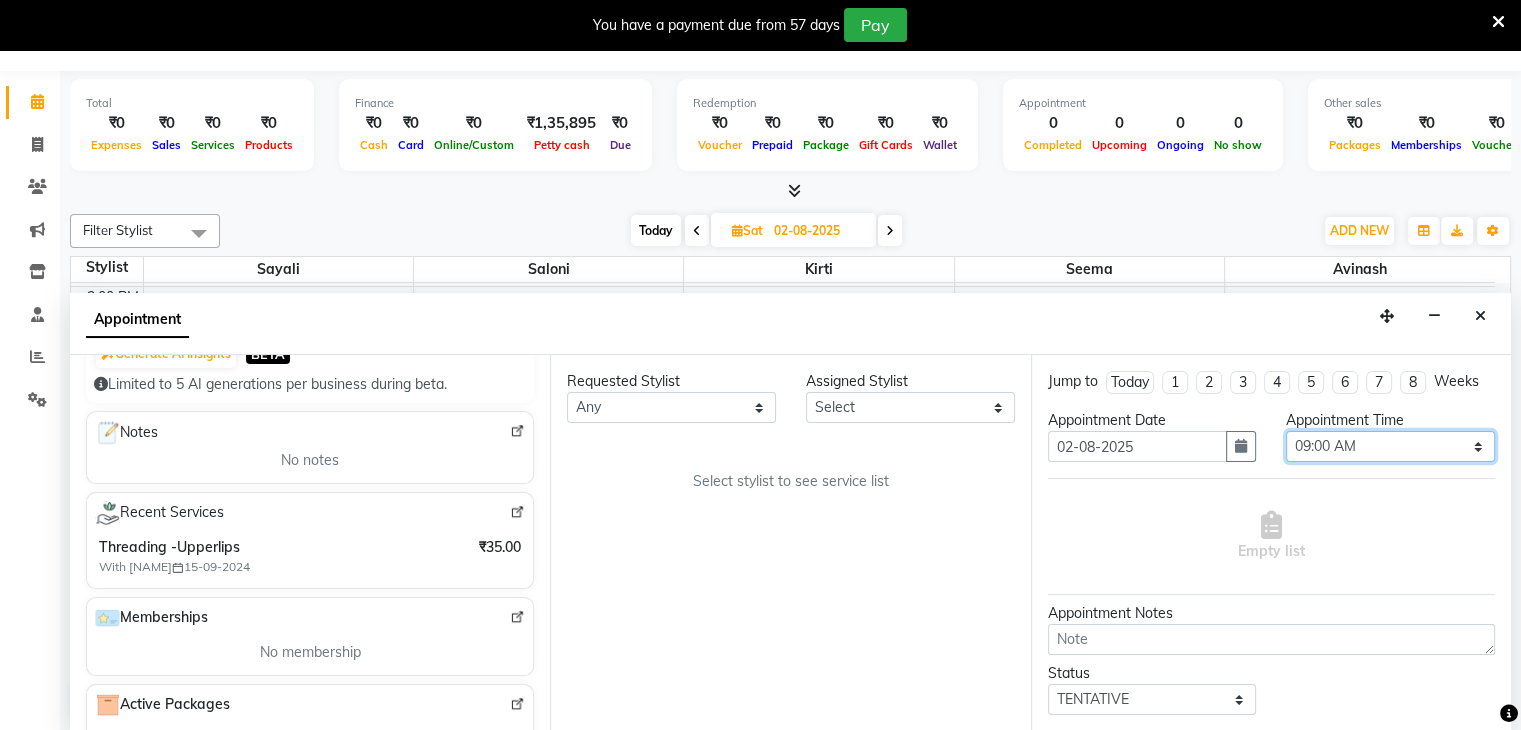 select on "840" 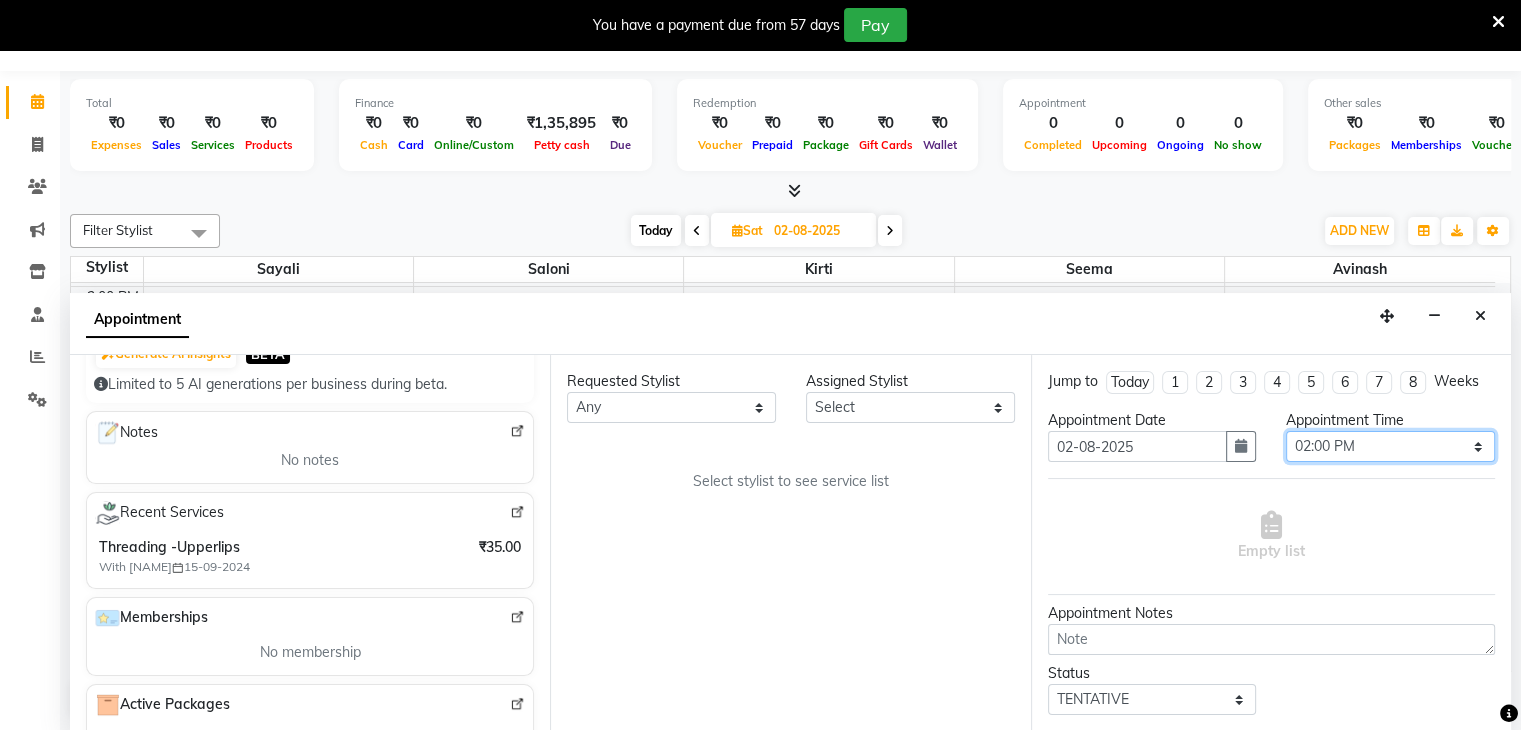 click on "Select 09:00 AM 09:15 AM 09:30 AM 09:45 AM 10:00 AM 10:15 AM 10:30 AM 10:45 AM 11:00 AM 11:15 AM 11:30 AM 11:45 AM 12:00 PM 12:15 PM 12:30 PM 12:45 PM 01:00 PM 01:15 PM 01:30 PM 01:45 PM 02:00 PM 02:15 PM 02:30 PM 02:45 PM 03:00 PM 03:15 PM 03:30 PM 03:45 PM 04:00 PM 04:15 PM 04:30 PM 04:45 PM 05:00 PM 05:15 PM 05:30 PM 05:45 PM 06:00 PM 06:15 PM 06:30 PM 06:45 PM 07:00 PM 07:15 PM 07:30 PM 07:45 PM 08:00 PM" at bounding box center [1390, 446] 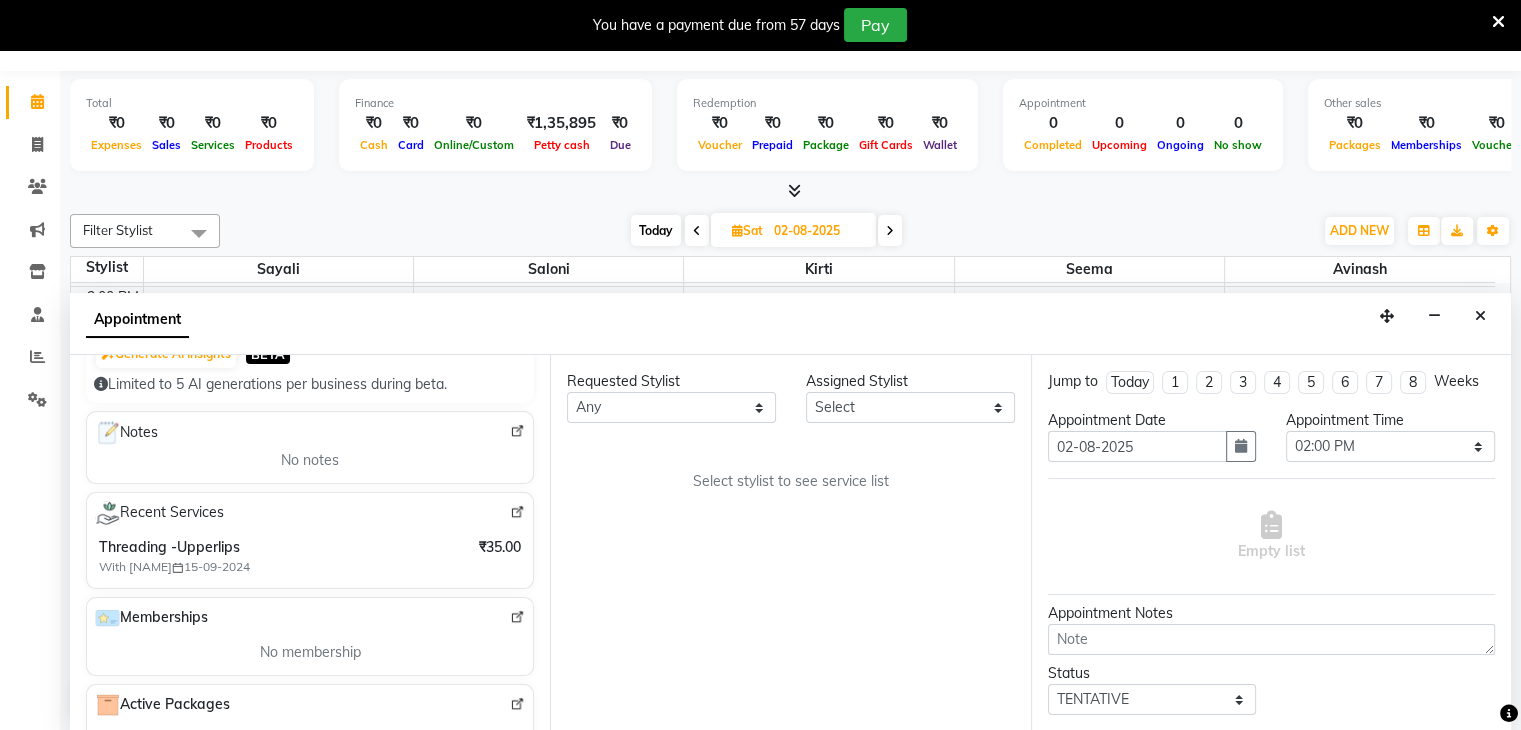 click on "Empty list" at bounding box center [1271, 536] 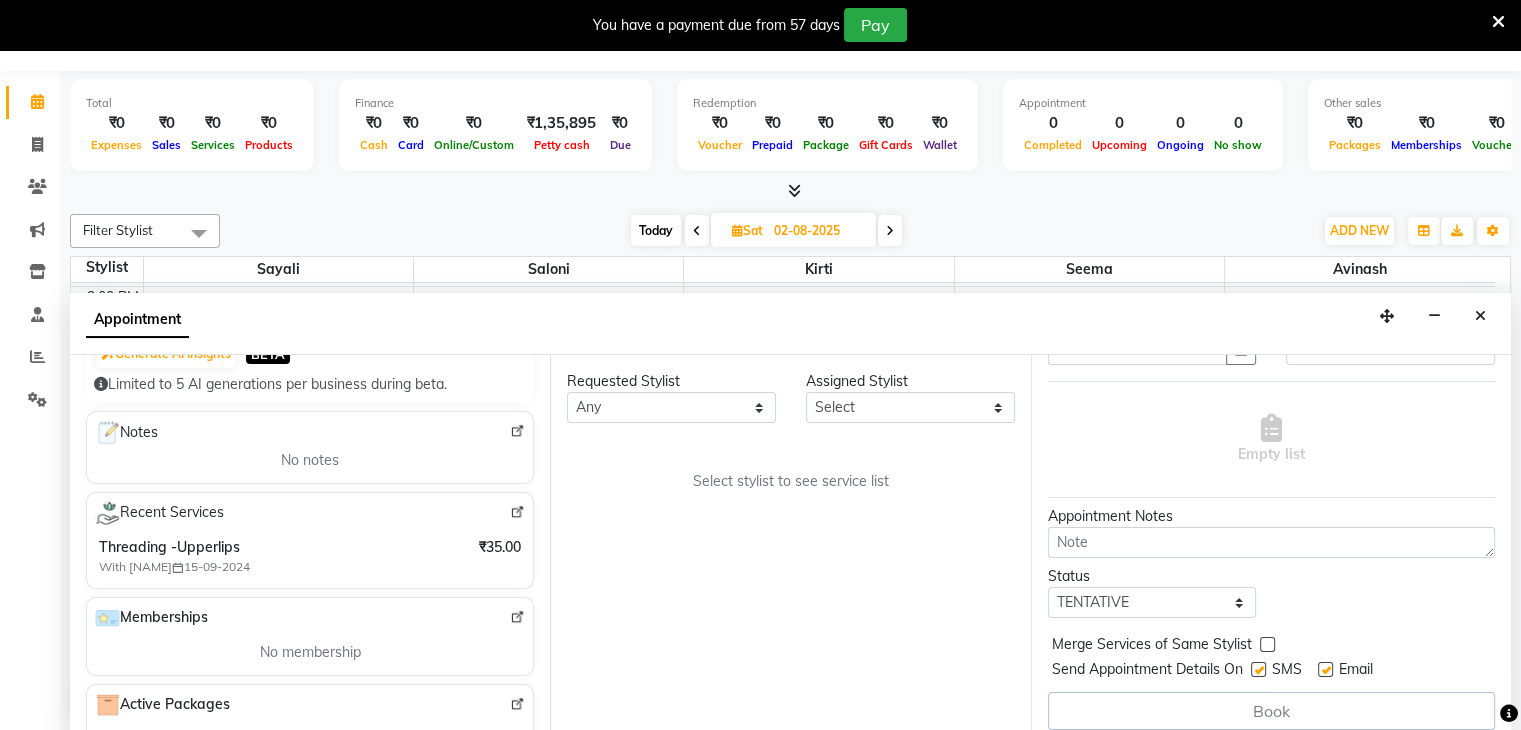 scroll, scrollTop: 109, scrollLeft: 0, axis: vertical 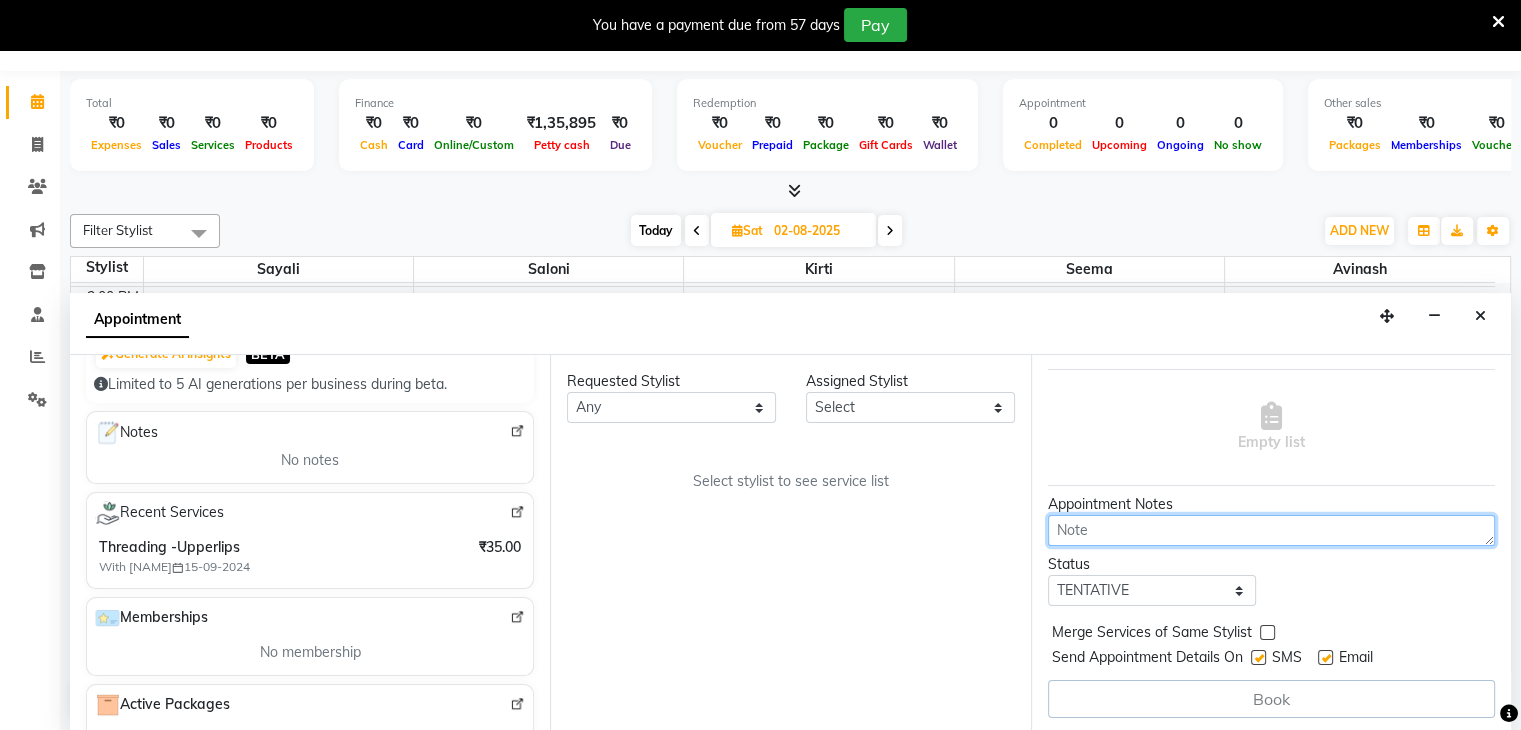 click at bounding box center (1271, 530) 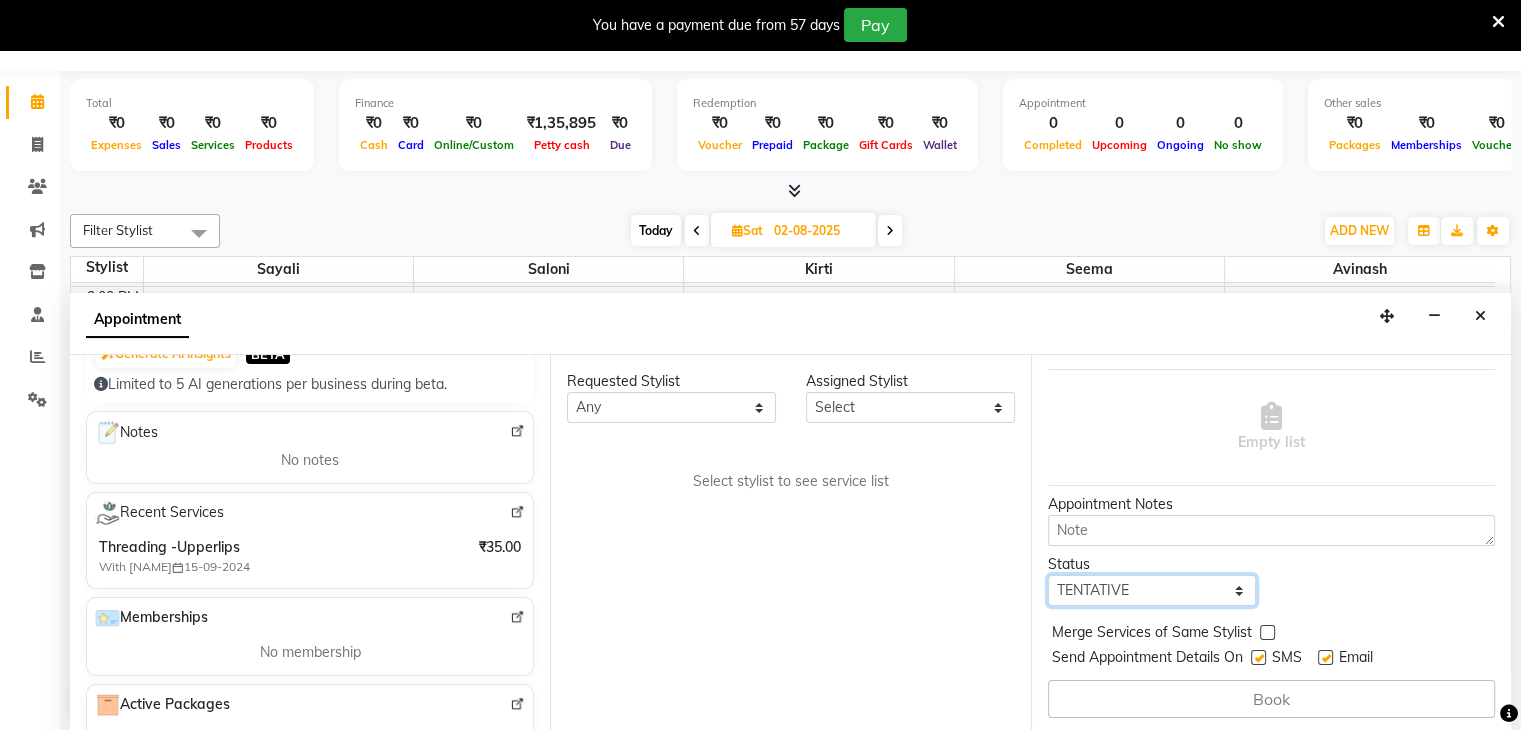 click on "Select TENTATIVE CONFIRM UPCOMING" at bounding box center (1152, 590) 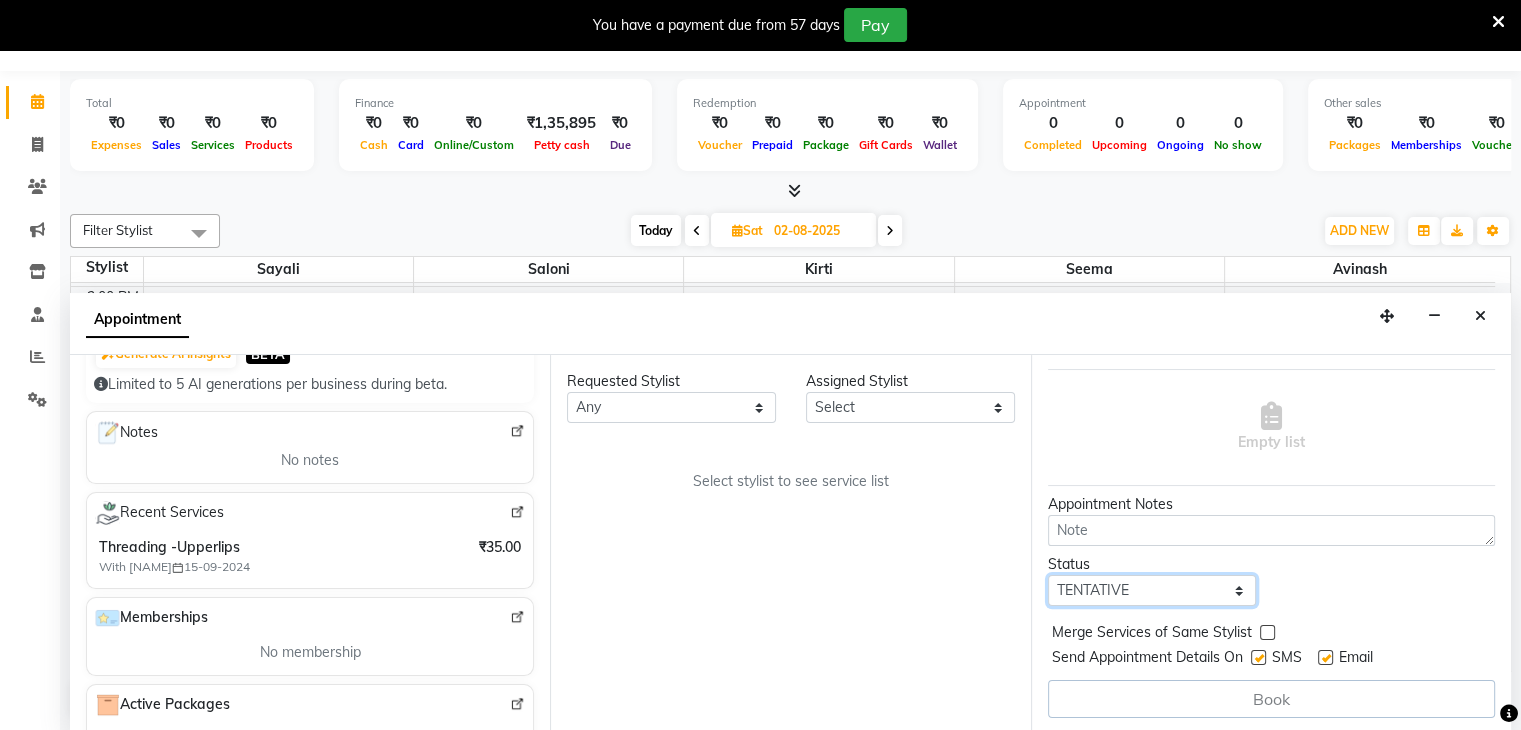 select on "confirm booking" 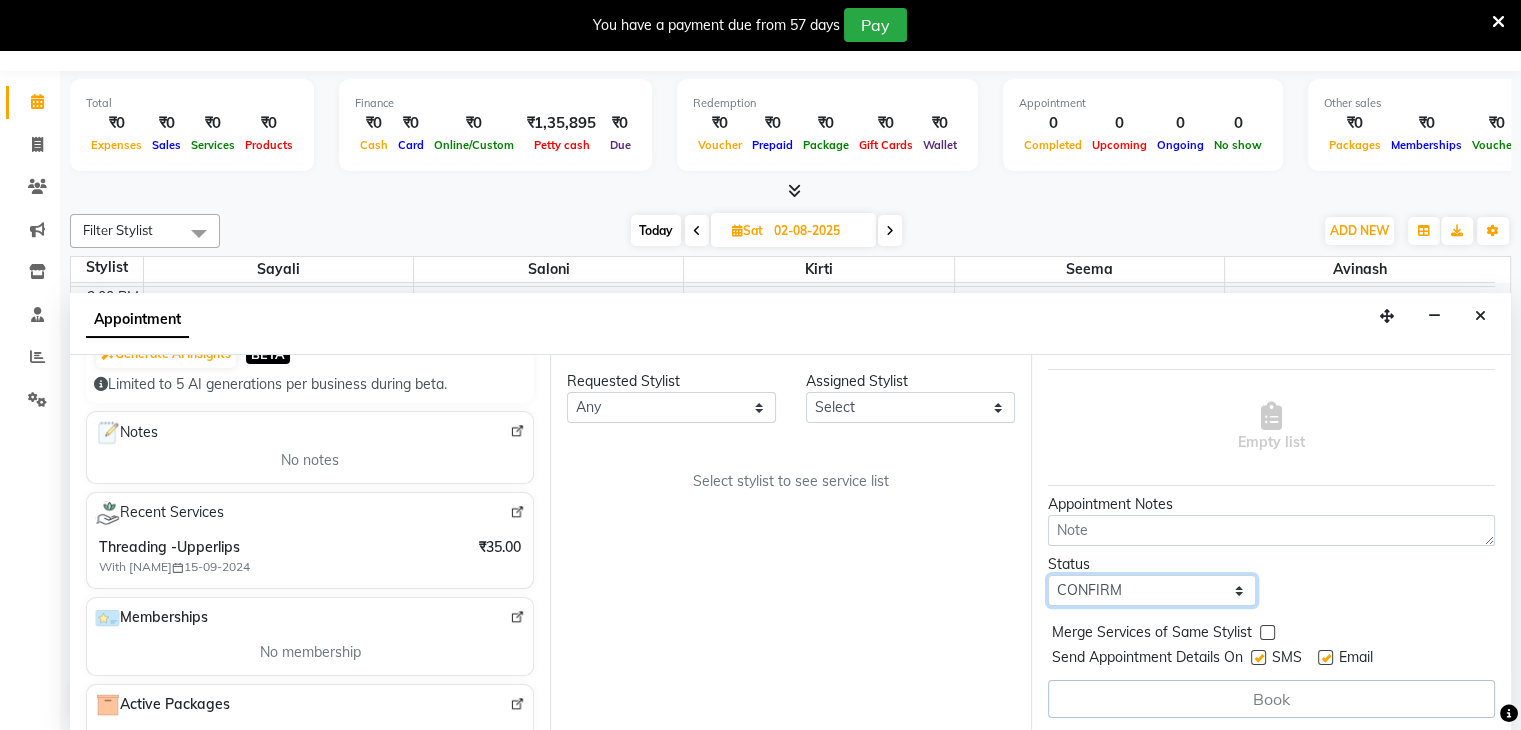 click on "Select TENTATIVE CONFIRM UPCOMING" at bounding box center [1152, 590] 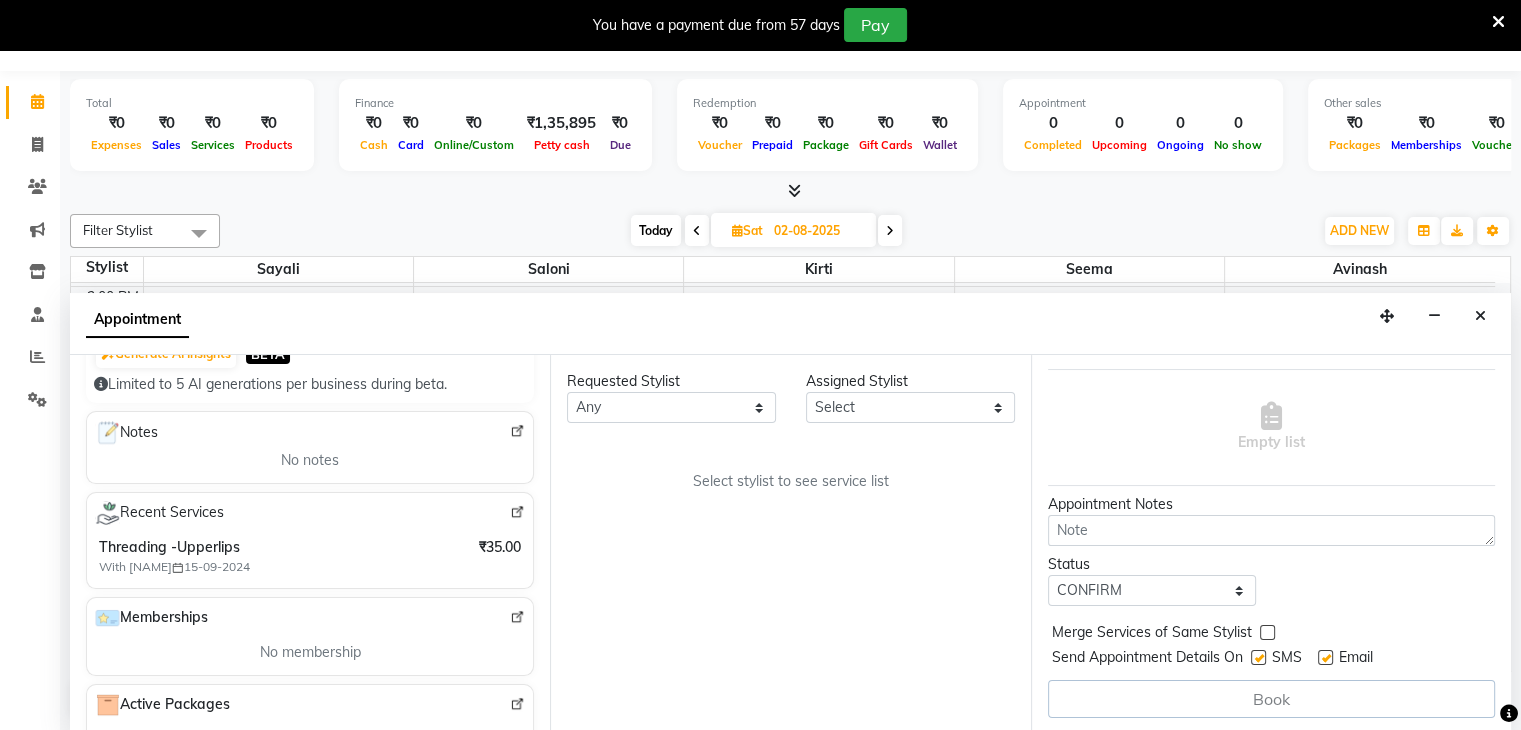 drag, startPoint x: 1512, startPoint y: 594, endPoint x: 1511, endPoint y: 629, distance: 35.014282 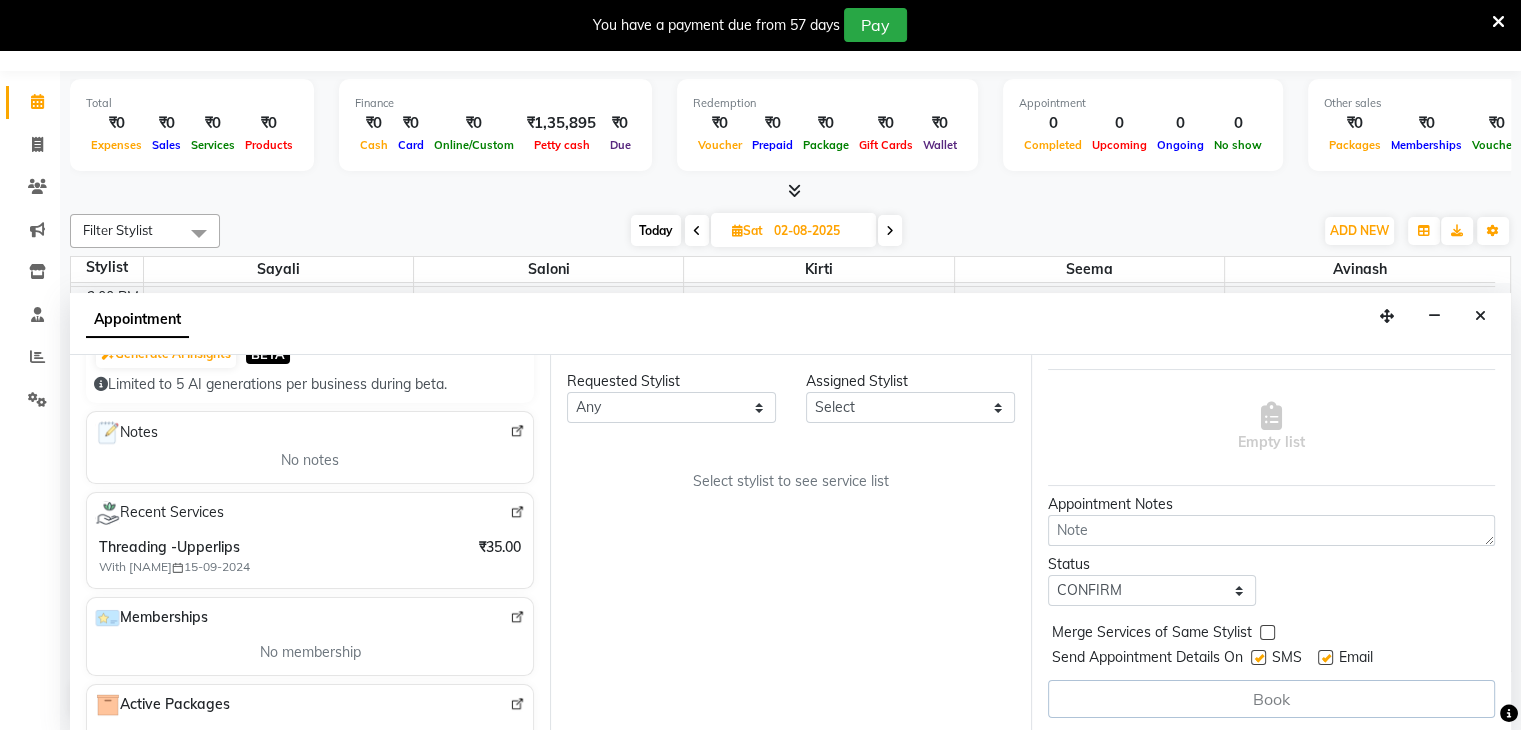 click on "Total  ₹0  Expenses ₹0  Sales ₹0  Services ₹0  Products Finance  ₹0  Cash ₹0  Card ₹0  Online/Custom ₹1,35,895 Petty cash ₹0 Due  Redemption  ₹0 Voucher ₹0 Prepaid ₹0 Package ₹0  Gift Cards ₹0  Wallet  Appointment  0 Completed 0 Upcoming 0 Ongoing 0 No show  Other sales  ₹0  Packages ₹0  Memberships ₹0  Vouchers ₹0  Prepaids ₹0  Gift Cards Filter Stylist Select All [NAME] [NAME] [NAME] [NAME] [NAME] Today  Sat [DATE] Toggle Dropdown Add Appointment Add Invoice Add Attendance Add Client Add Transaction Toggle Dropdown Add Appointment Add Invoice Add Attendance Add Client ADD NEW Toggle Dropdown Add Appointment Add Invoice Add Attendance Add Client Add Transaction Filter Stylist Select All [NAME] [NAME] [NAME] [NAME] [NAME] Group By  Staff View   Room View  View as Vertical  Vertical - Week View  Horizontal  Horizontal - Week View  List  Toggle Dropdown Calendar Settings Manage Tags   Arrange Stylists   Reset Stylists  Full Screen  Show Available Stylist  Appointment Form" 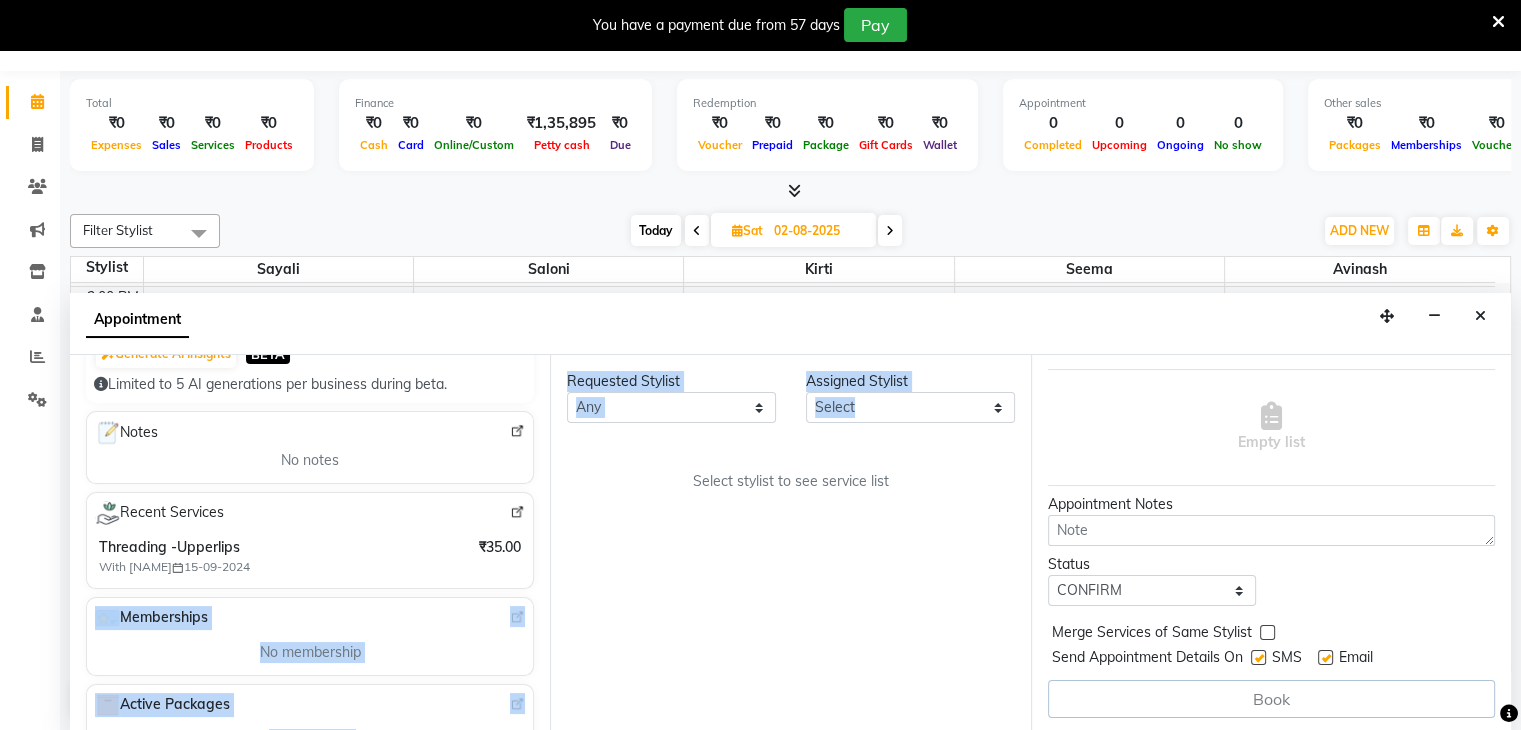drag, startPoint x: 555, startPoint y: 540, endPoint x: 548, endPoint y: 573, distance: 33.734257 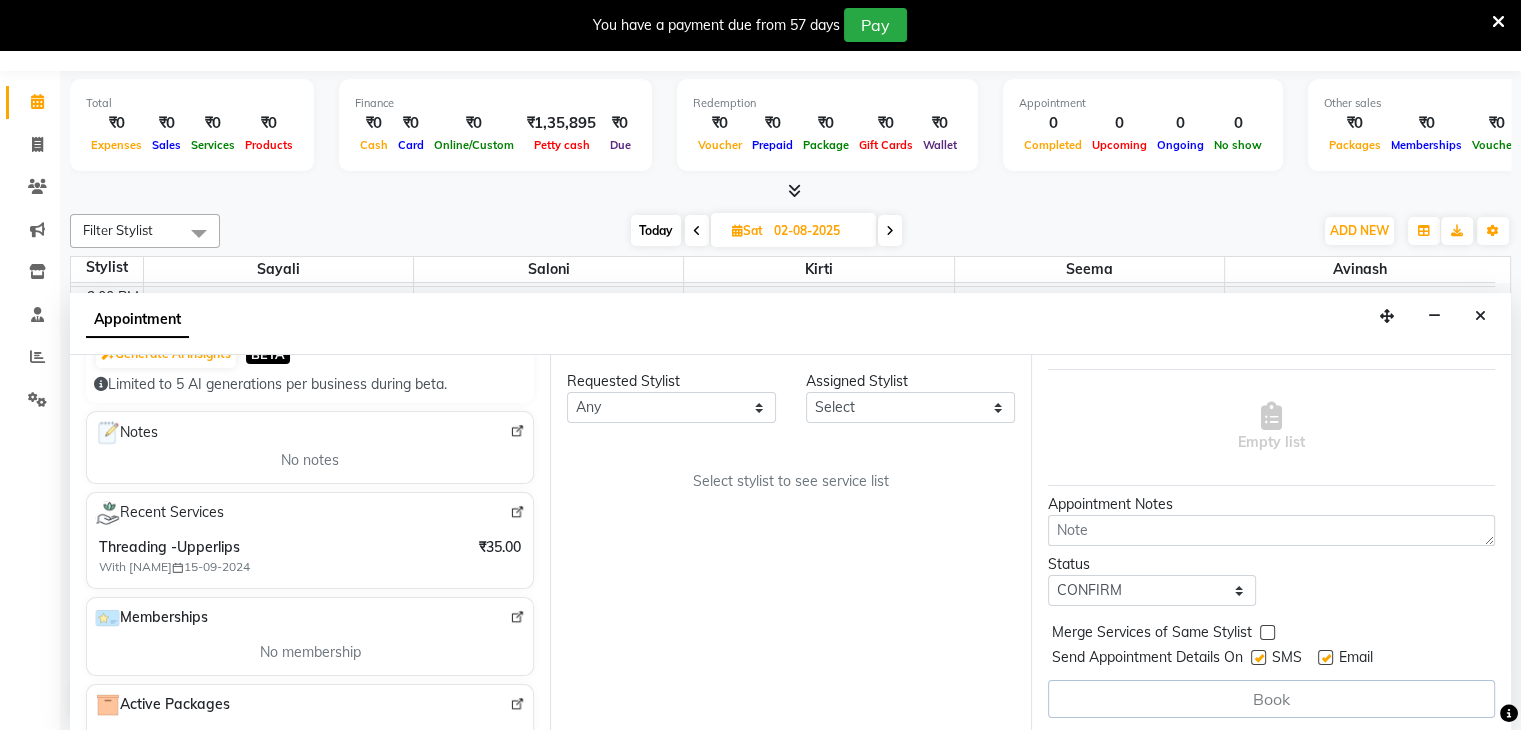 click on "Recent Services Threading -Upperlips With Natasha   15-09-2024 ₹35.00" at bounding box center [310, 540] 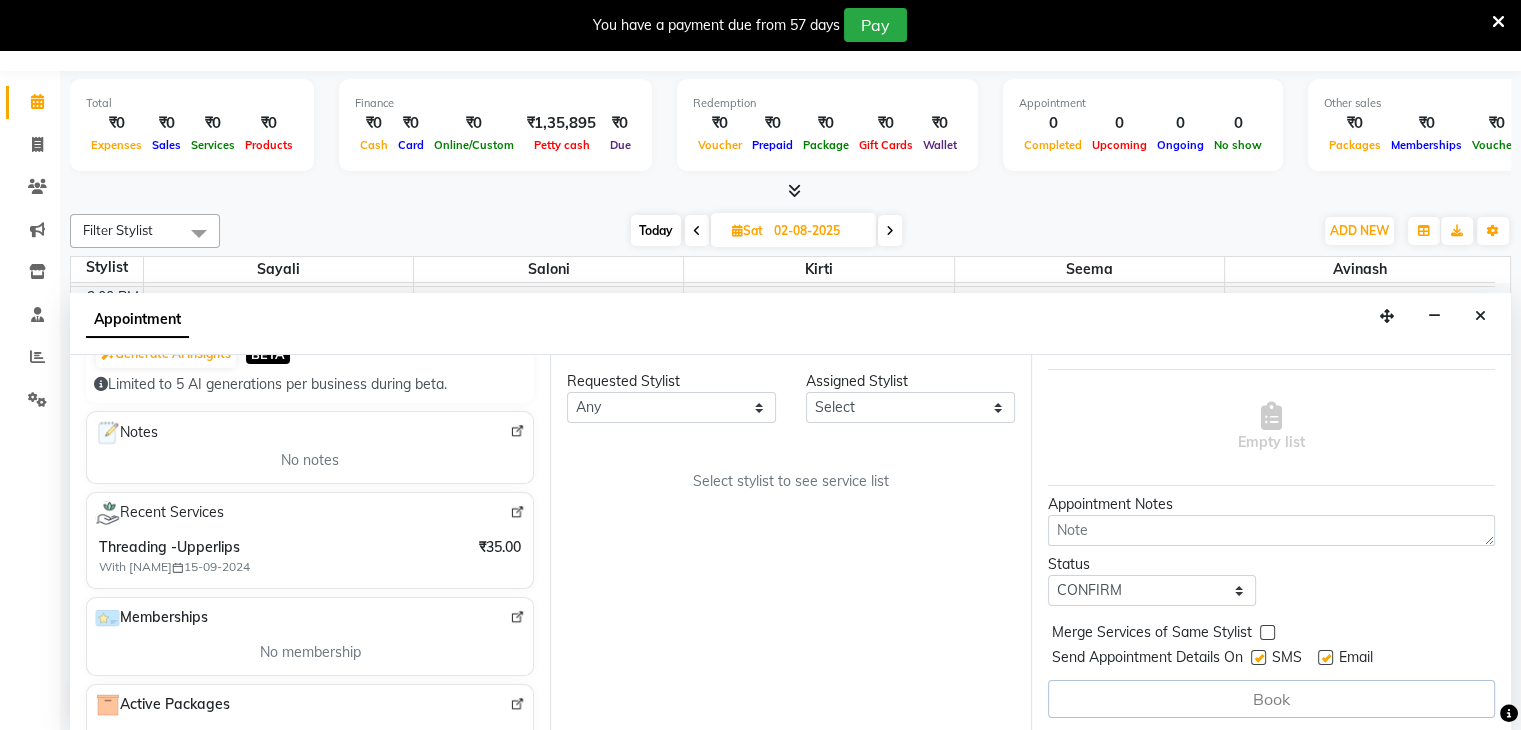 click at bounding box center [517, 512] 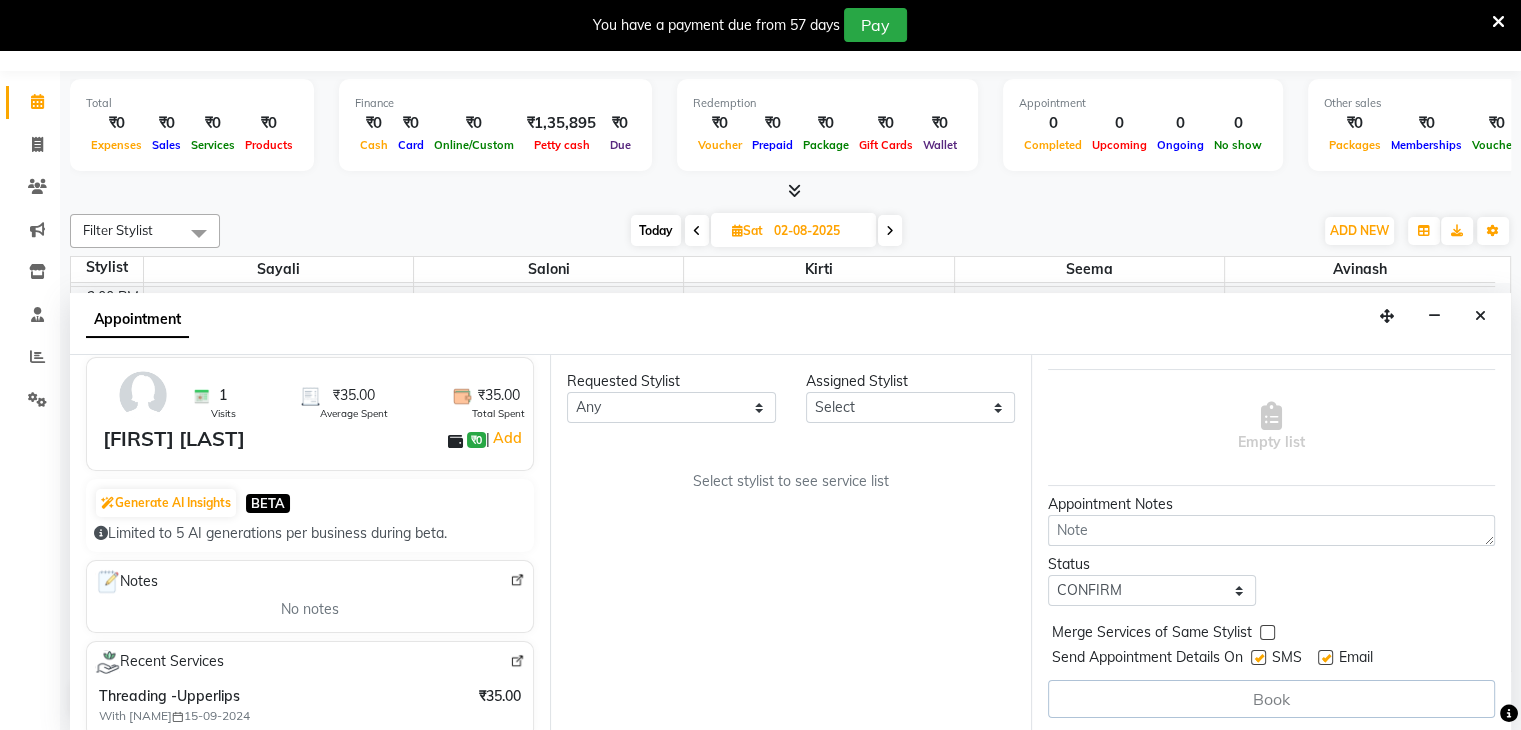 scroll, scrollTop: 0, scrollLeft: 0, axis: both 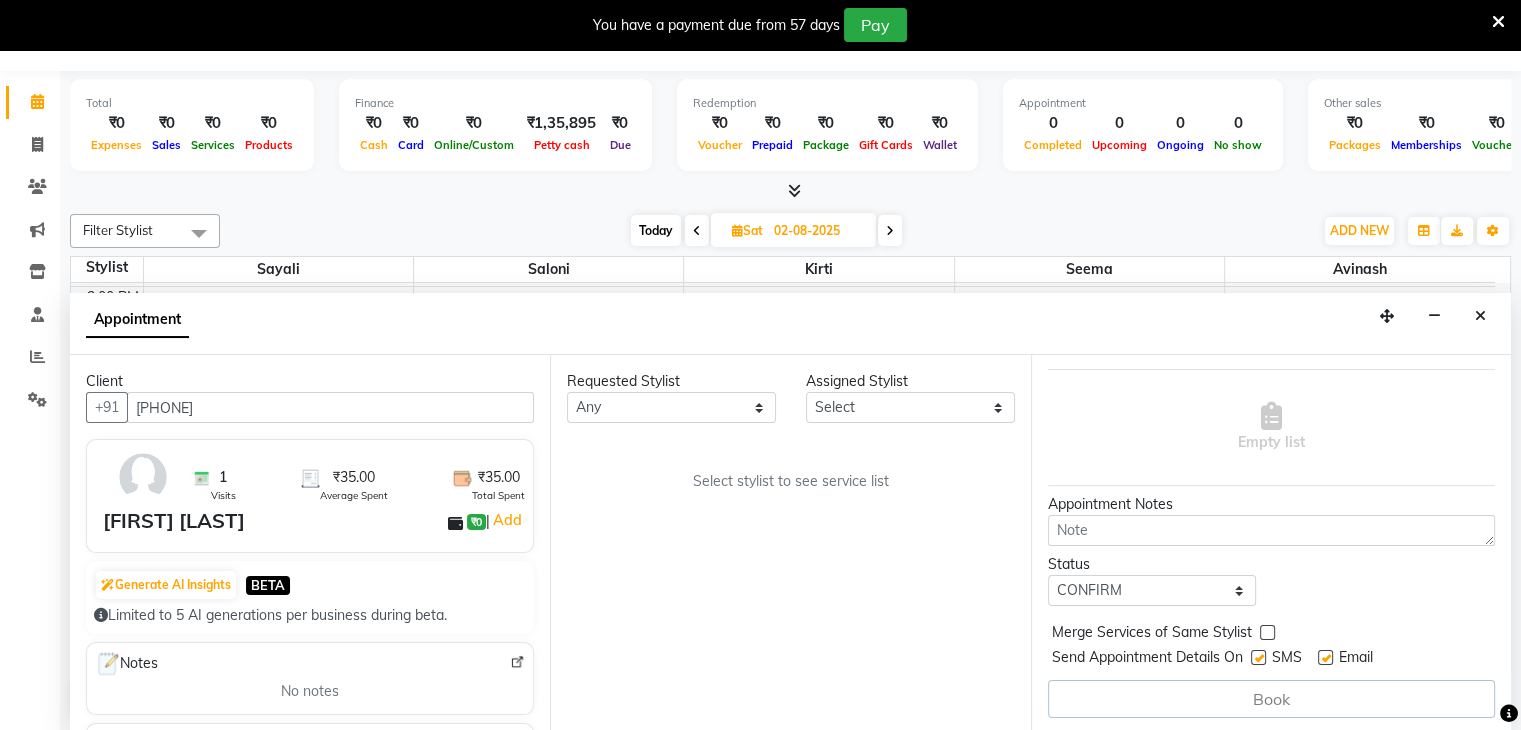 click on "Book" at bounding box center [1271, 699] 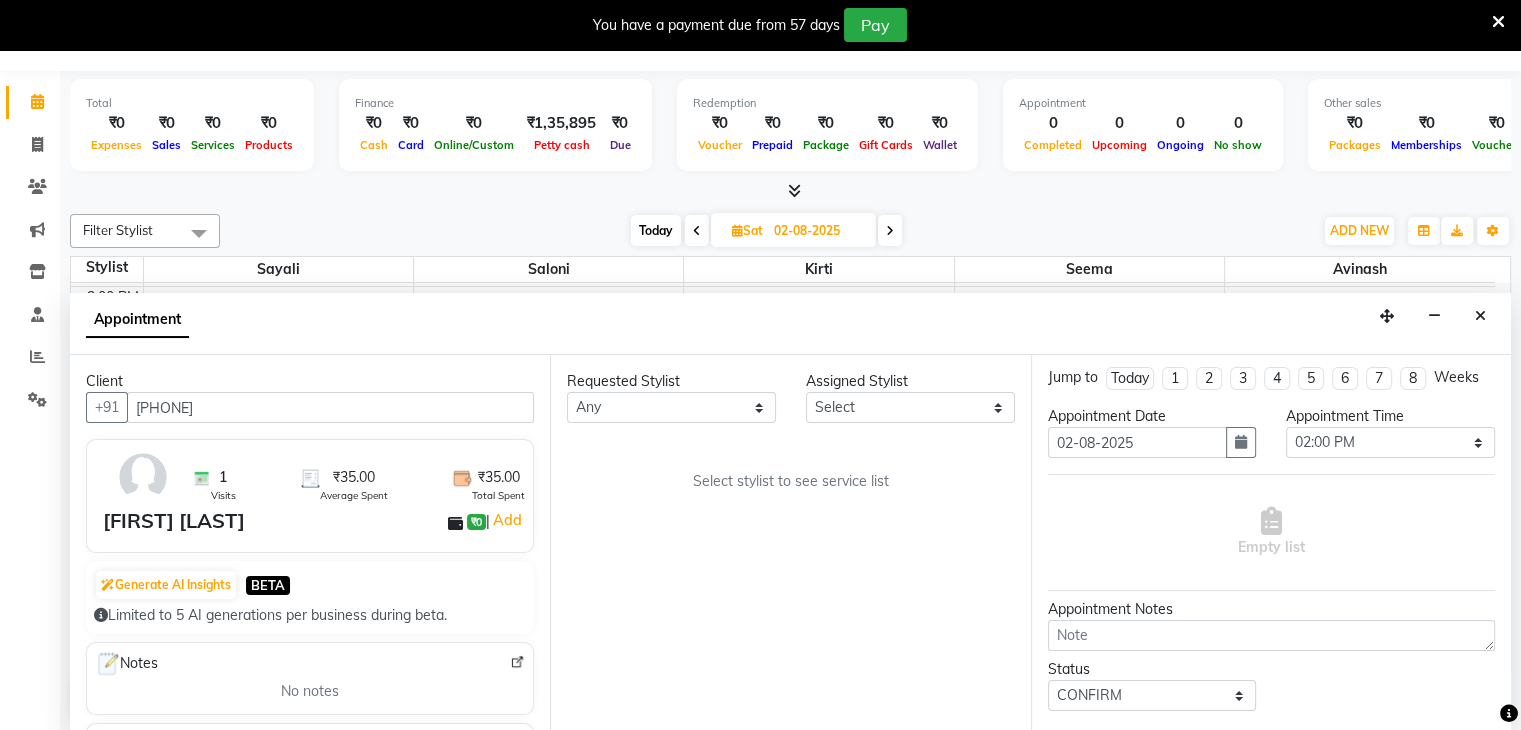 scroll, scrollTop: 0, scrollLeft: 0, axis: both 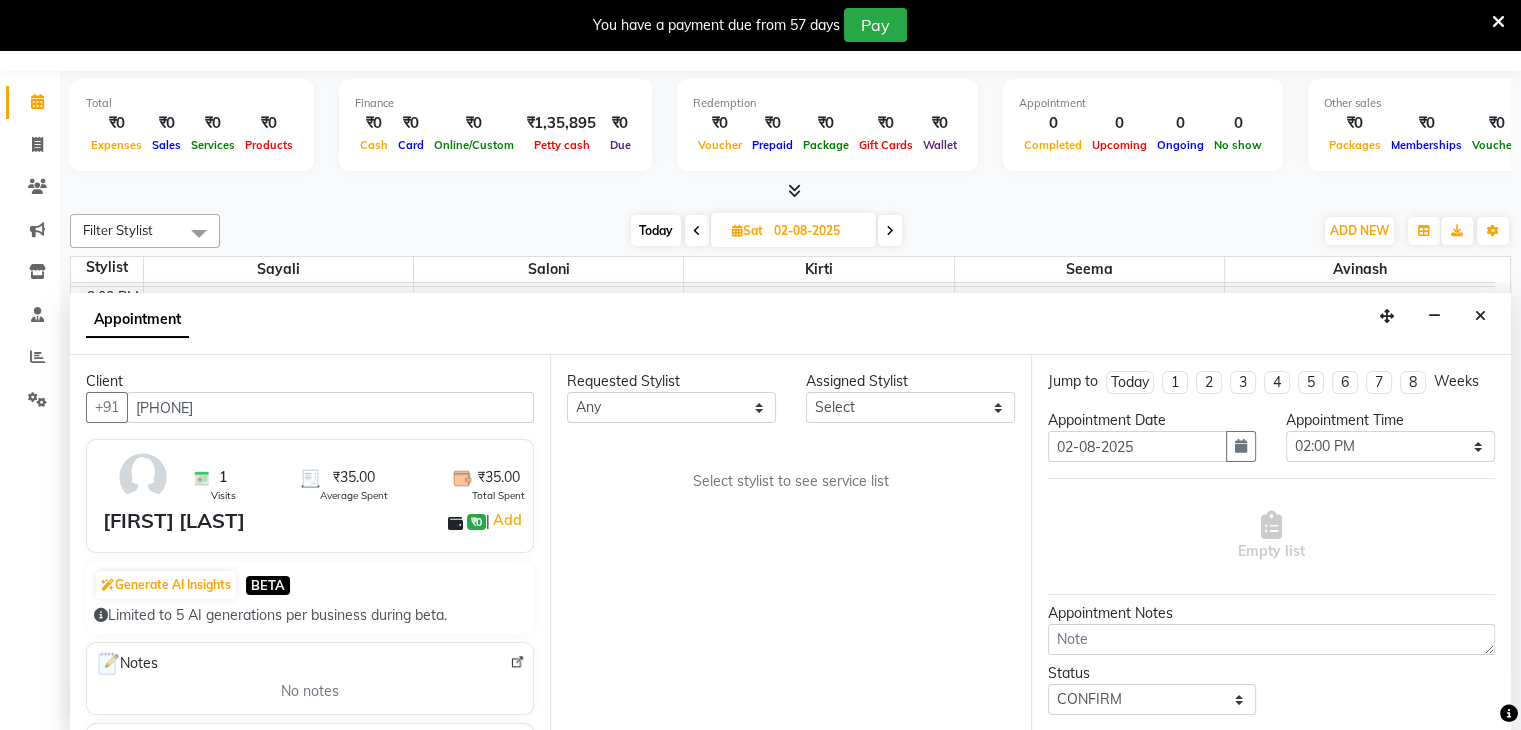 click on "2" at bounding box center [1209, 382] 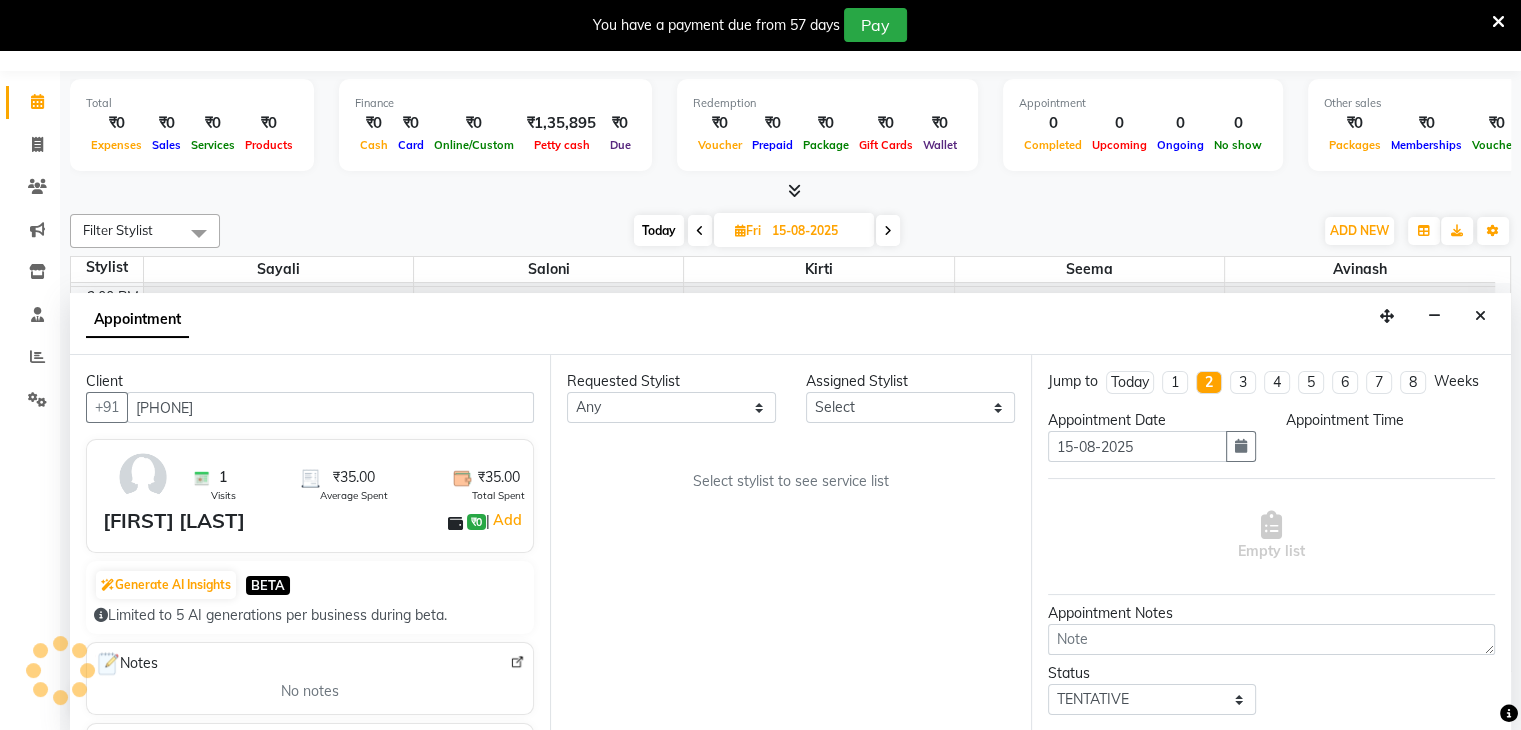 scroll, scrollTop: 524, scrollLeft: 0, axis: vertical 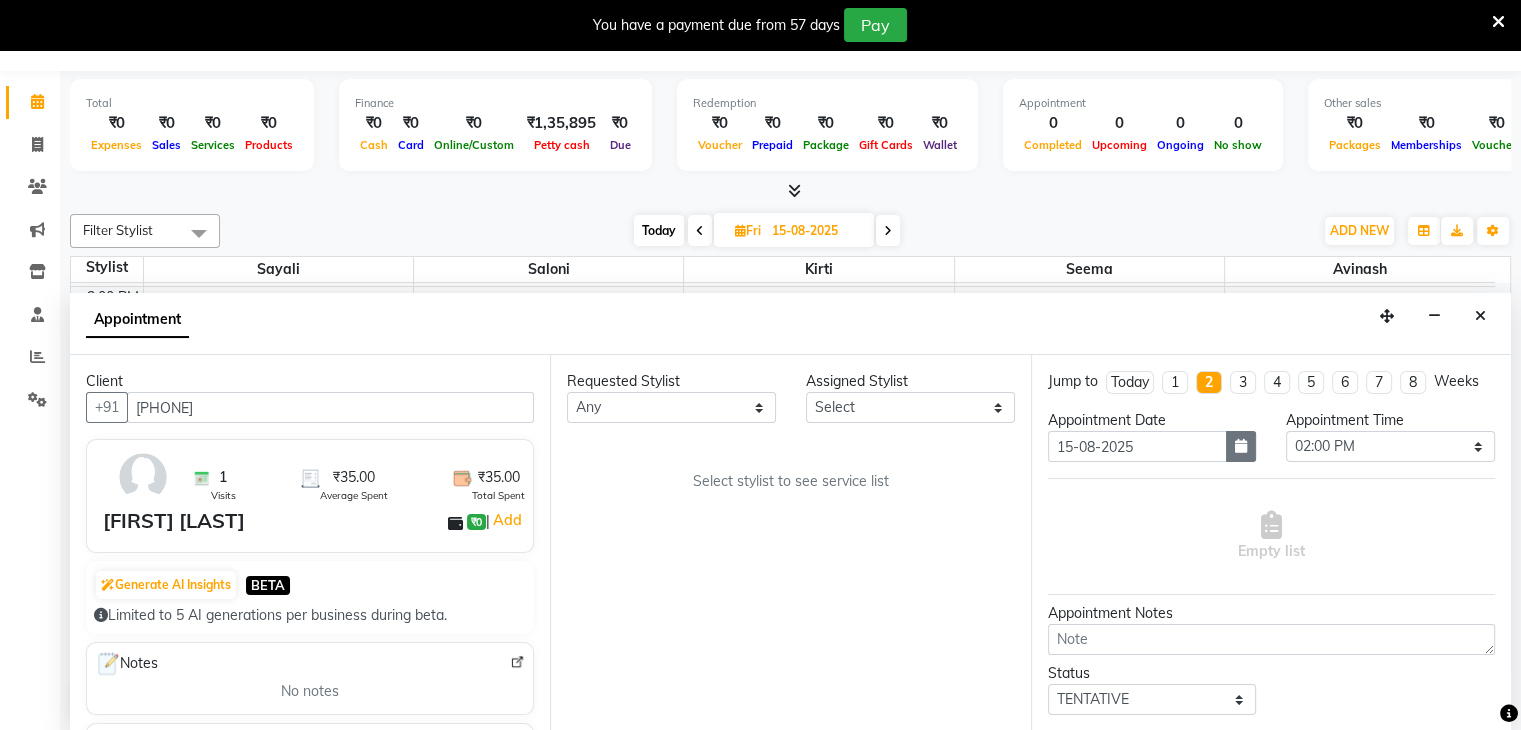 click at bounding box center (1241, 446) 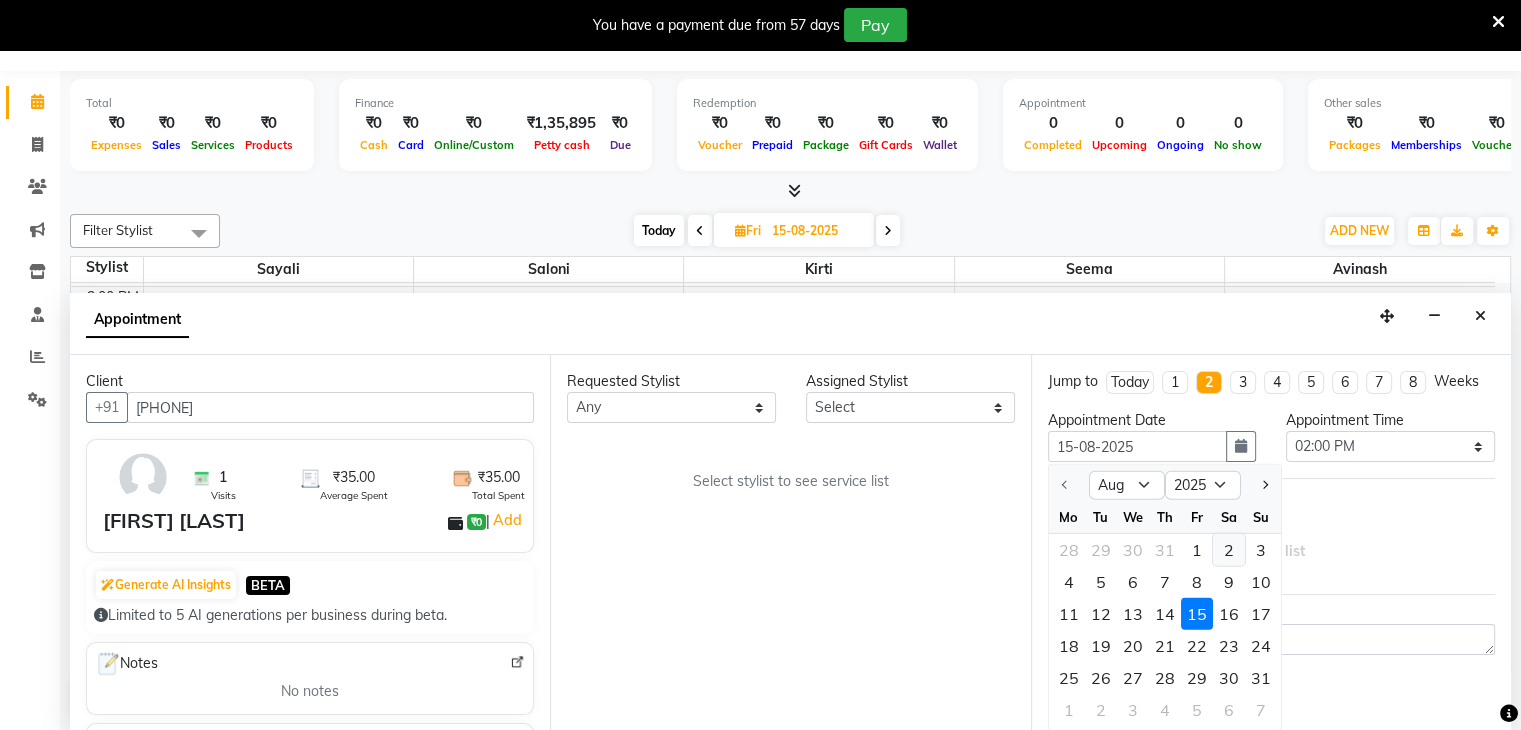 click on "2" at bounding box center (1229, 550) 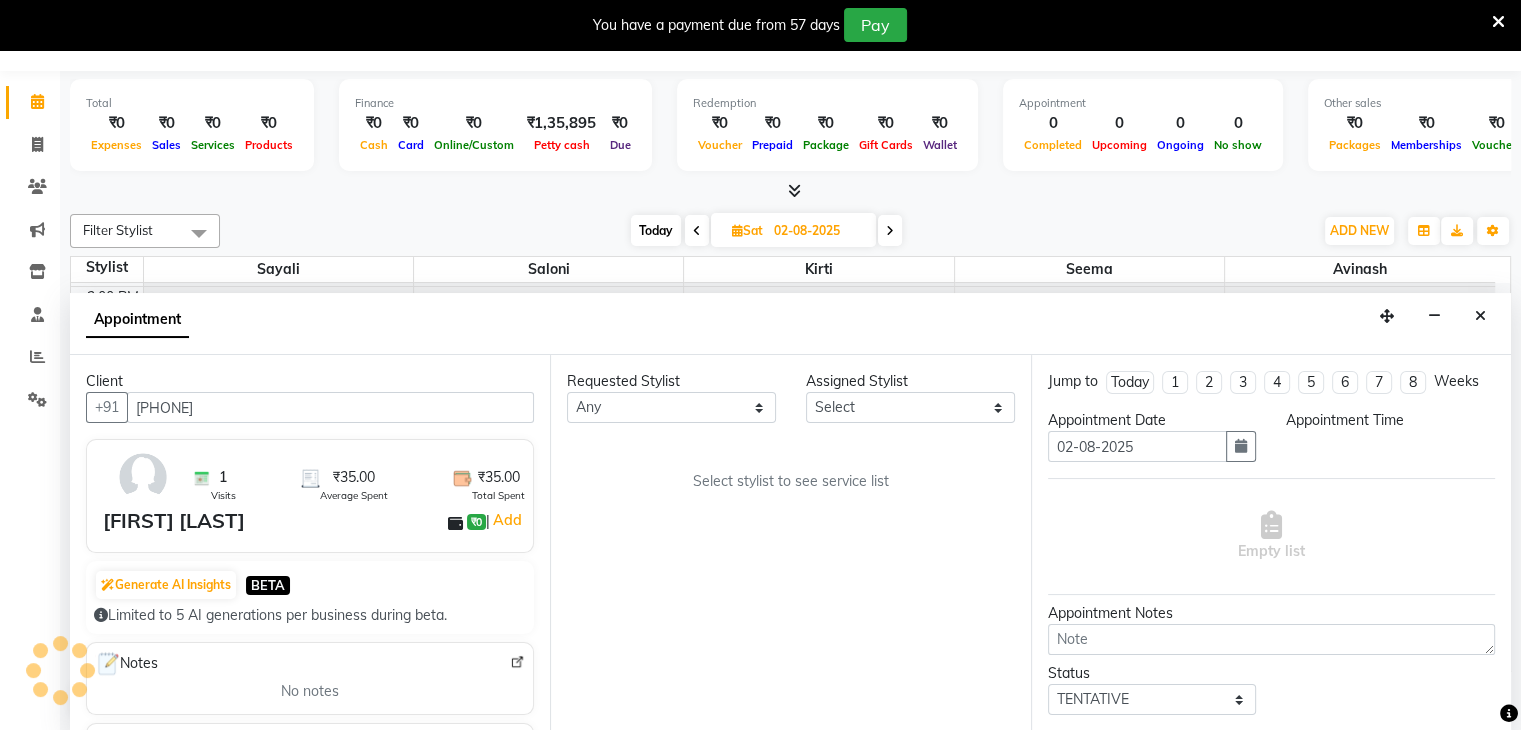 scroll, scrollTop: 0, scrollLeft: 0, axis: both 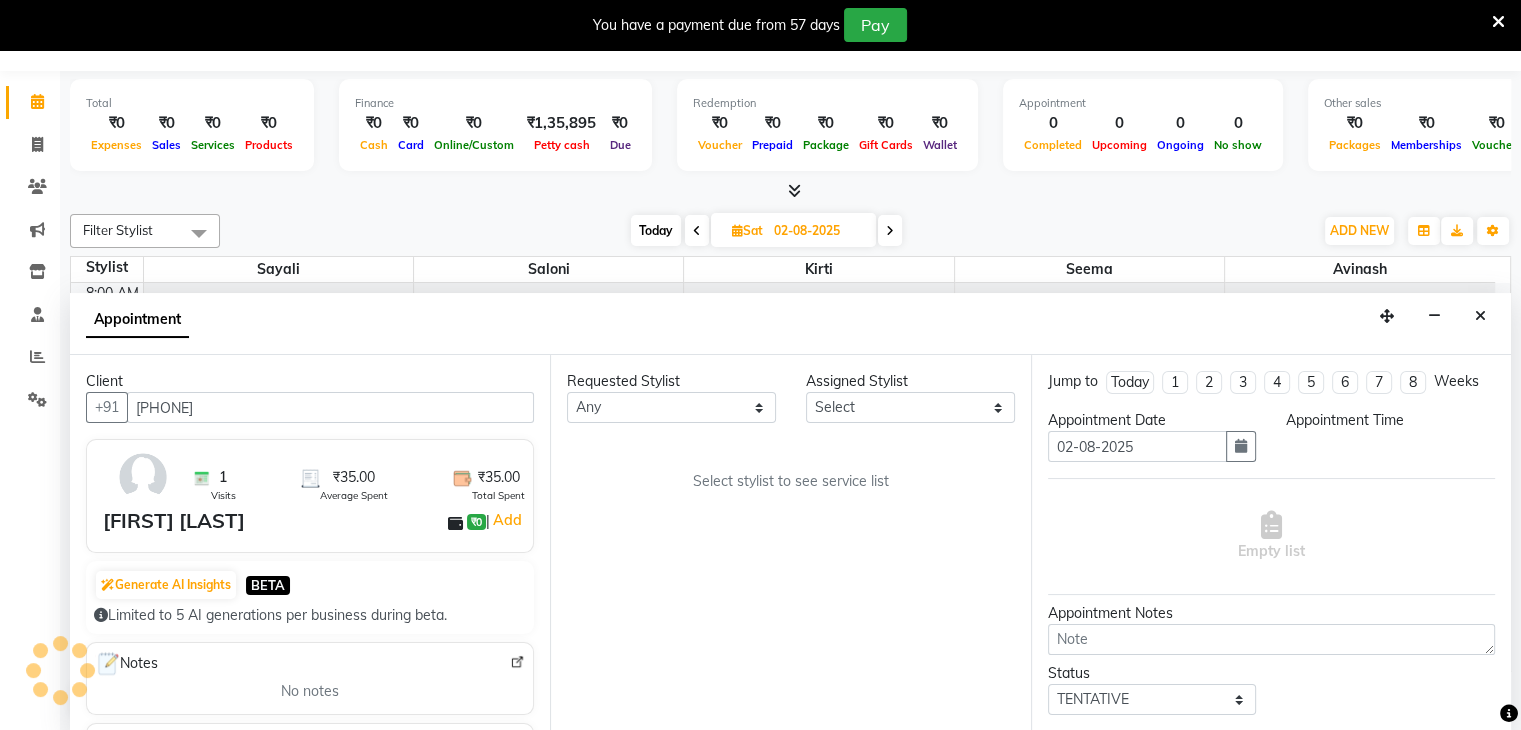 select on "840" 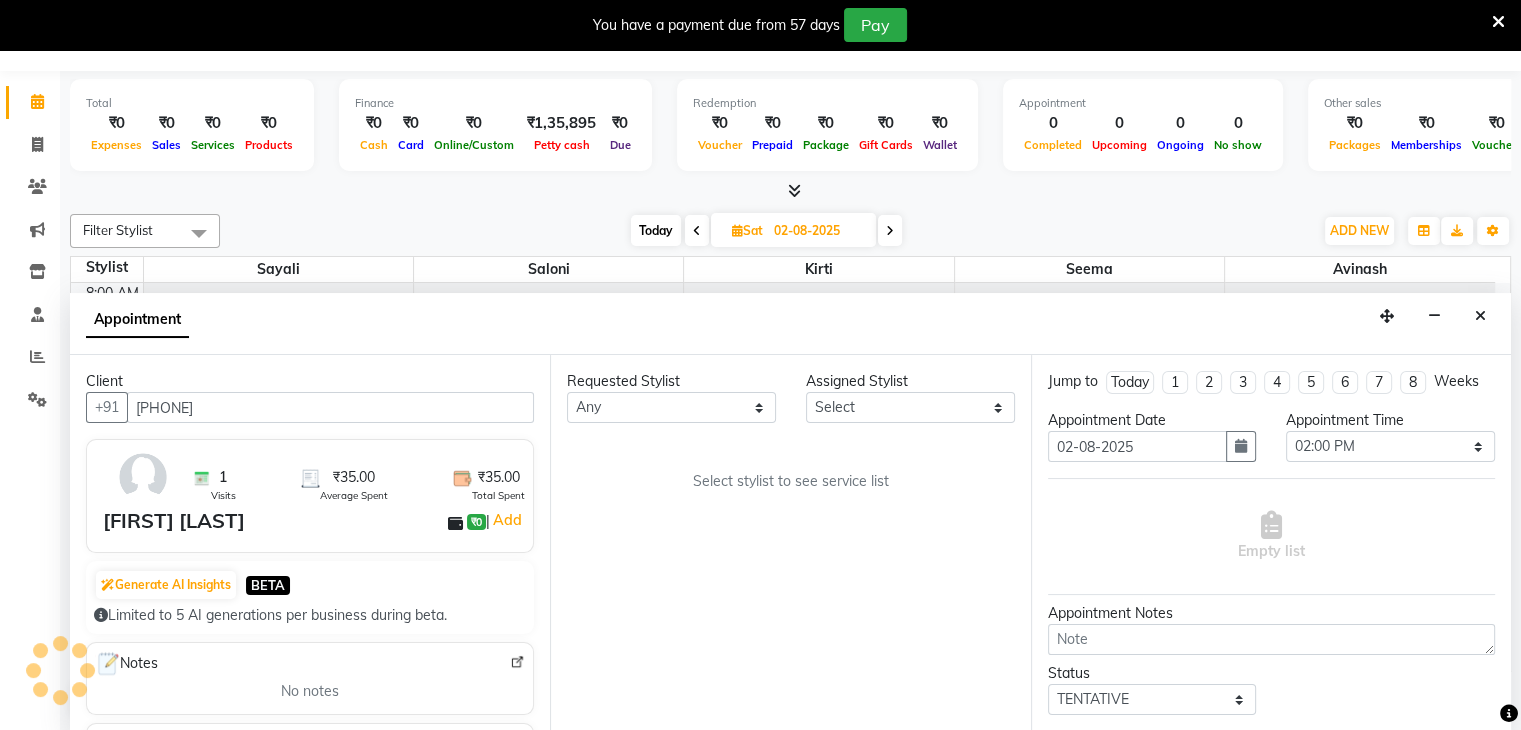 scroll, scrollTop: 524, scrollLeft: 0, axis: vertical 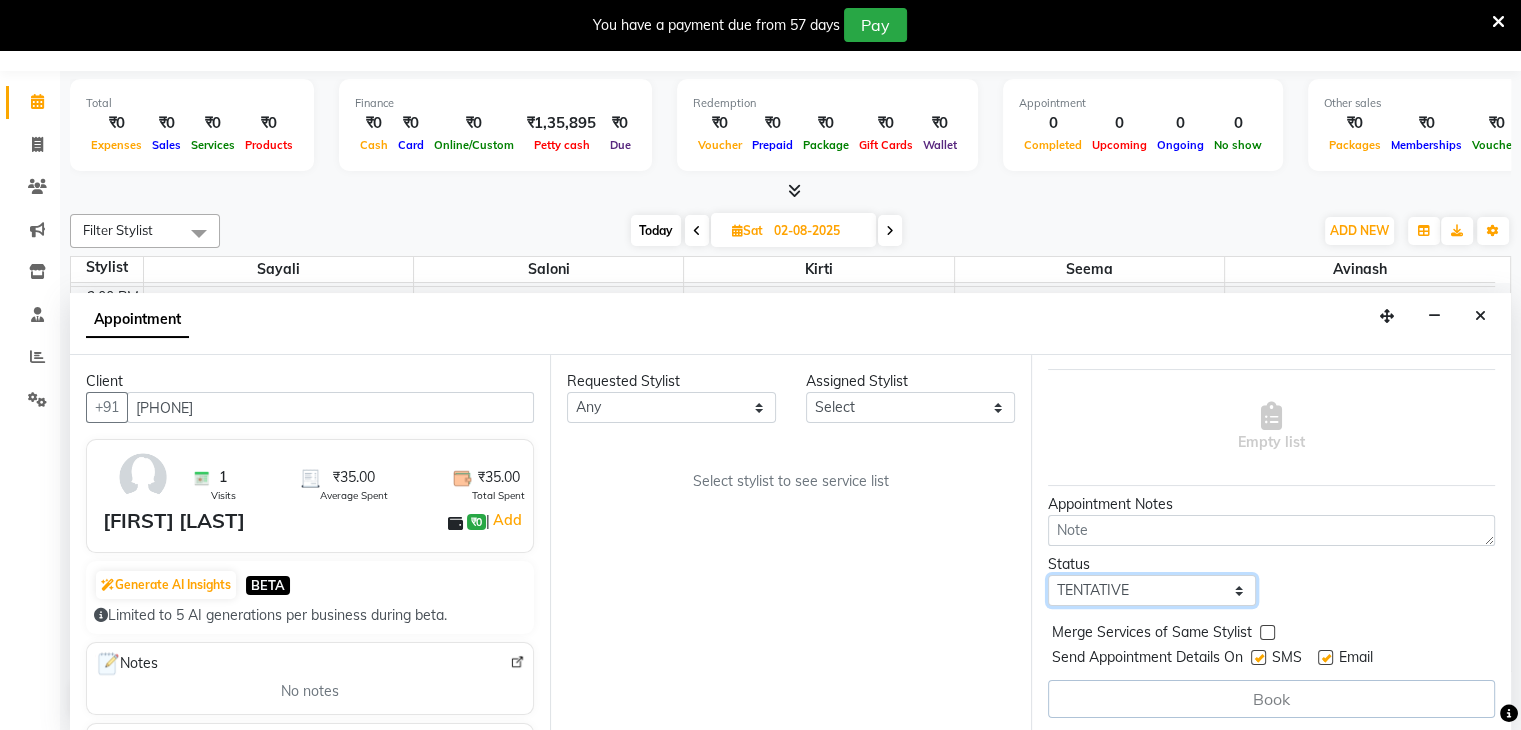click on "Select TENTATIVE CONFIRM UPCOMING" at bounding box center (1152, 590) 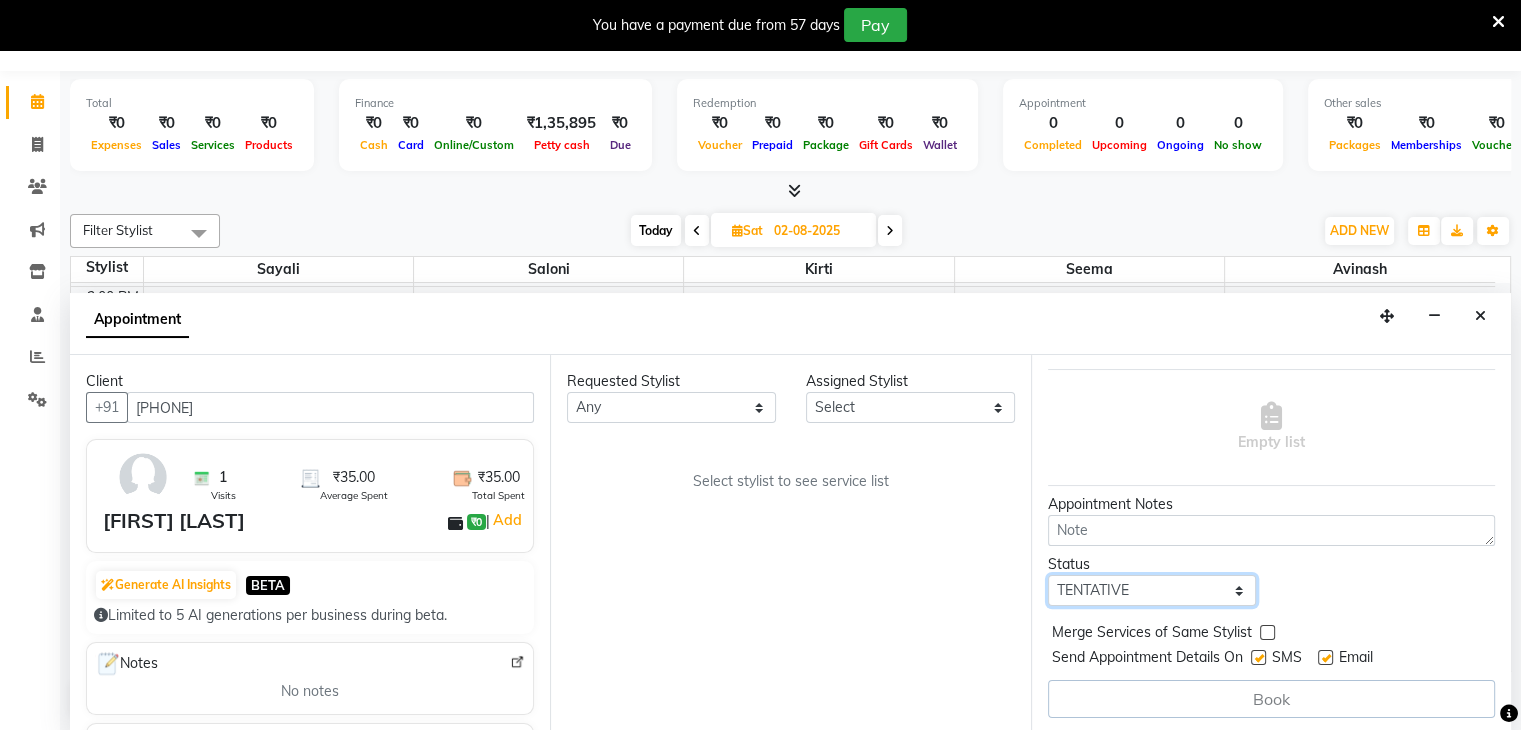 select on "confirm booking" 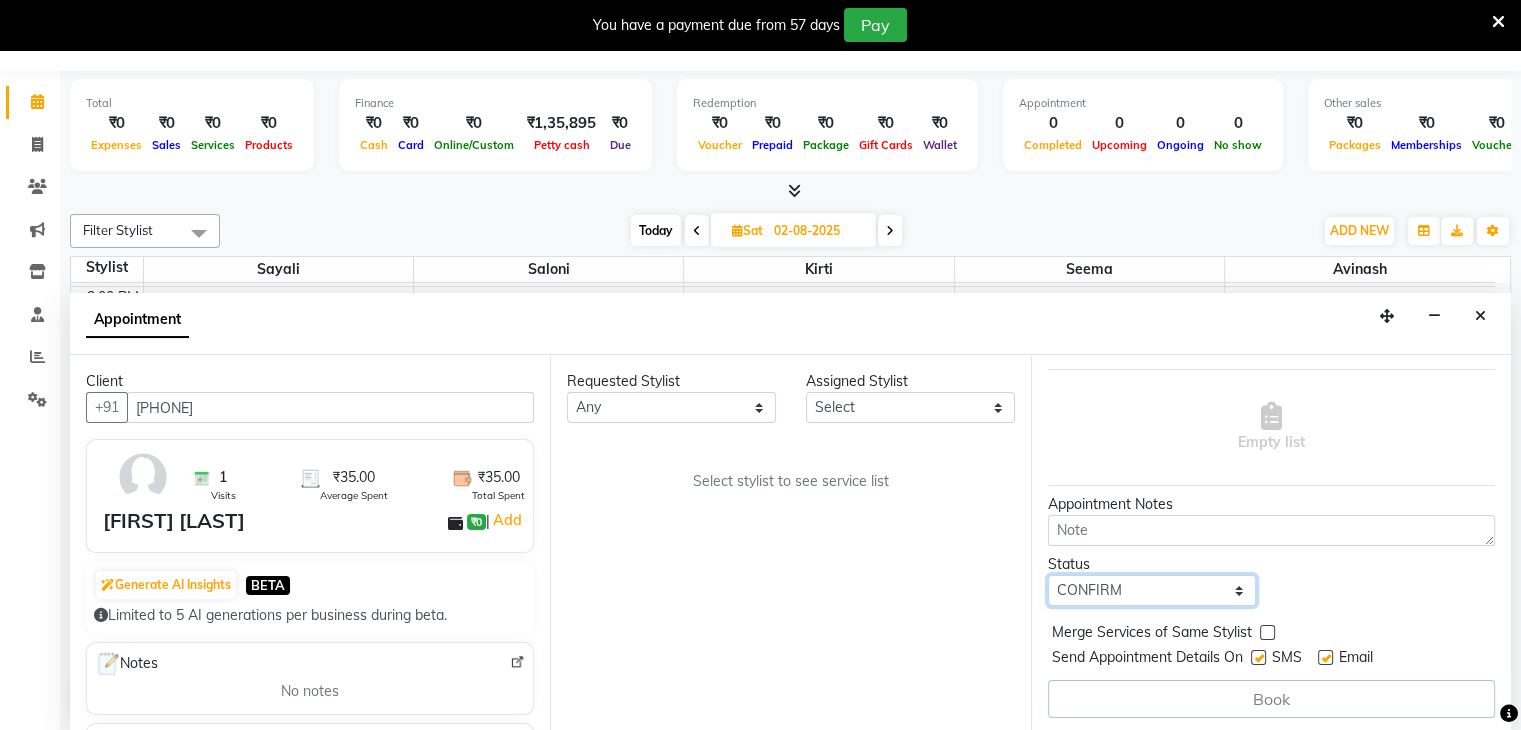 click on "Select TENTATIVE CONFIRM UPCOMING" at bounding box center [1152, 590] 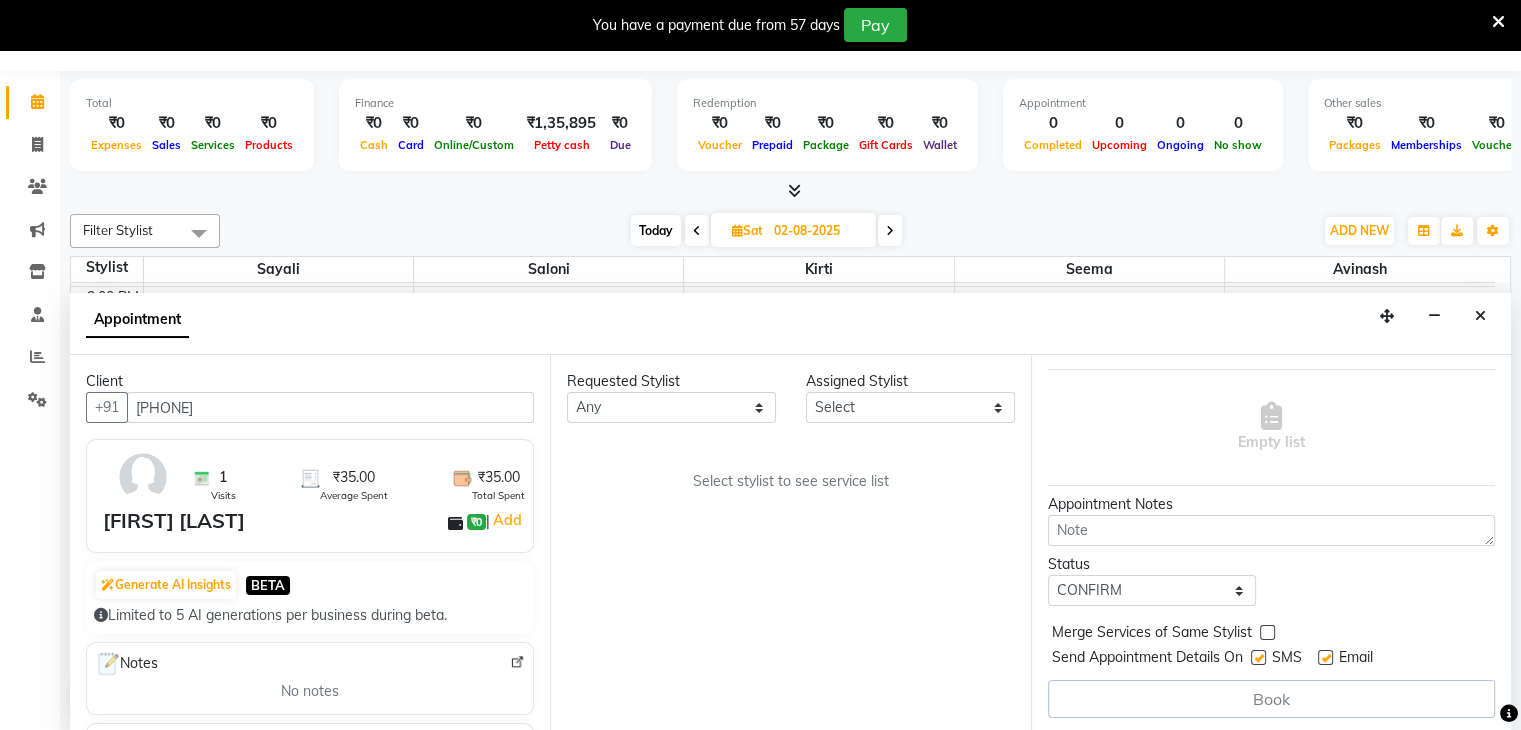 click on "Book" at bounding box center [1271, 699] 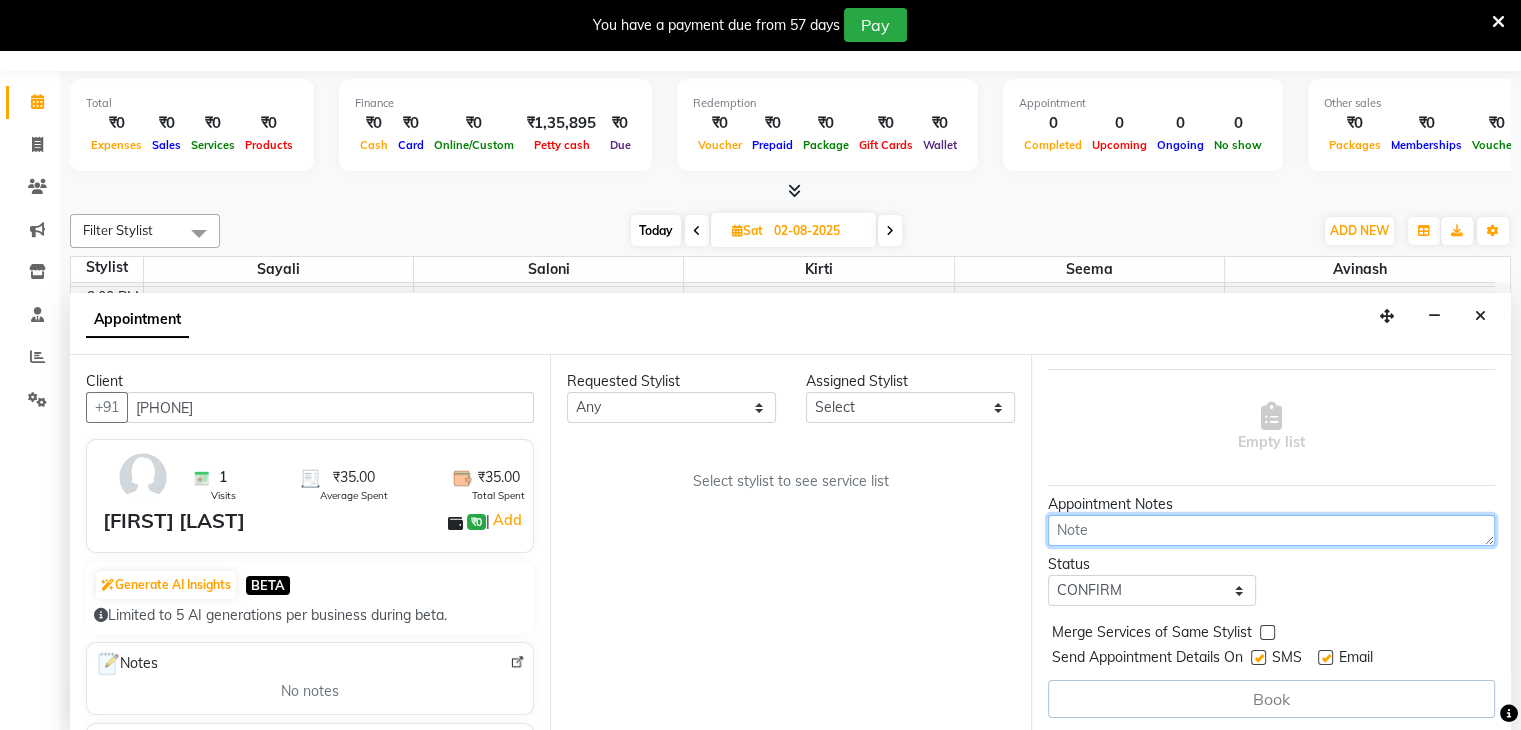 click at bounding box center (1271, 530) 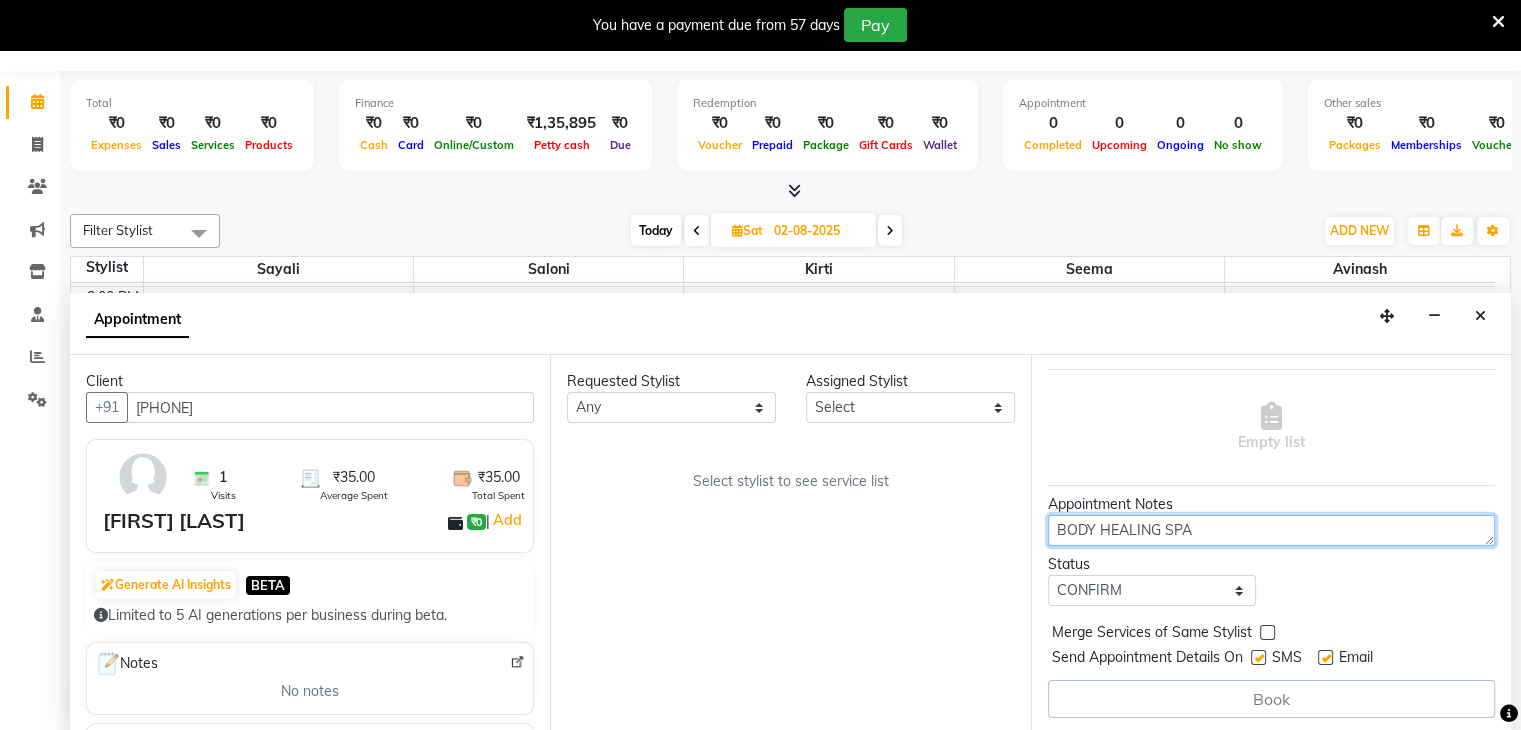 click on "BODY HEALING SPA" at bounding box center (1271, 530) 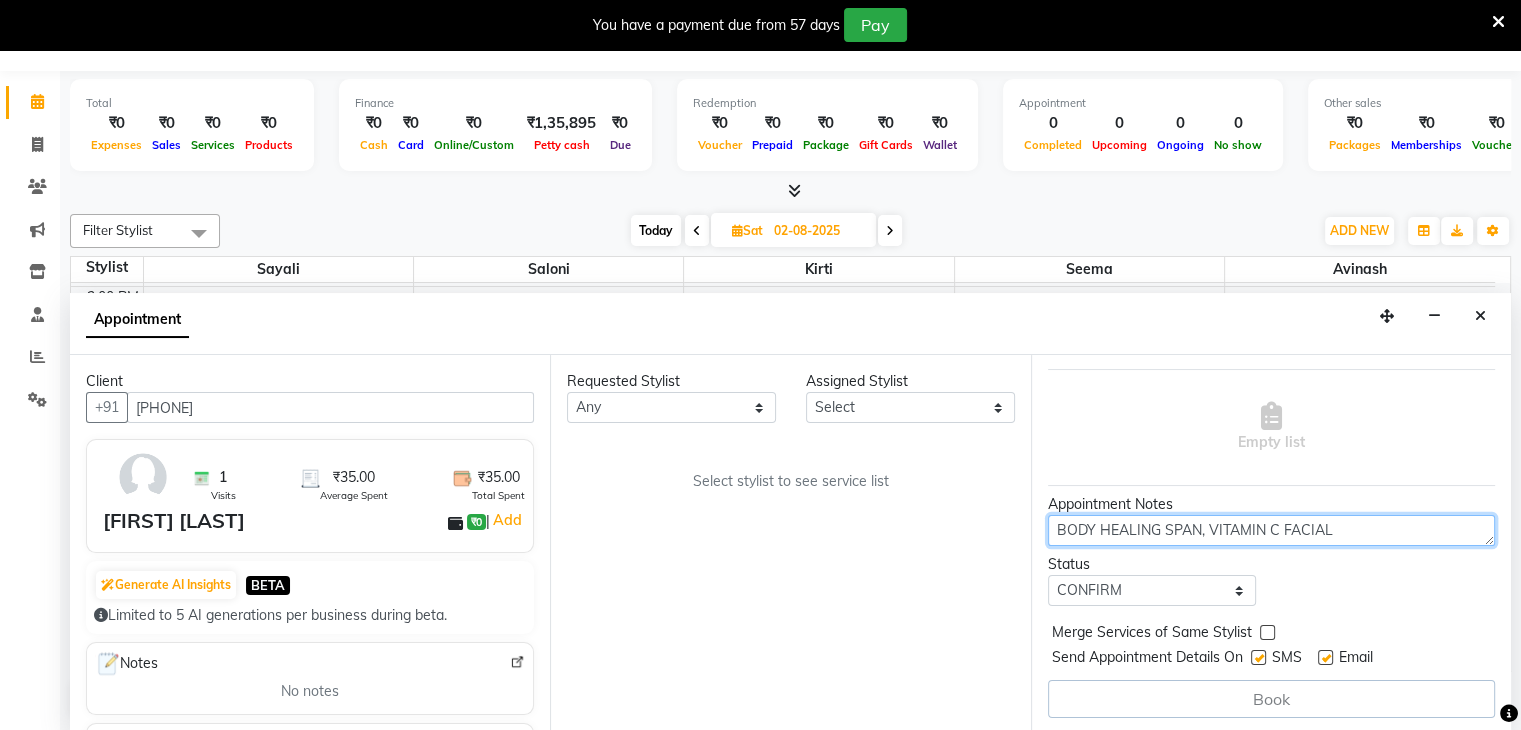 type on "BODY HEALING SPAN, VITAMIN C FACIAL" 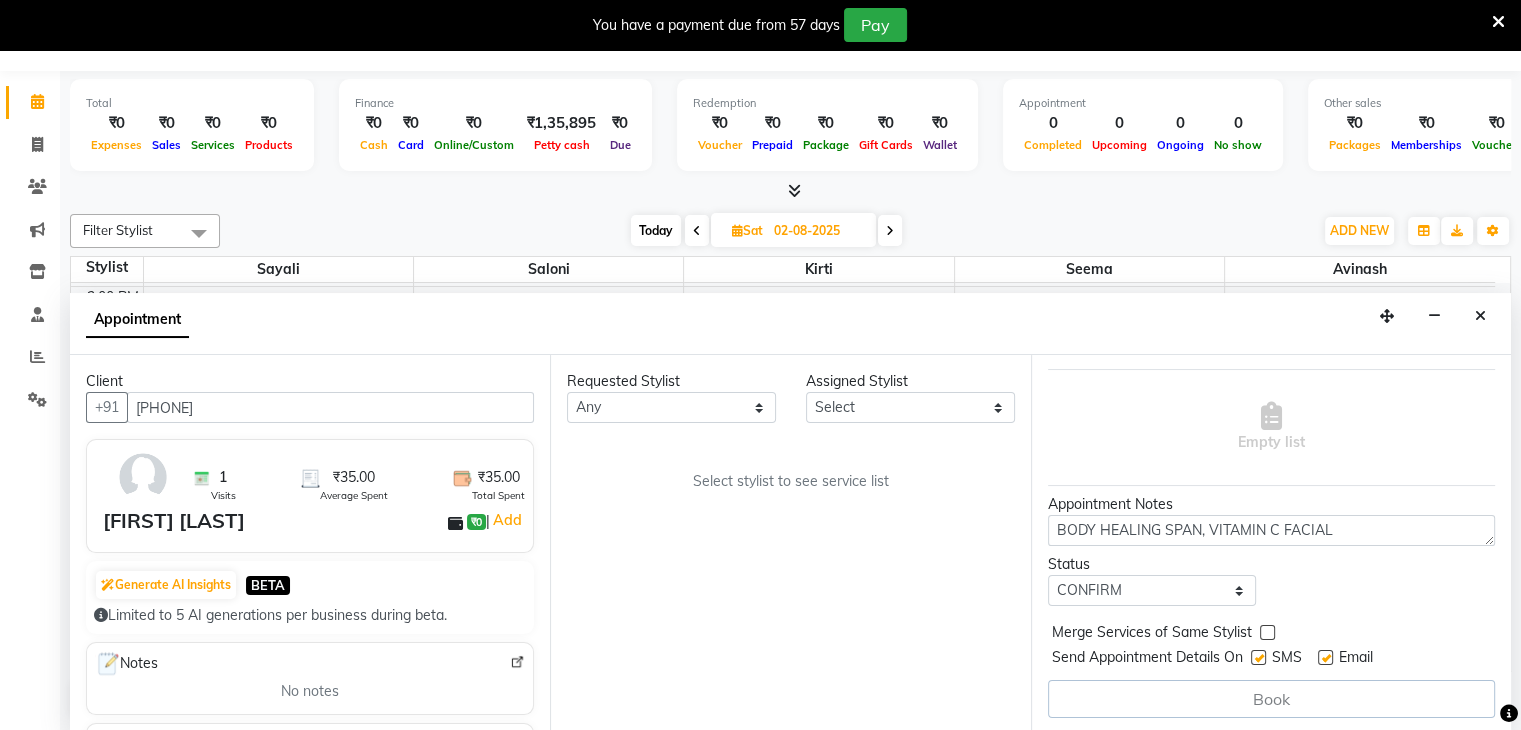 drag, startPoint x: 1492, startPoint y: 630, endPoint x: 1500, endPoint y: 605, distance: 26.24881 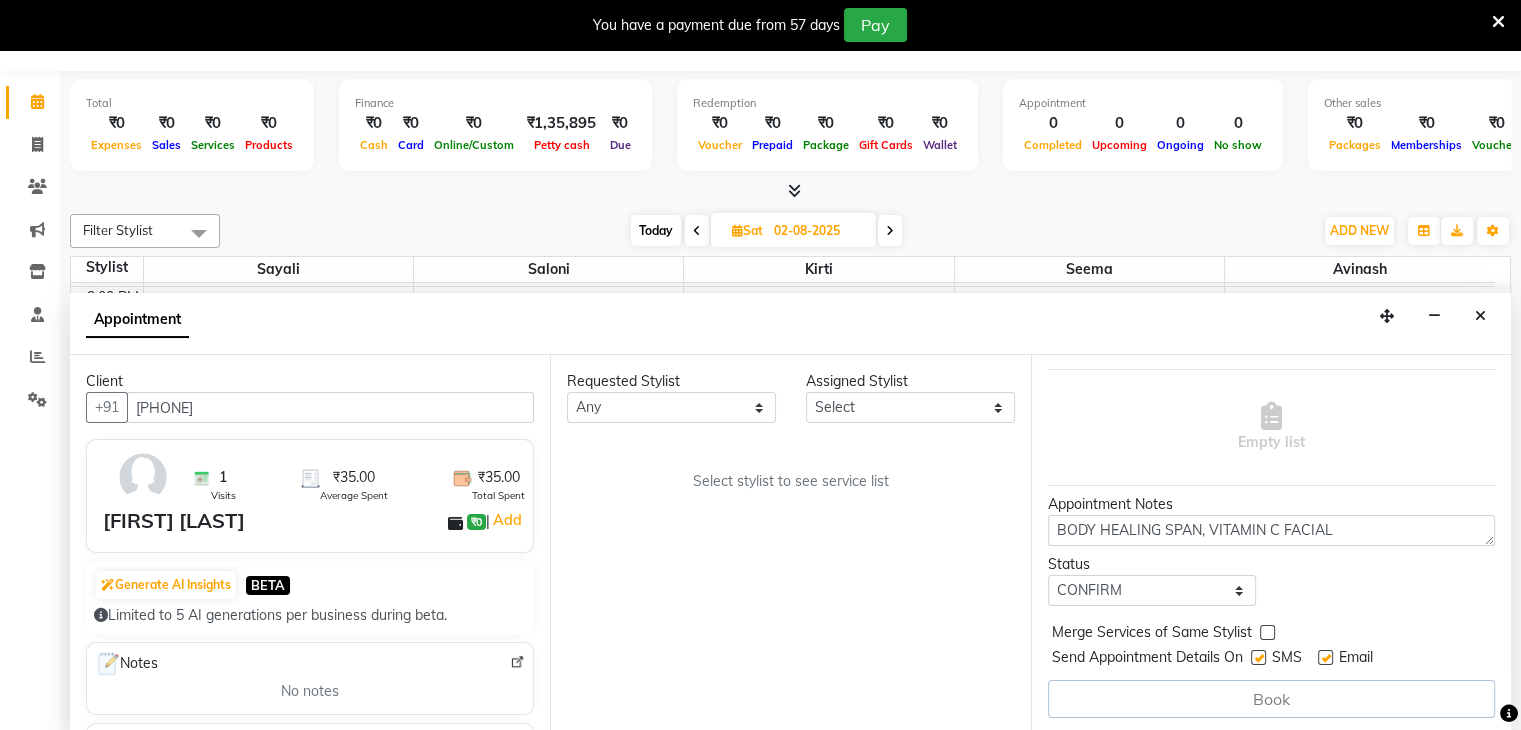 click on "Jump to Today 1 2 3 4 5 6 7 8 Weeks Appointment Date [DATE] Appointment Time Select 09:00 AM 09:15 AM 09:30 AM 09:45 AM 10:00 AM 10:15 AM 10:30 AM 10:45 AM 11:00 AM 11:15 AM 11:30 AM 11:45 AM 12:00 PM 12:15 PM 12:30 PM 12:45 PM 01:00 PM 01:15 PM 01:30 PM 01:45 PM 02:00 PM 02:15 PM 02:30 PM 02:45 PM 03:00 PM 03:15 PM 03:30 PM 03:45 PM 04:00 PM 04:15 PM 04:30 PM 04:45 PM 05:00 PM 05:15 PM 05:30 PM 05:45 PM 06:00 PM 06:15 PM 06:30 PM 06:45 PM 07:00 PM 07:15 PM 07:30 PM 07:45 PM 08:00 PM  Empty list  Appointment Notes BODY HEALING SPAN, VITAMIN C FACIAL Status Select TENTATIVE CONFIRM UPCOMING Merge Services of Same Stylist Send Appointment Details On SMS Email  Book" at bounding box center [1271, 543] 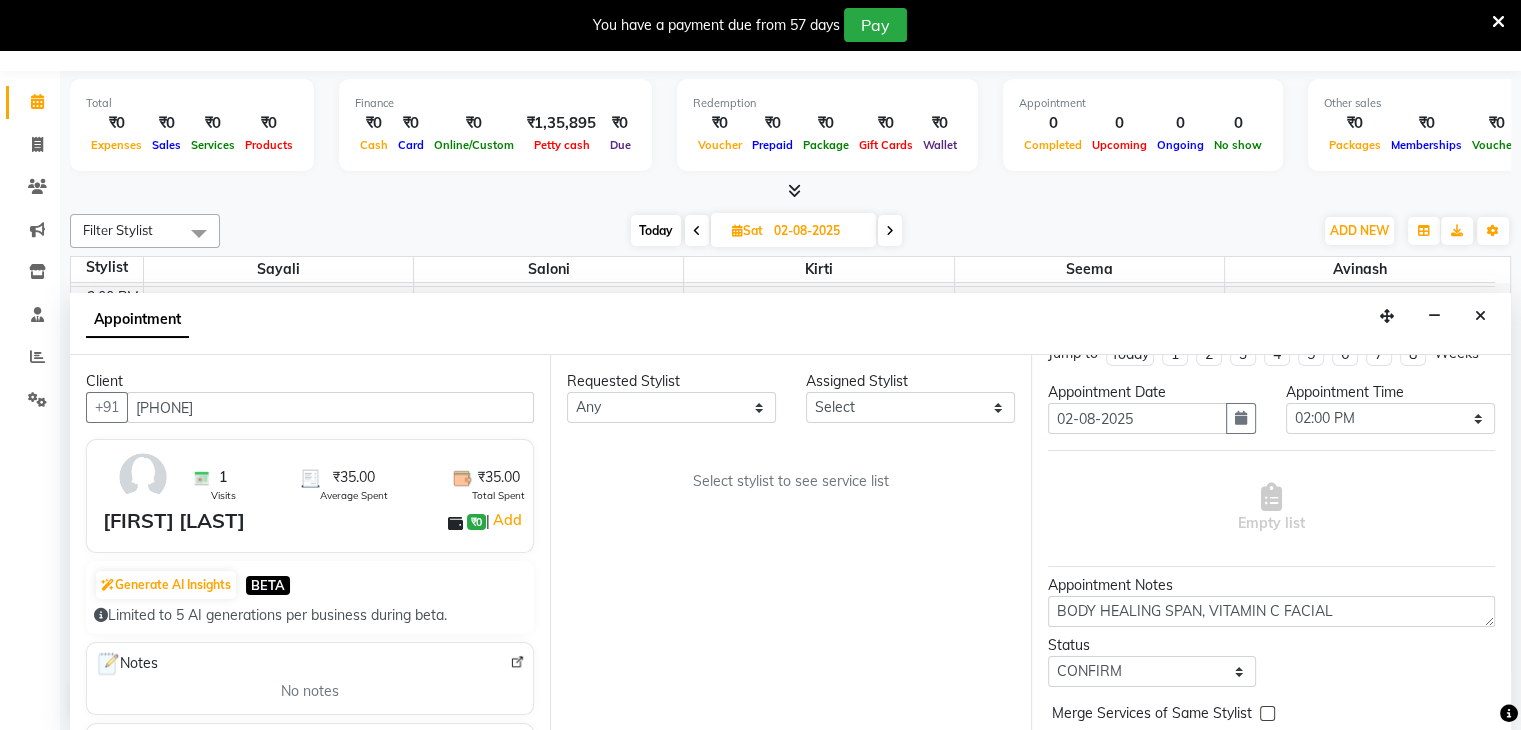scroll, scrollTop: 0, scrollLeft: 0, axis: both 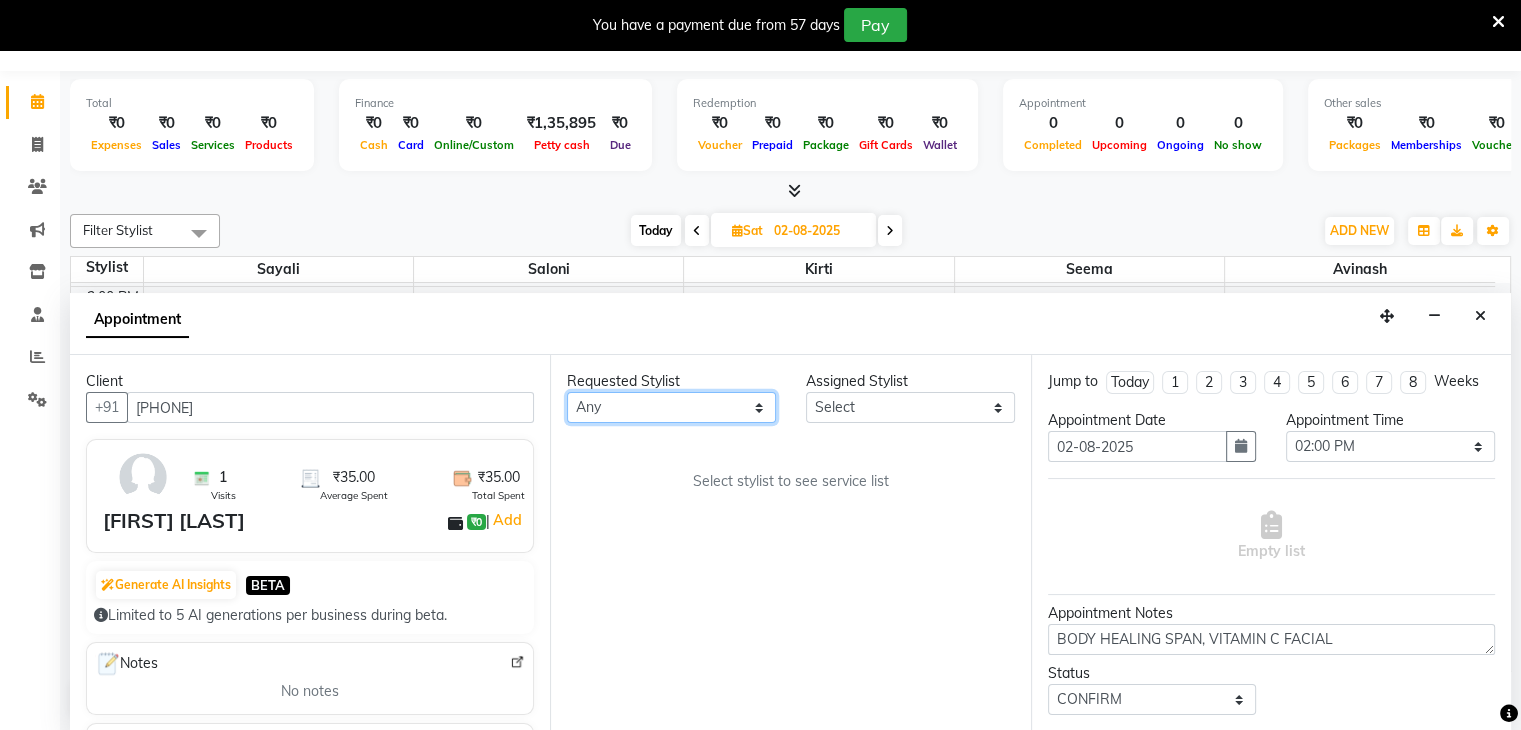 click on "Any [FIRST] [LAST] [FIRST] [LAST] [FIRST] [LAST] [FIRST] [LAST]" at bounding box center [671, 407] 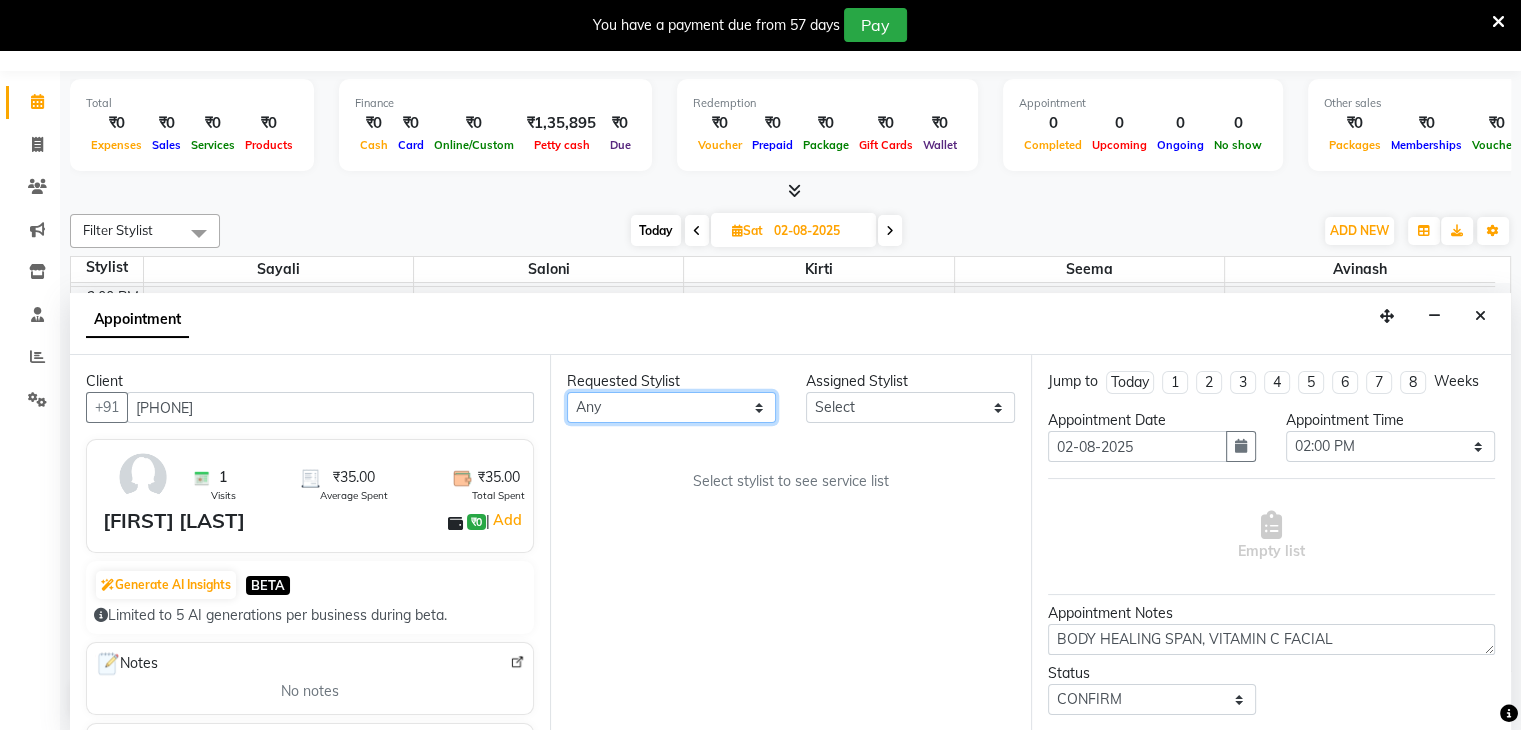 select on "85584" 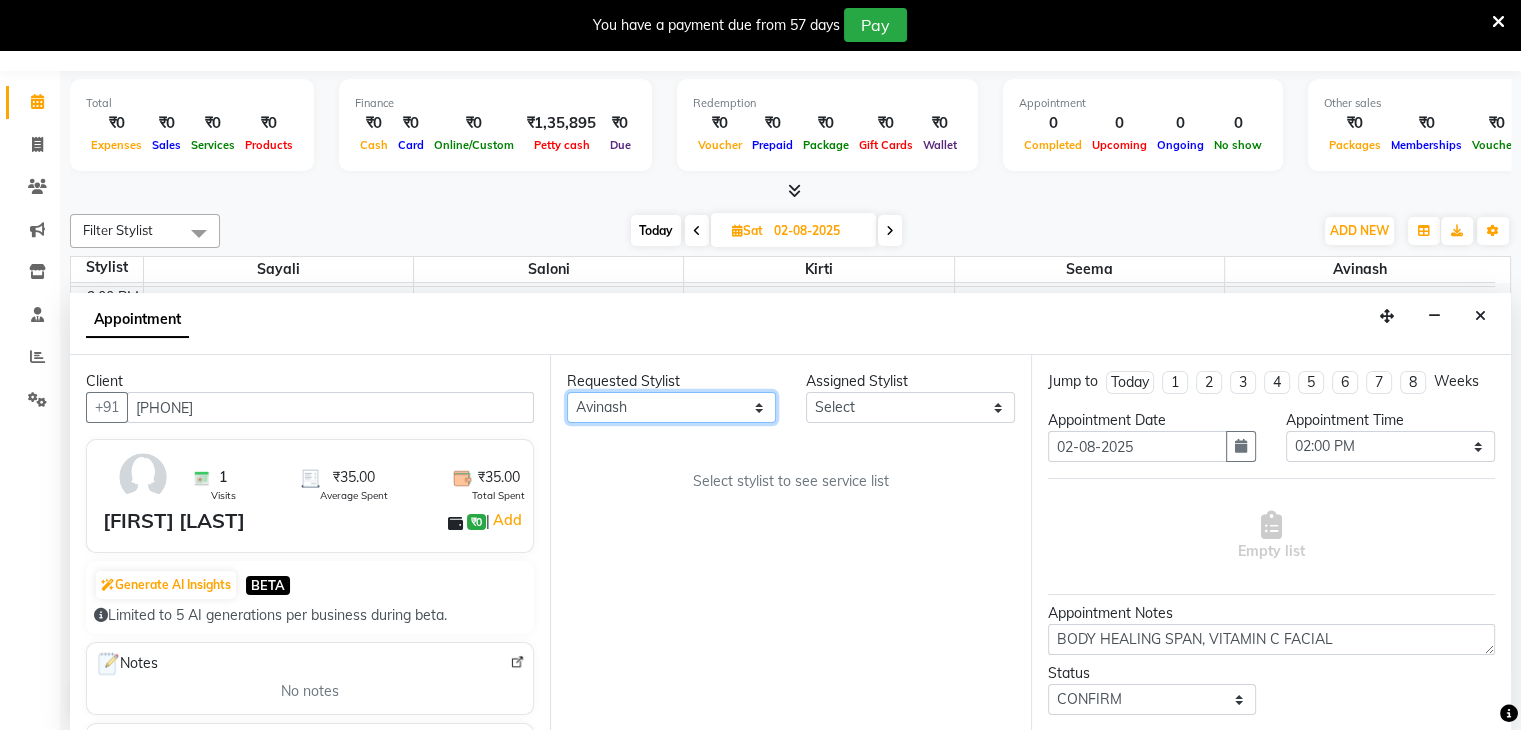 click on "Any [FIRST] [LAST] [FIRST] [LAST] [FIRST] [LAST] [FIRST] [LAST]" at bounding box center (671, 407) 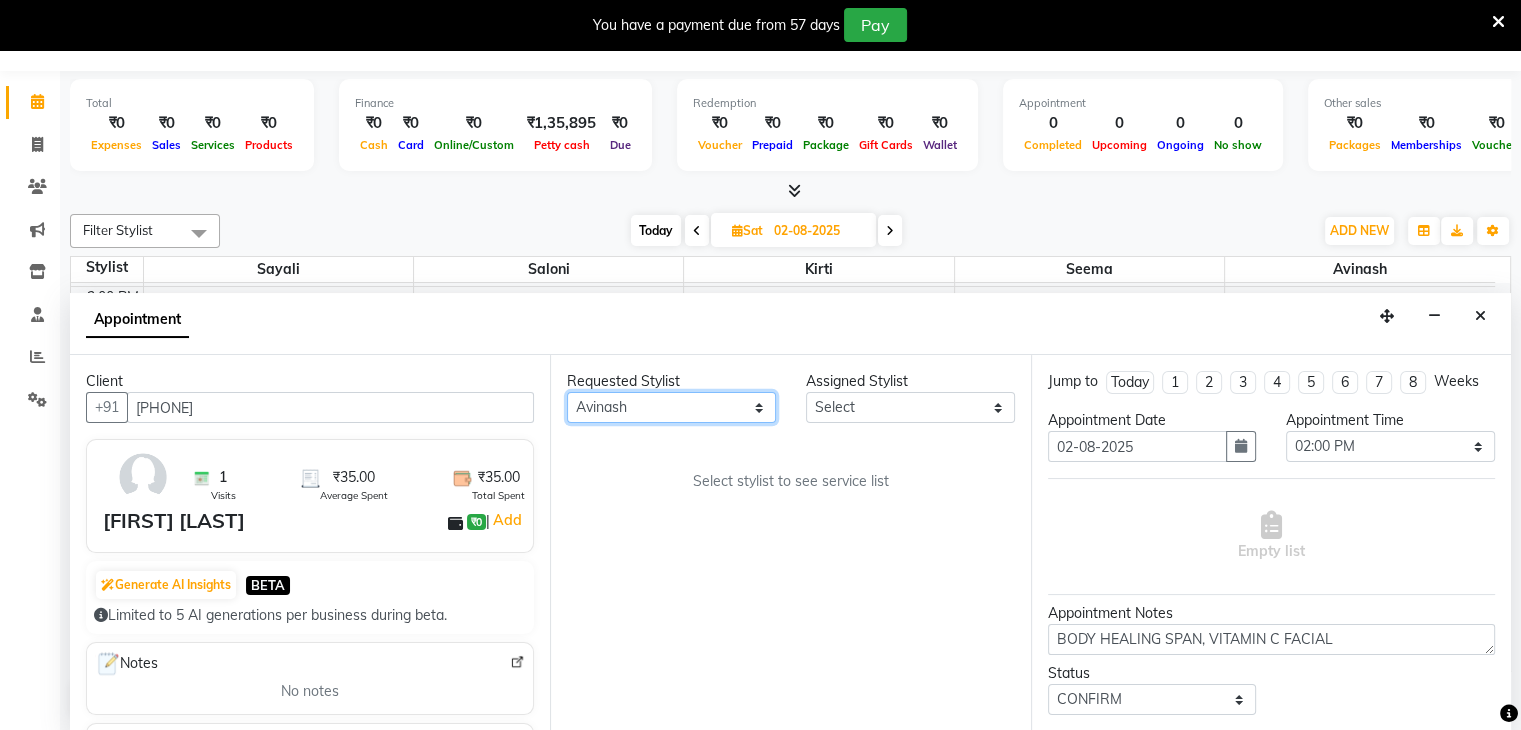 select on "85584" 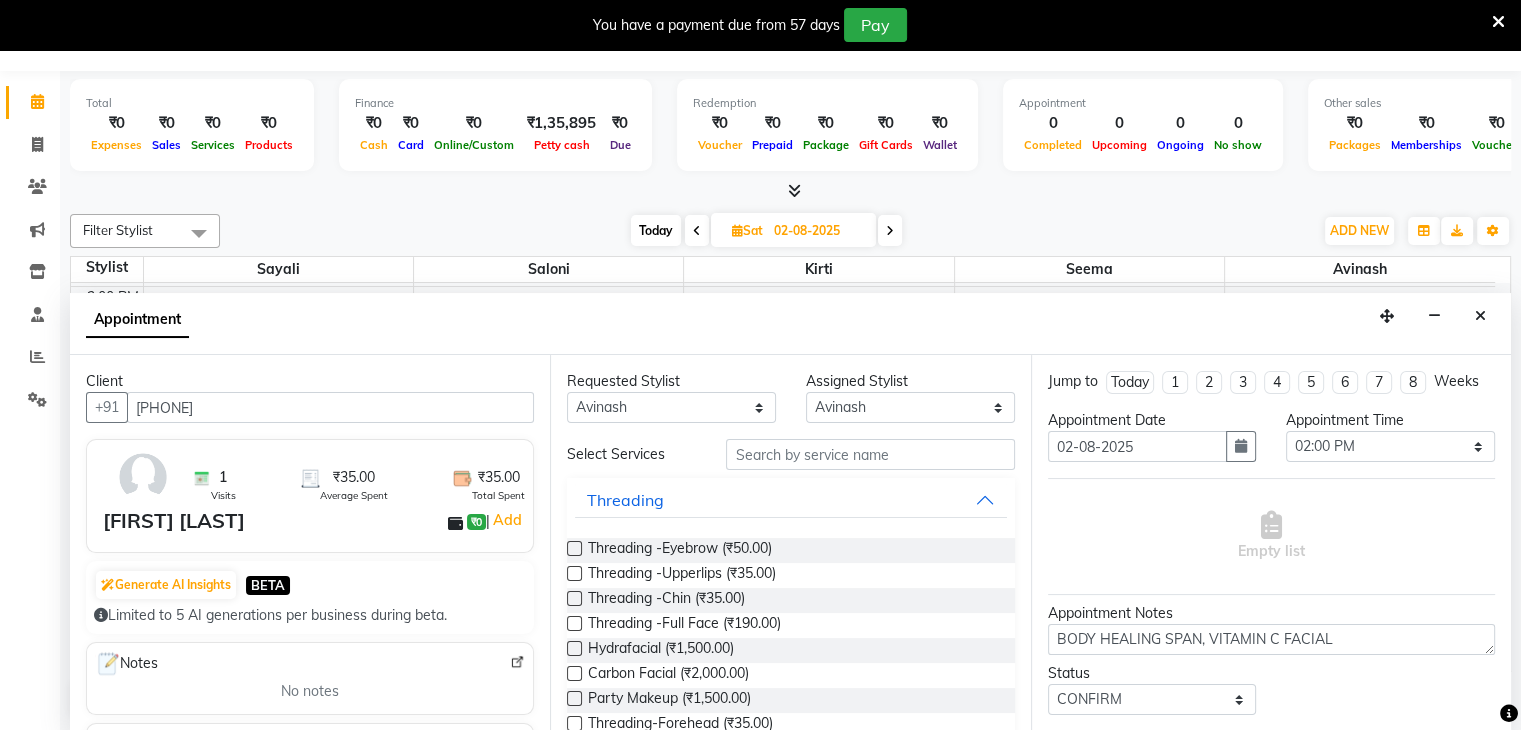 drag, startPoint x: 1515, startPoint y: 573, endPoint x: 1504, endPoint y: 583, distance: 14.866069 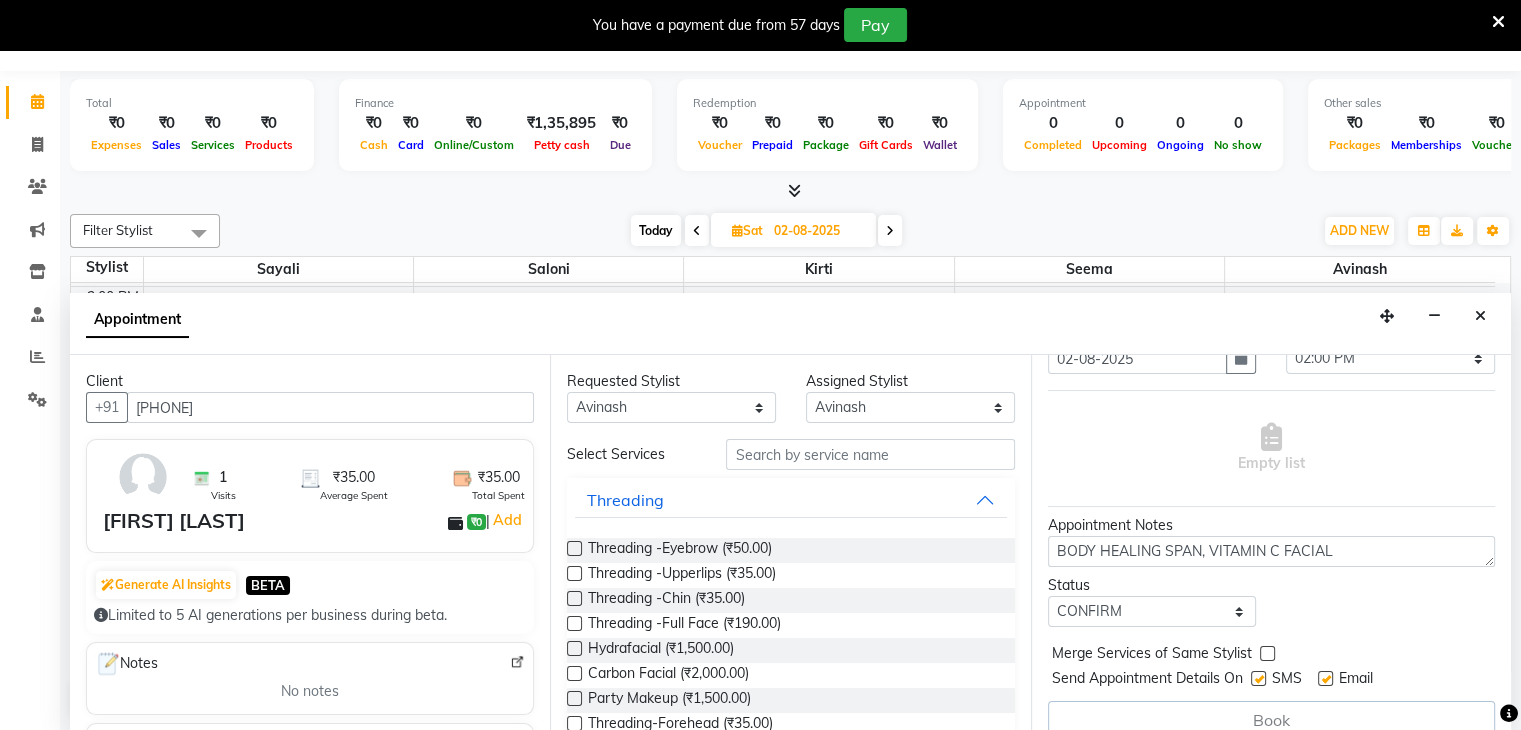 scroll, scrollTop: 109, scrollLeft: 0, axis: vertical 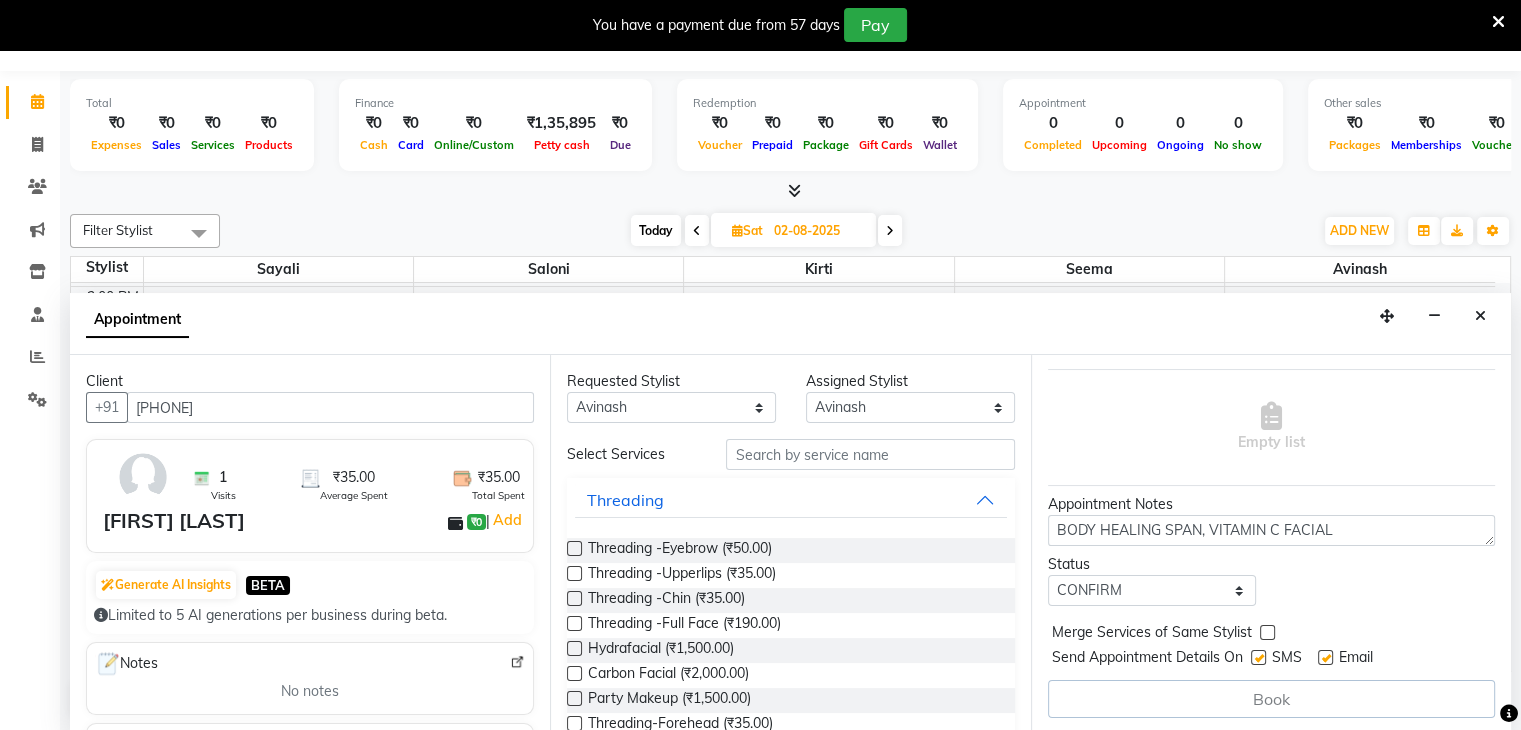 click on "Status Select TENTATIVE CONFIRM UPCOMING" at bounding box center (1271, 580) 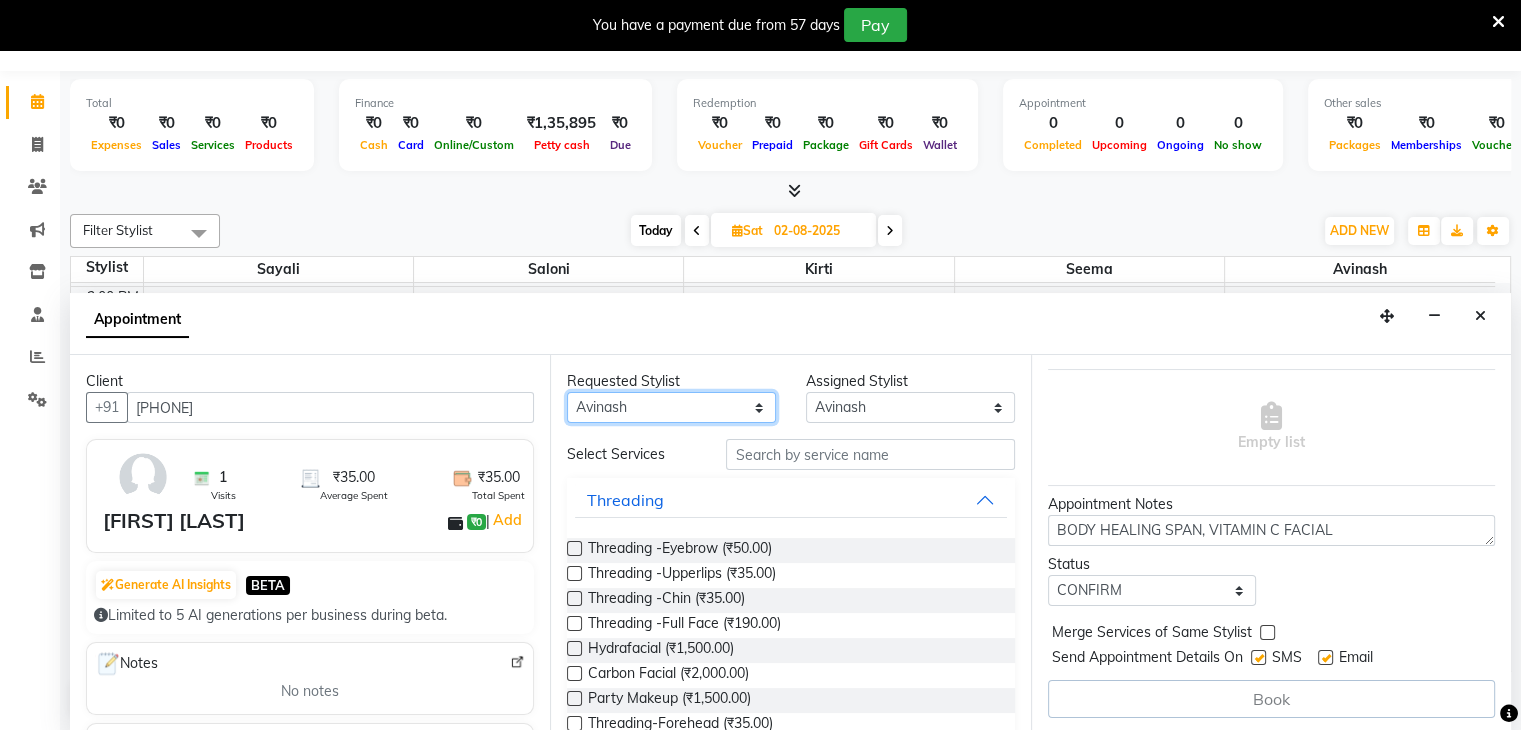 click on "Any [FIRST] [LAST] [FIRST] [LAST] [FIRST] [LAST] [FIRST] [LAST]" at bounding box center (671, 407) 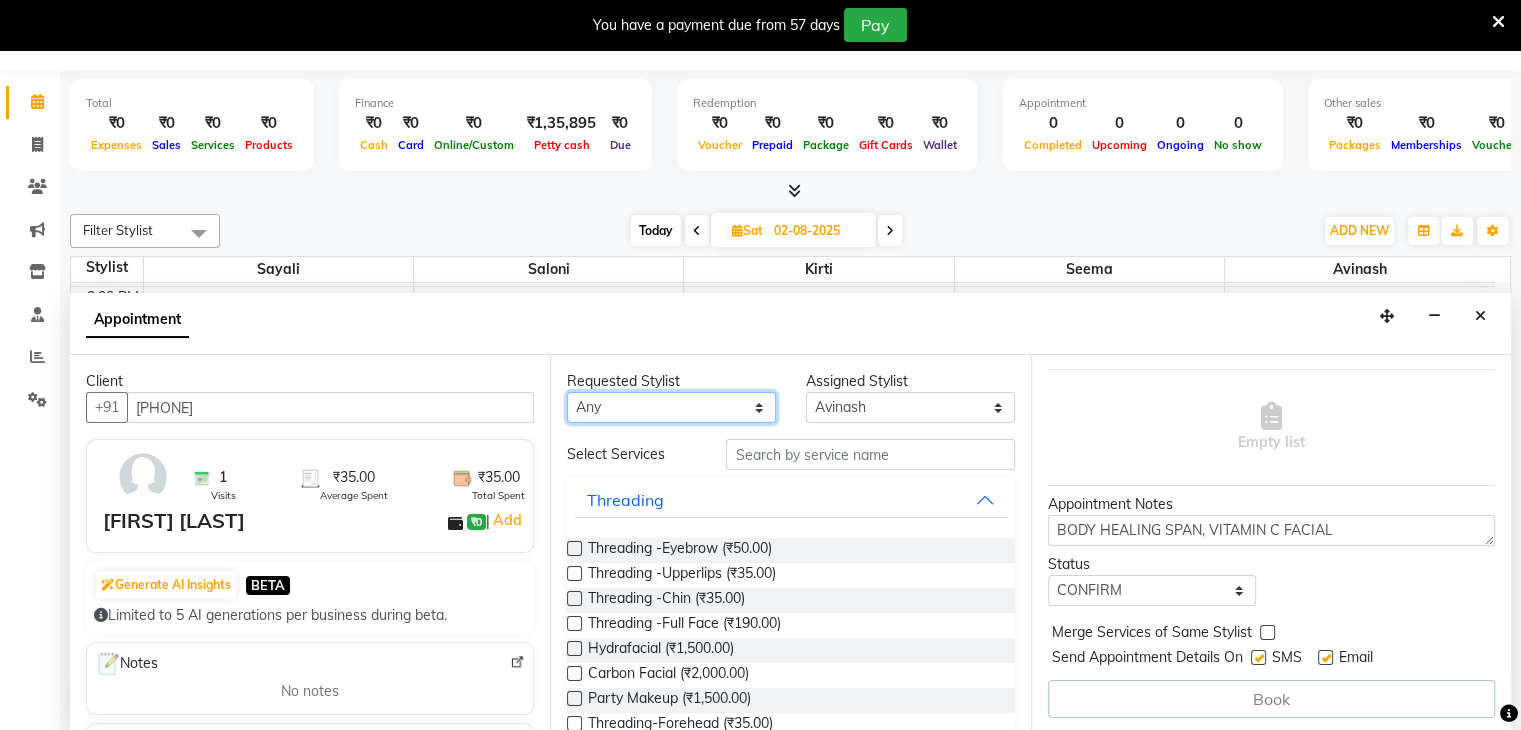 click on "Any [FIRST] [LAST] [FIRST] [LAST] [FIRST] [LAST] [FIRST] [LAST]" at bounding box center [671, 407] 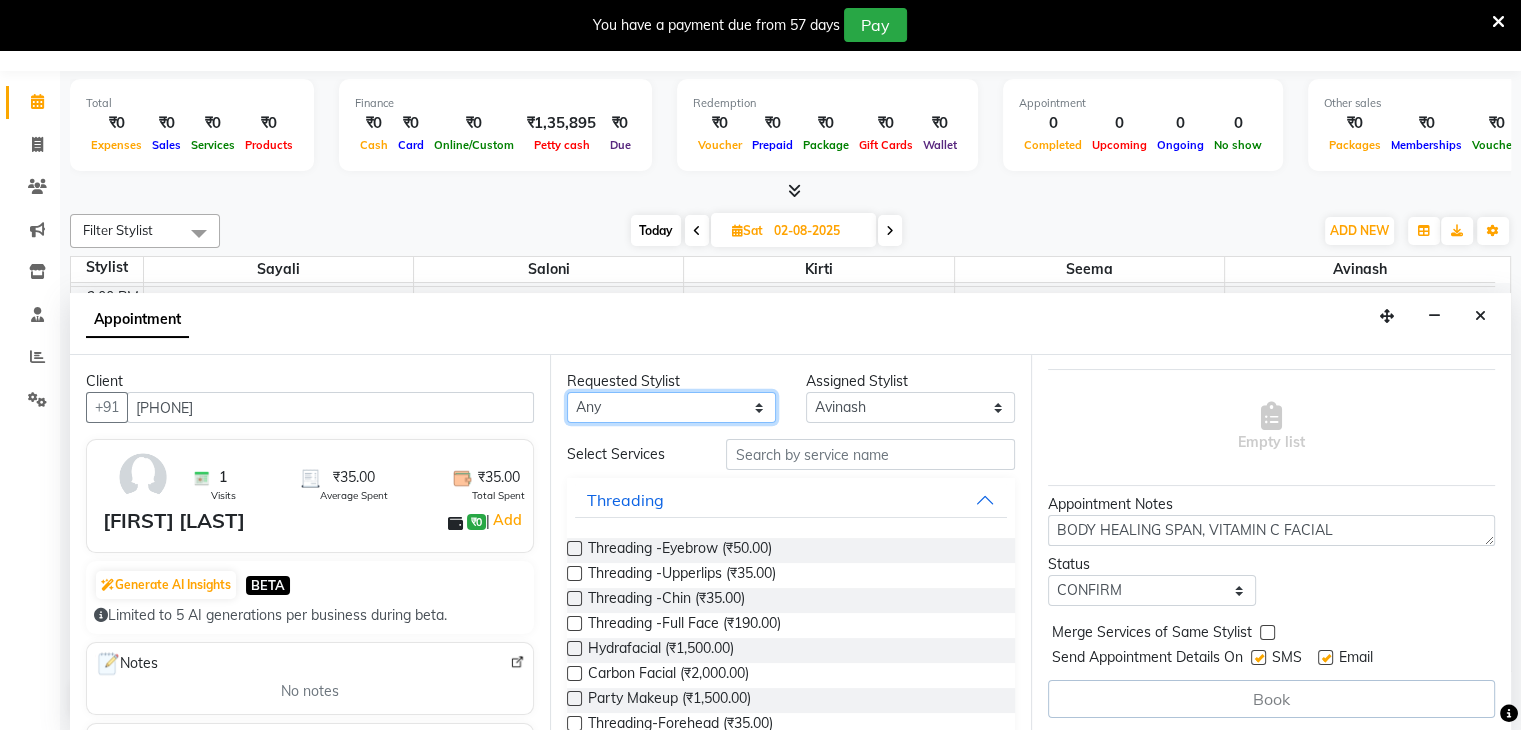 select 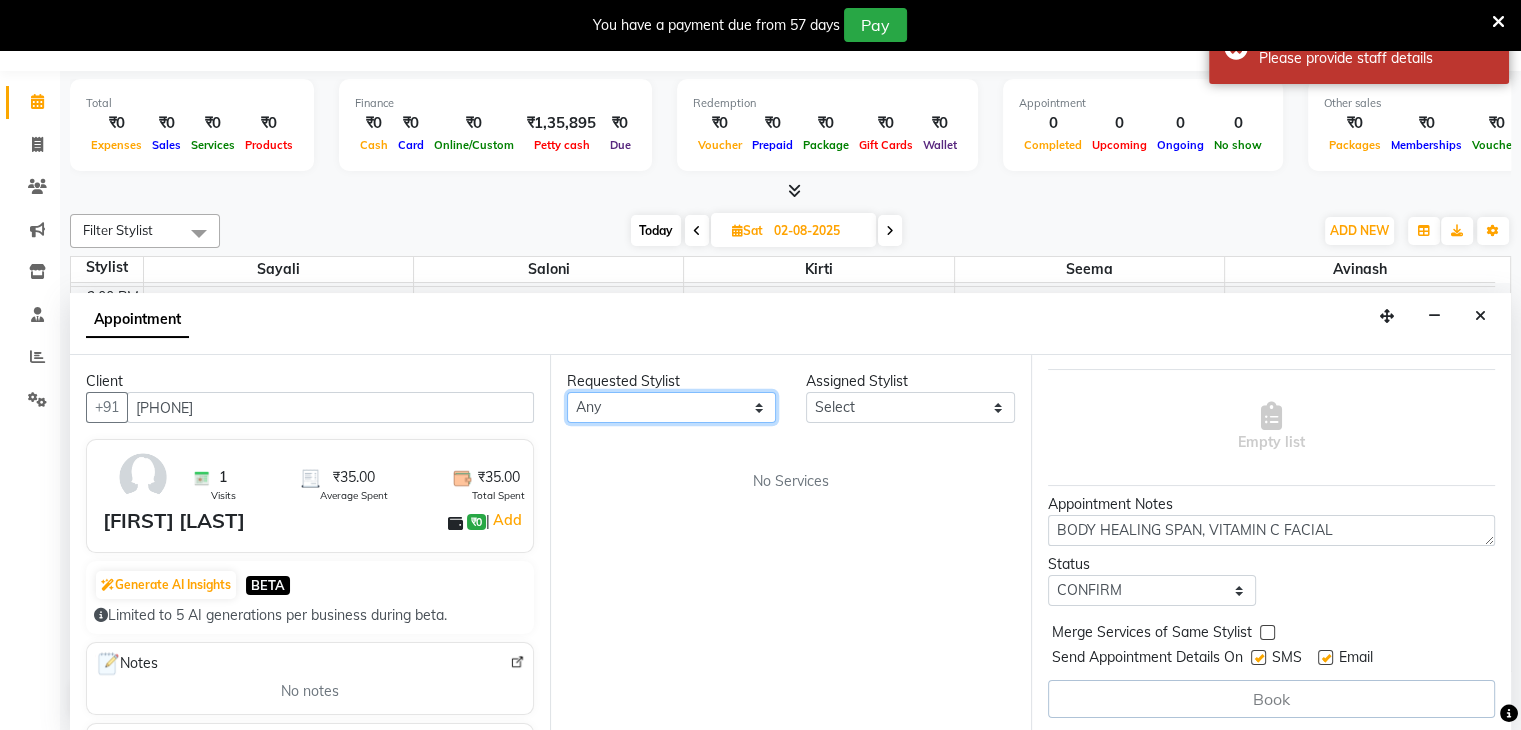 click on "Any [FIRST] [LAST] [FIRST] [LAST] [FIRST] [LAST] [FIRST] [LAST]" at bounding box center [671, 407] 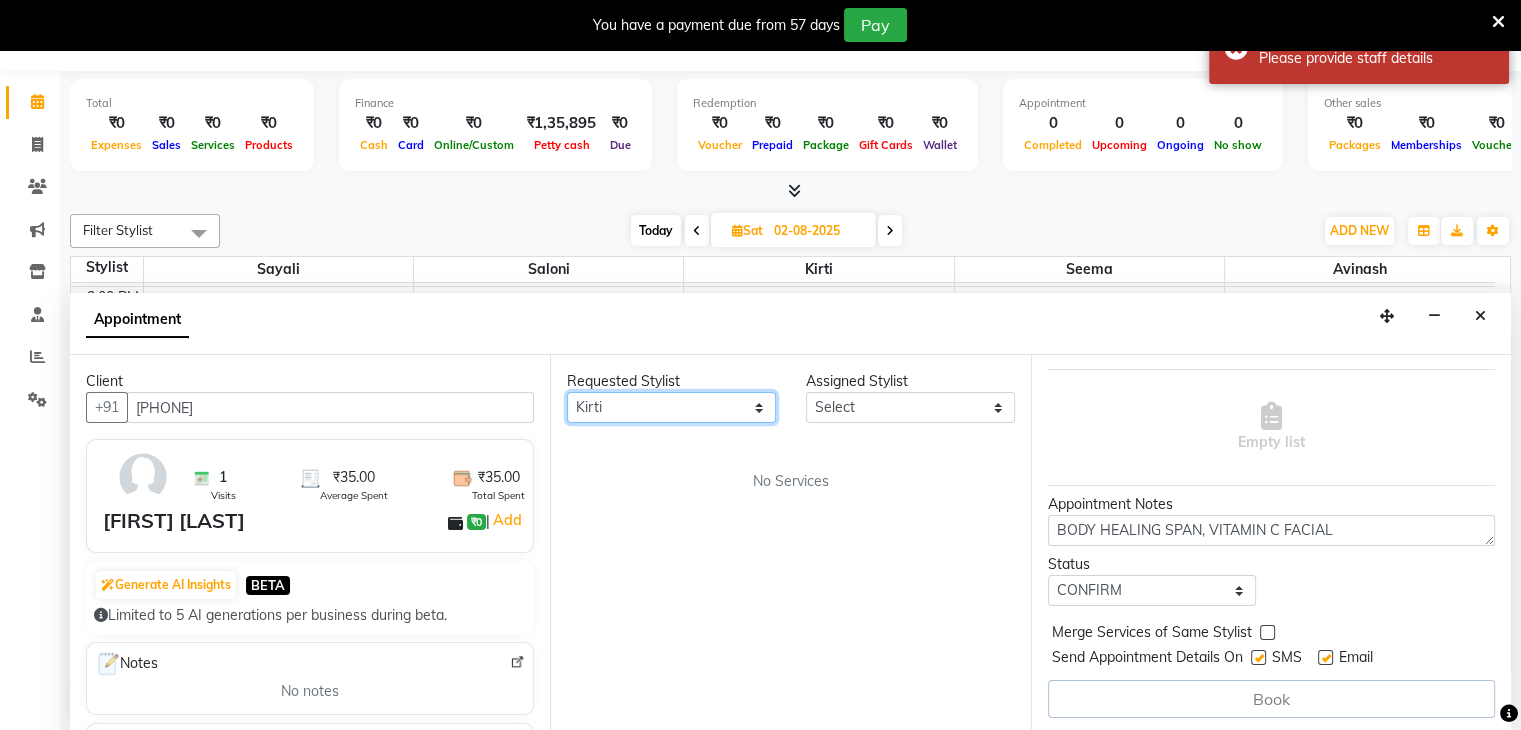 click on "Any [FIRST] [LAST] [FIRST] [LAST] [FIRST] [LAST] [FIRST] [LAST]" at bounding box center [671, 407] 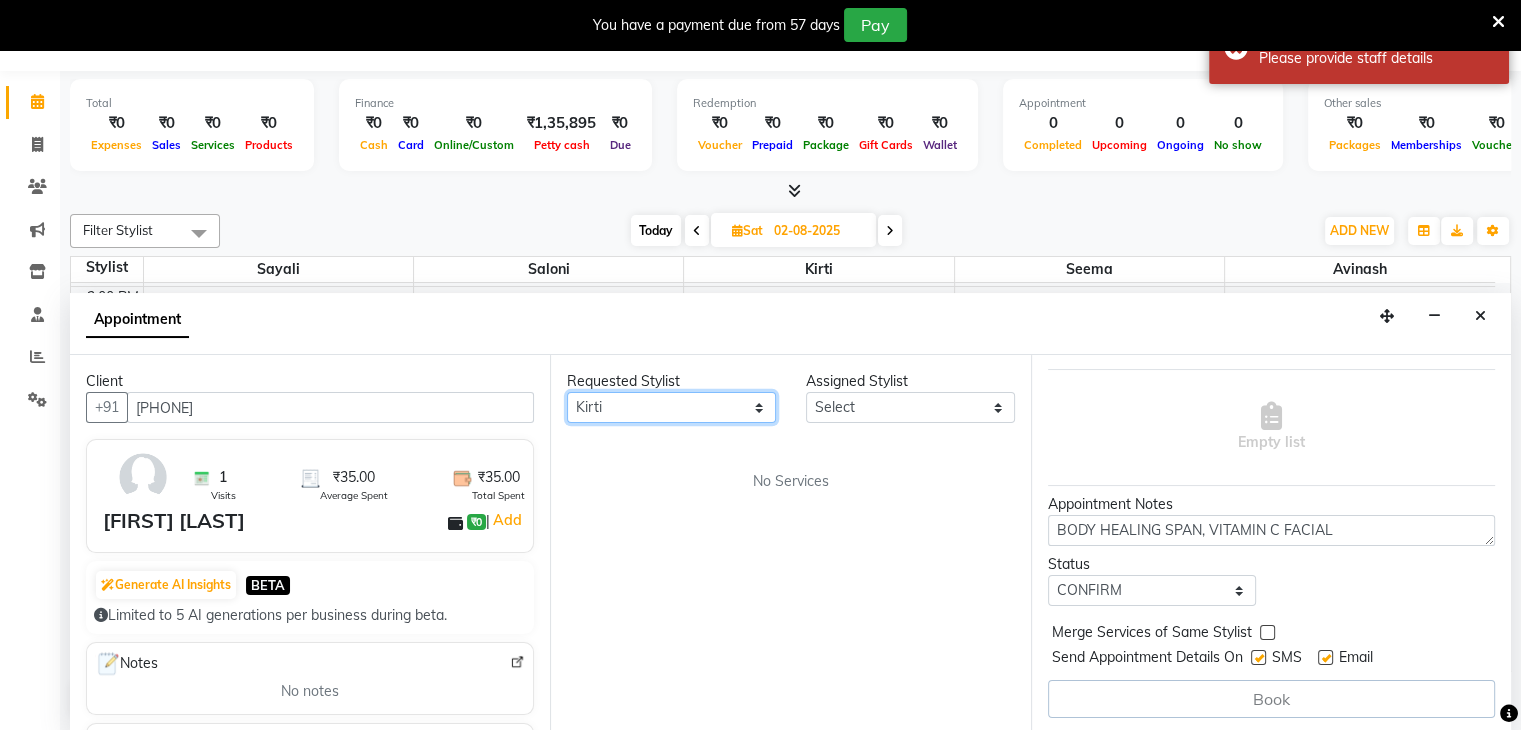 select on "85582" 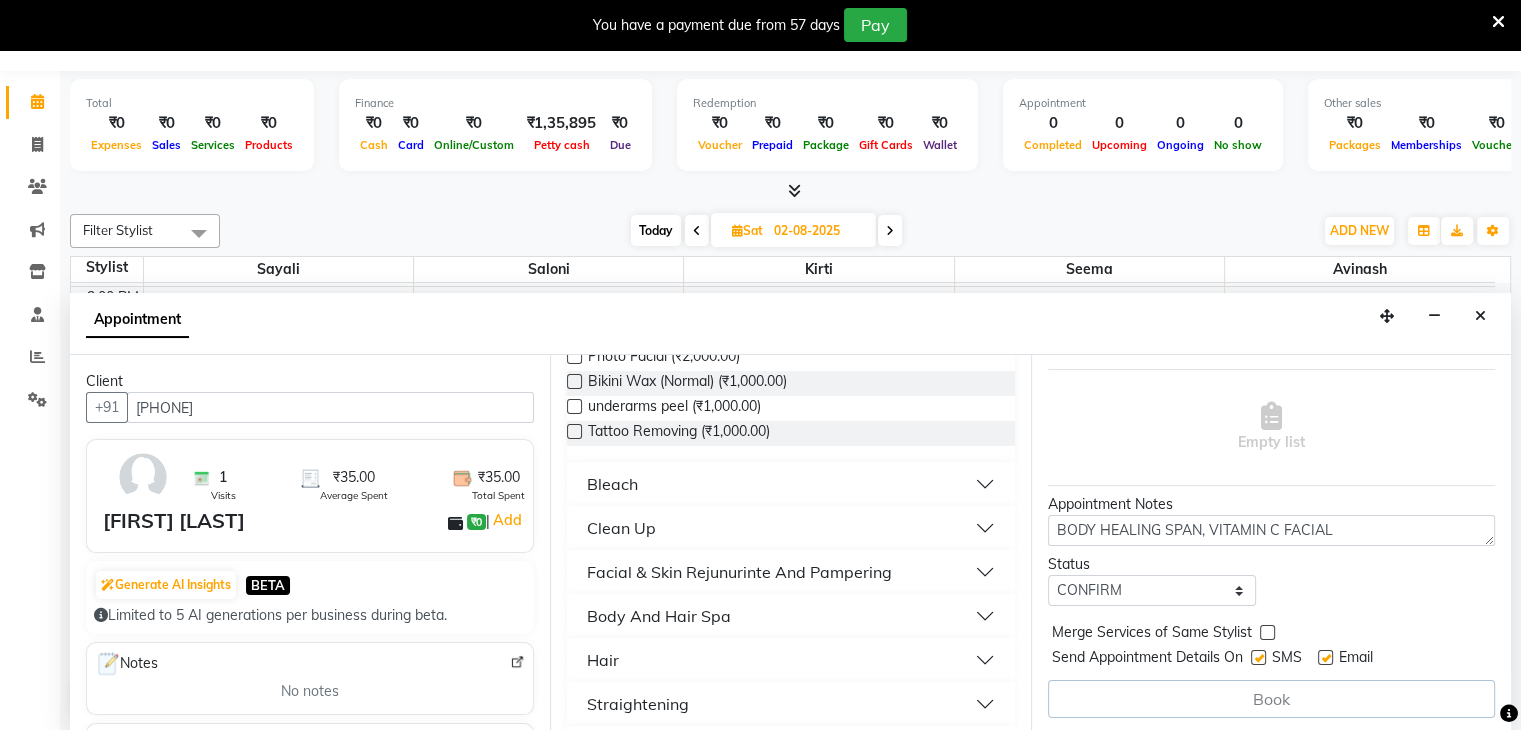 scroll, scrollTop: 1277, scrollLeft: 0, axis: vertical 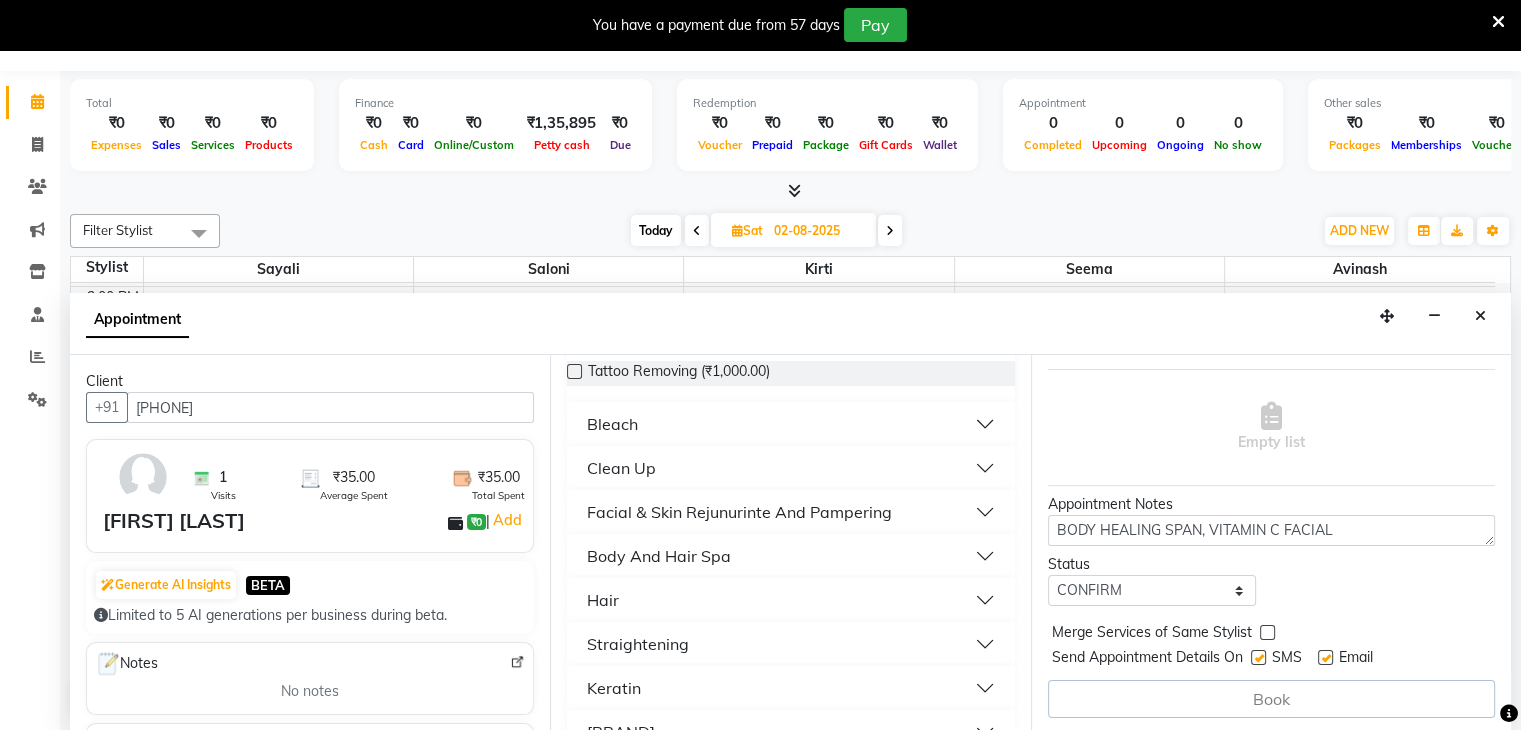 click on "Body And Hair Spa" at bounding box center (790, 556) 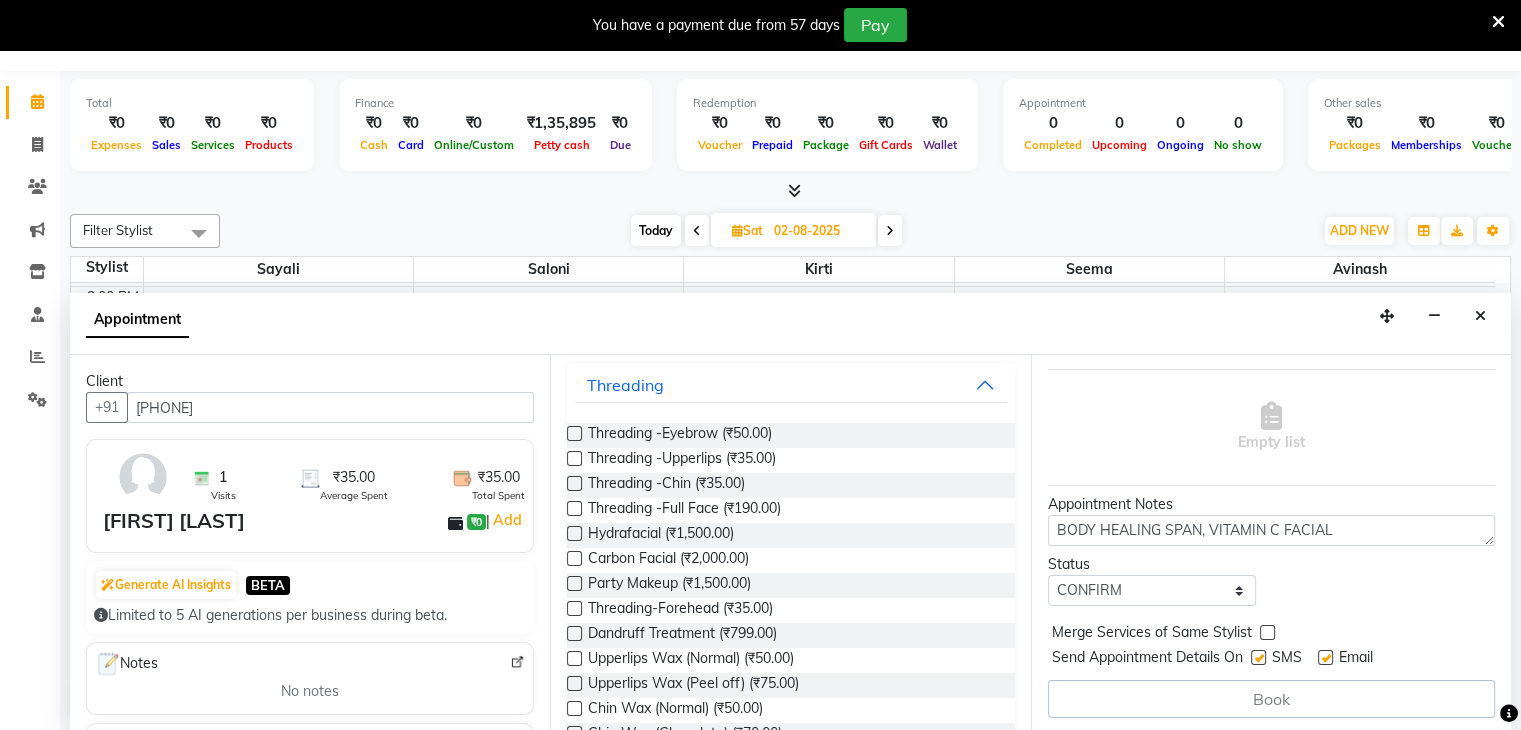 scroll, scrollTop: 102, scrollLeft: 0, axis: vertical 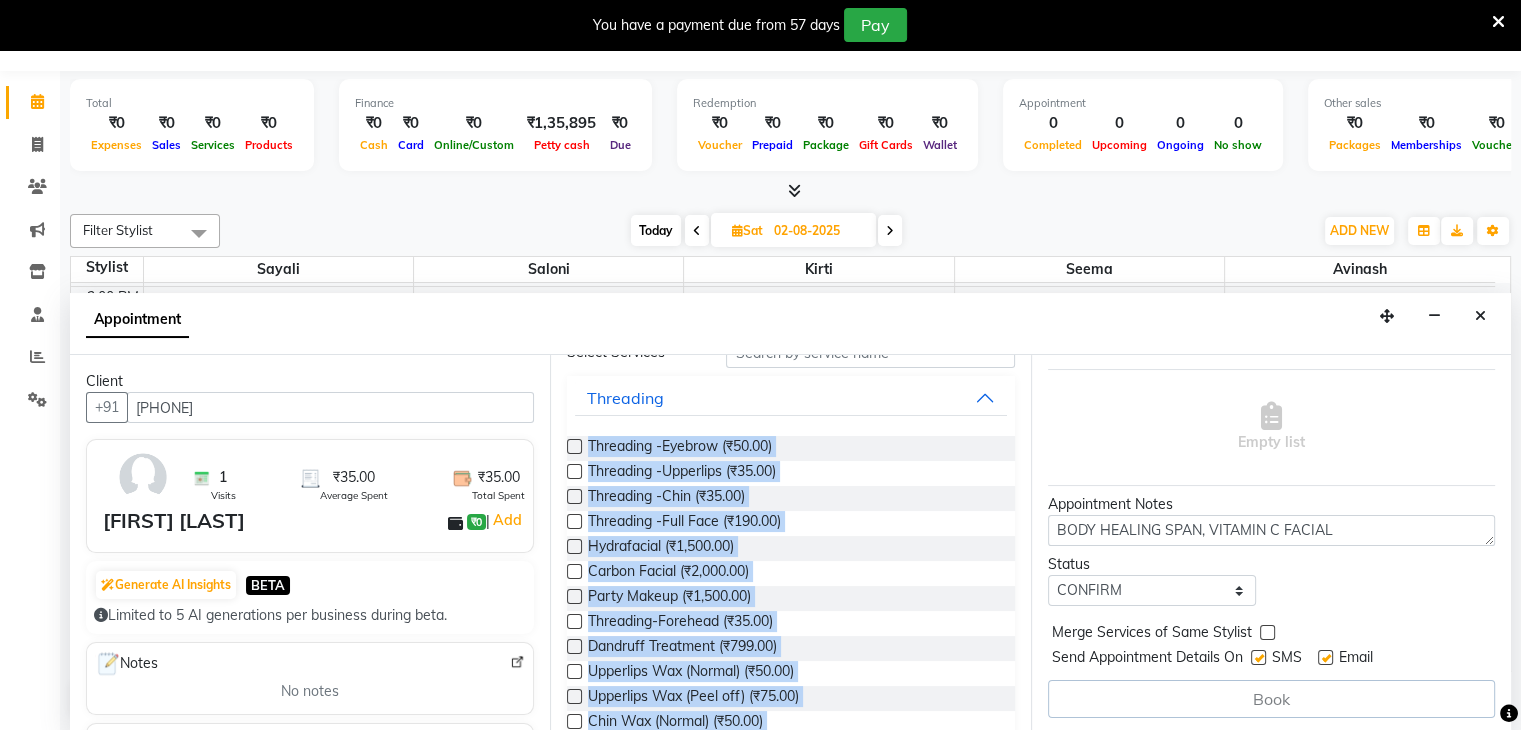 drag, startPoint x: 1038, startPoint y: 410, endPoint x: 1026, endPoint y: 396, distance: 18.439089 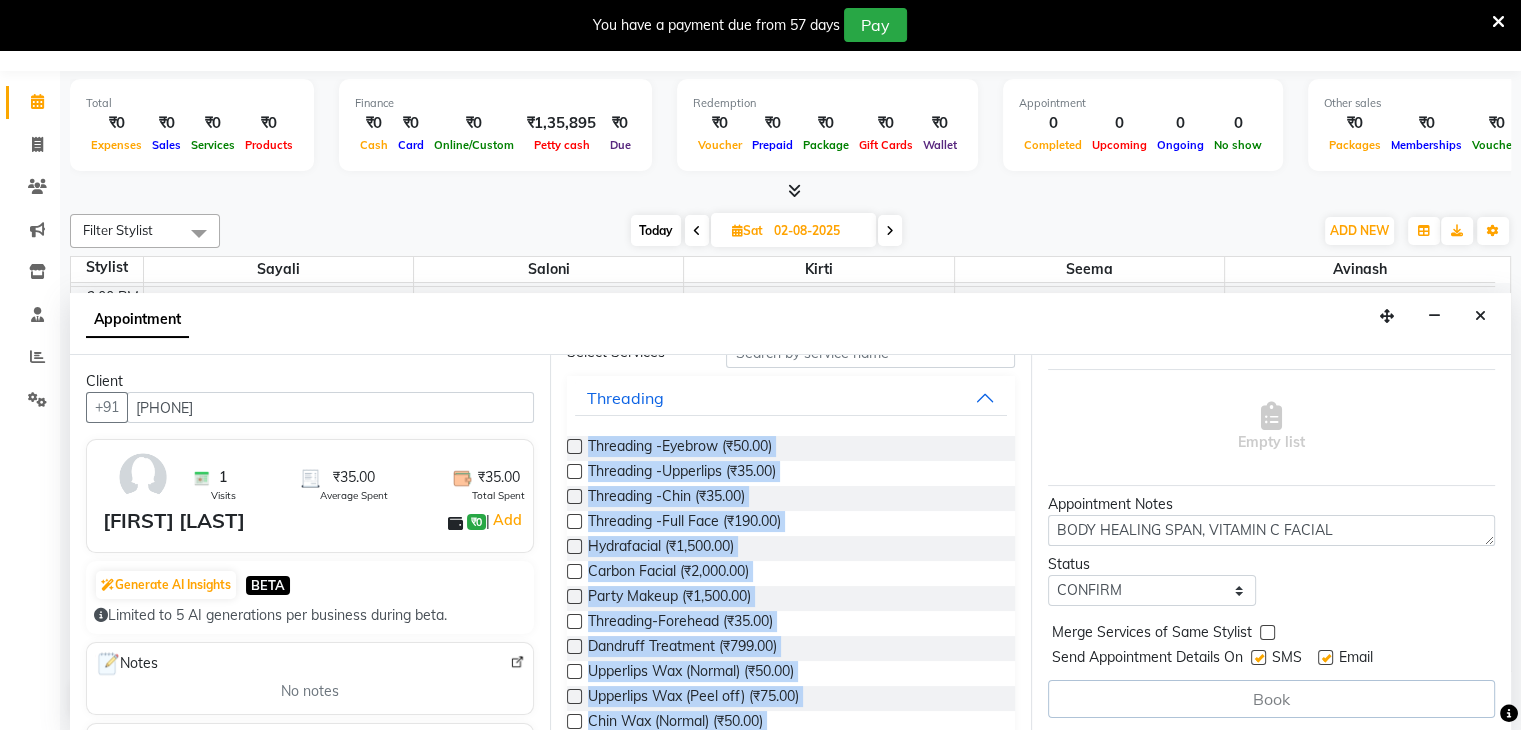 click on "Client +[COUNTRY CODE] [PHONE] 1 Visits ₹35.00 Average Spent ₹35.00 Total Spent [NAME]  ₹0  |   Add    Generate AI Insights
BETA  Limited to 5 AI generations per business during beta.   Notes  No notes  Recent Services Threading -Upperlips With [NAME]   [DATE] ₹35.00  Memberships No membership  Active Packages No packages  Vouchers No vouchers Requested Stylist Any [NAME] [NAME] [NAME] [NAME] [NAME] Assigned Stylist Select [NAME] [NAME] [NAME] [NAME] [NAME] Select Services    Threading Threading -Eyebrow (₹50.00) Threading -Upperlips (₹35.00) Threading -Chin (₹35.00) Threading -Full Face (₹190.00) Hydrafacial (₹1,500.00) Carbon Facial (₹2,000.00) Party Makeup (₹1,500.00) Threading-Forehead (₹35.00) Dandruff Treatment (₹799.00) Upperlips Wax (Normal) (₹50.00) Upperlips Wax (Peel off) (₹75.00) Chin Wax (Normal) (₹50.00) Chin Wax (Chocolate) (₹70.00) Chin Wax (Peel off) (₹75.00) Threading-Side locks (₹35.00) Threading-Forehead (₹35.00) Forehead (Normal Wax) (₹50.00)" at bounding box center (790, 543) 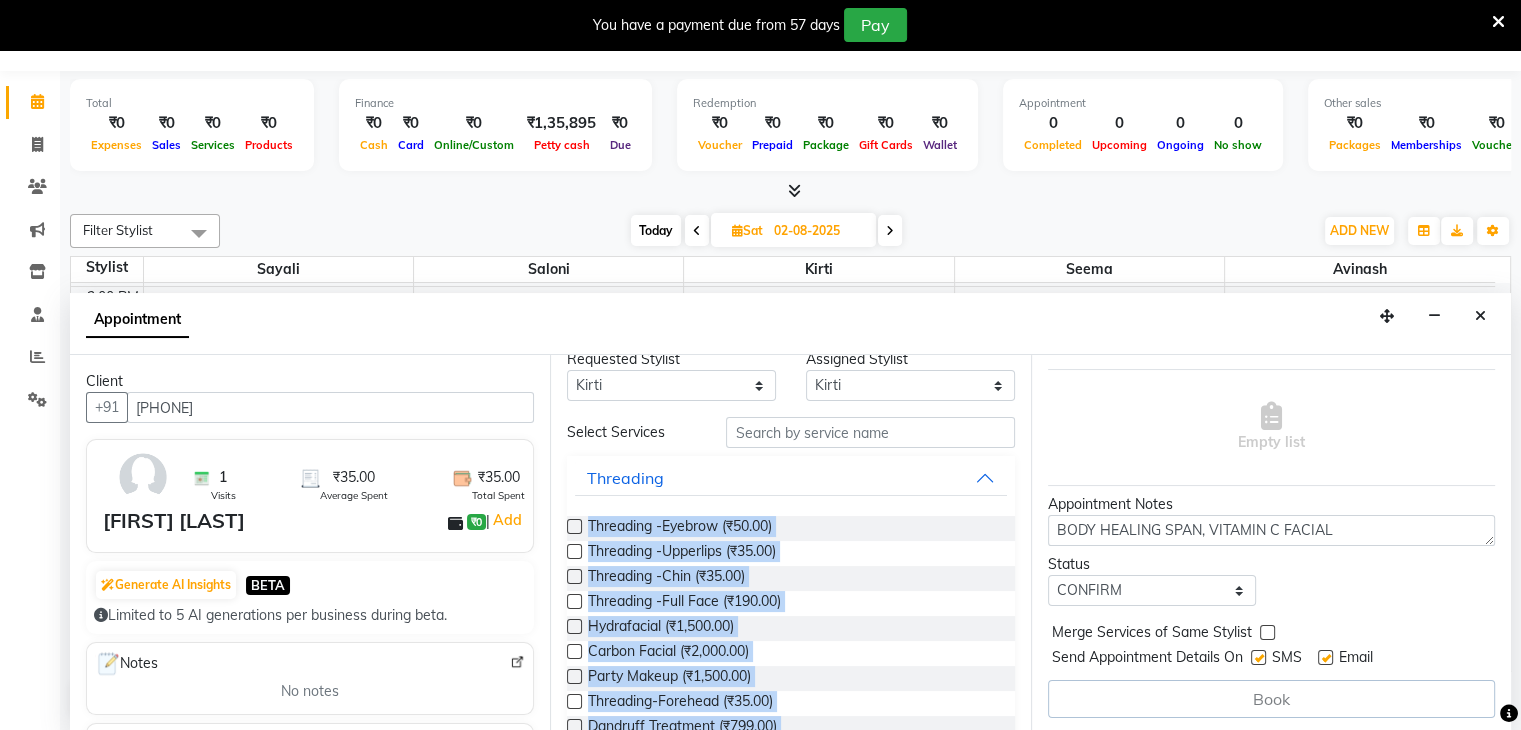 scroll, scrollTop: 0, scrollLeft: 0, axis: both 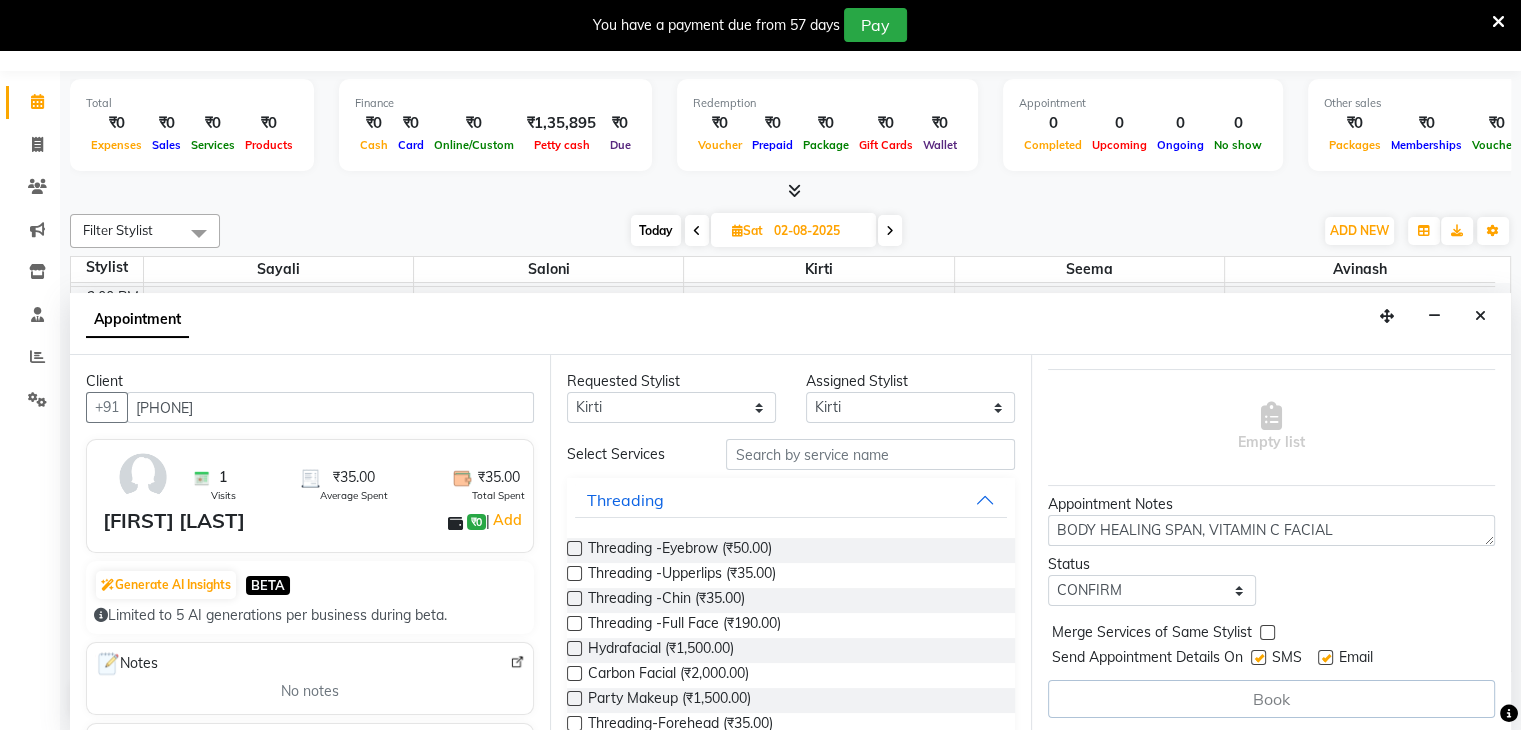 click on "Select Services" at bounding box center (790, 454) 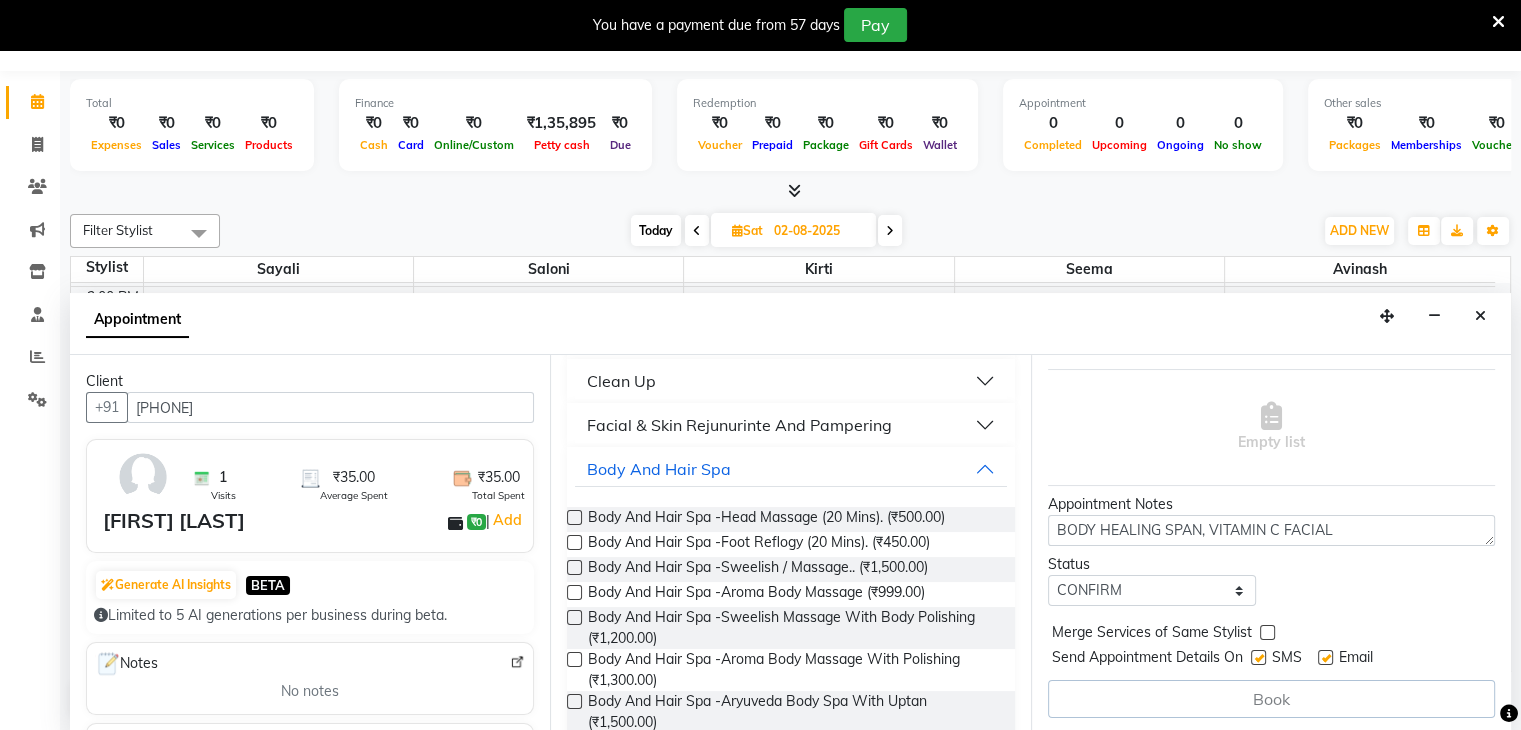 scroll, scrollTop: 1371, scrollLeft: 0, axis: vertical 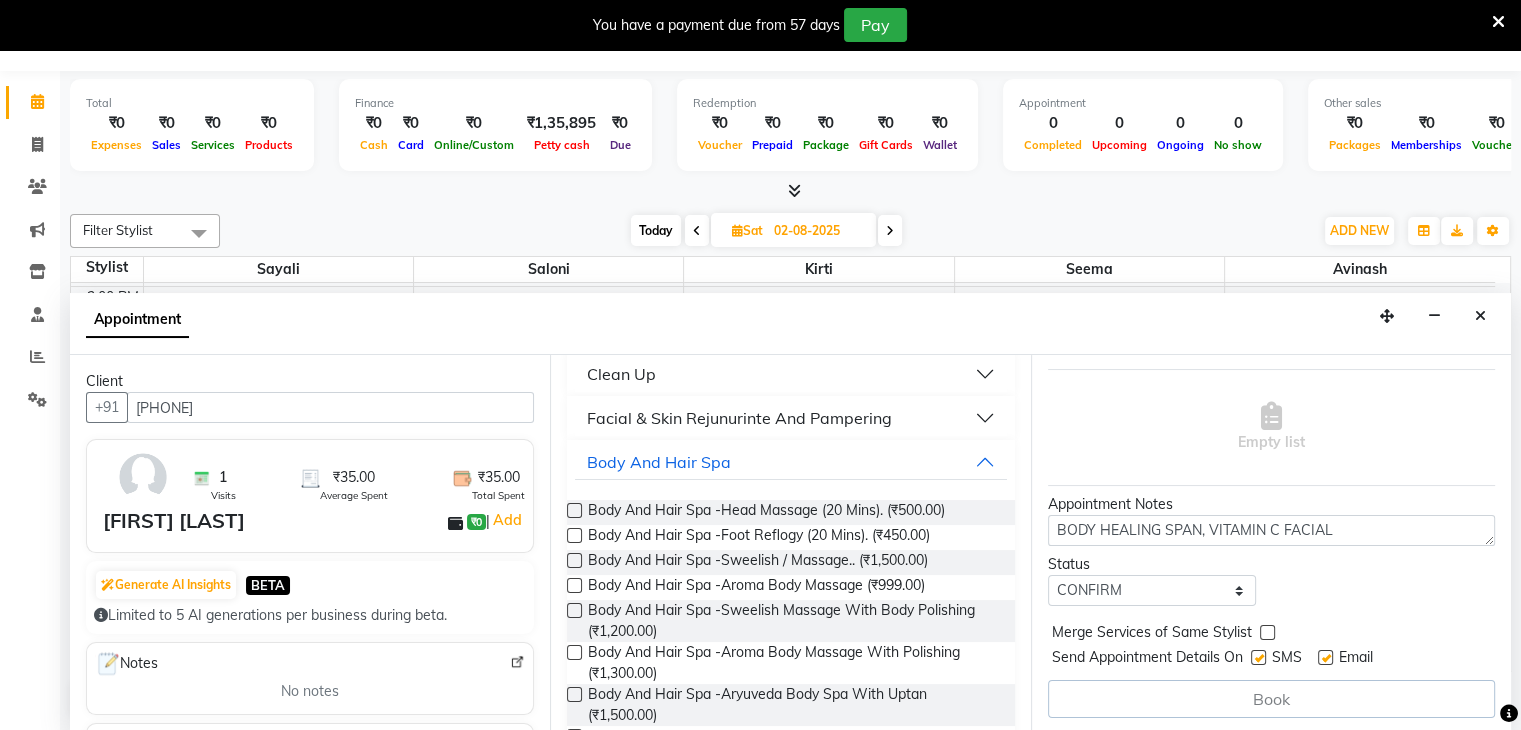 click at bounding box center [574, 560] 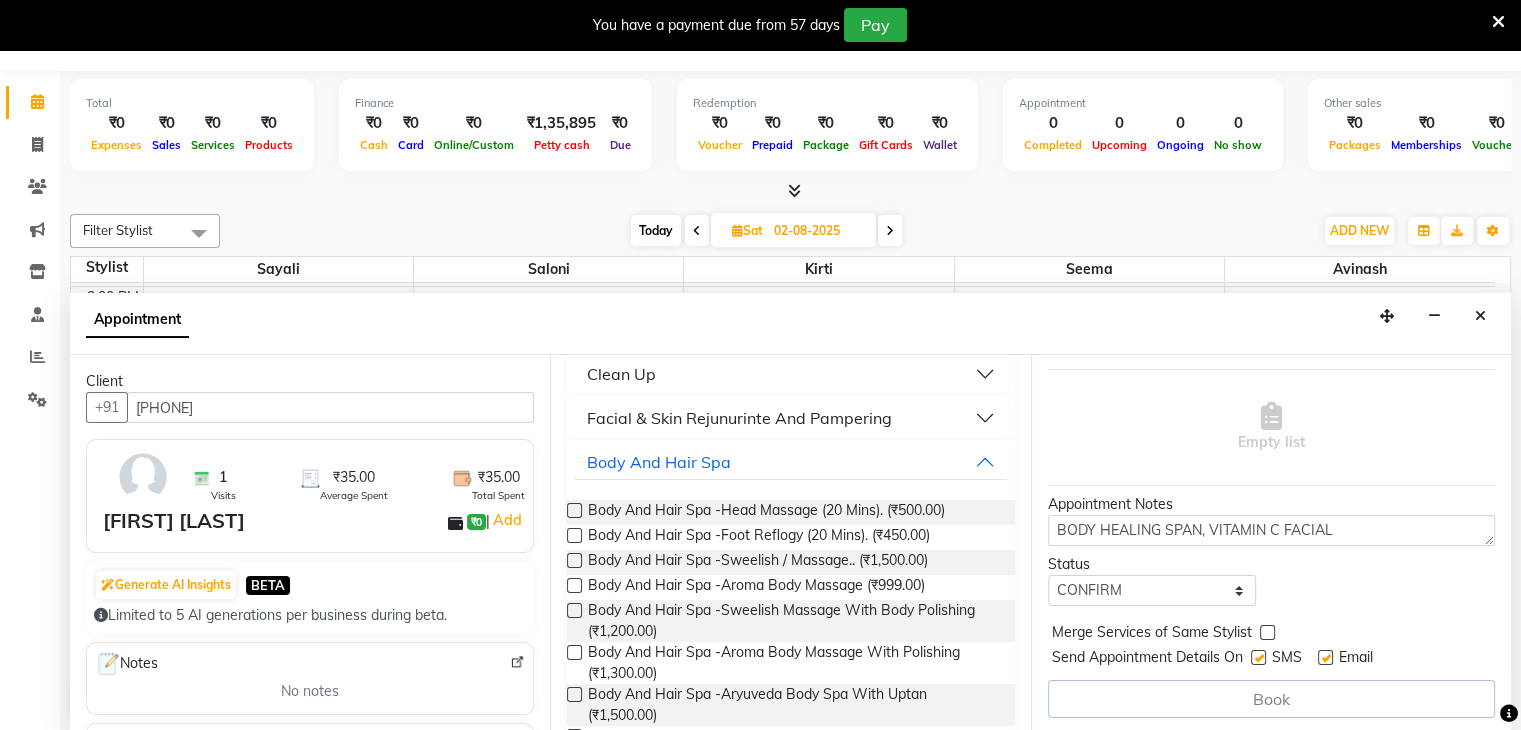 click at bounding box center (573, 562) 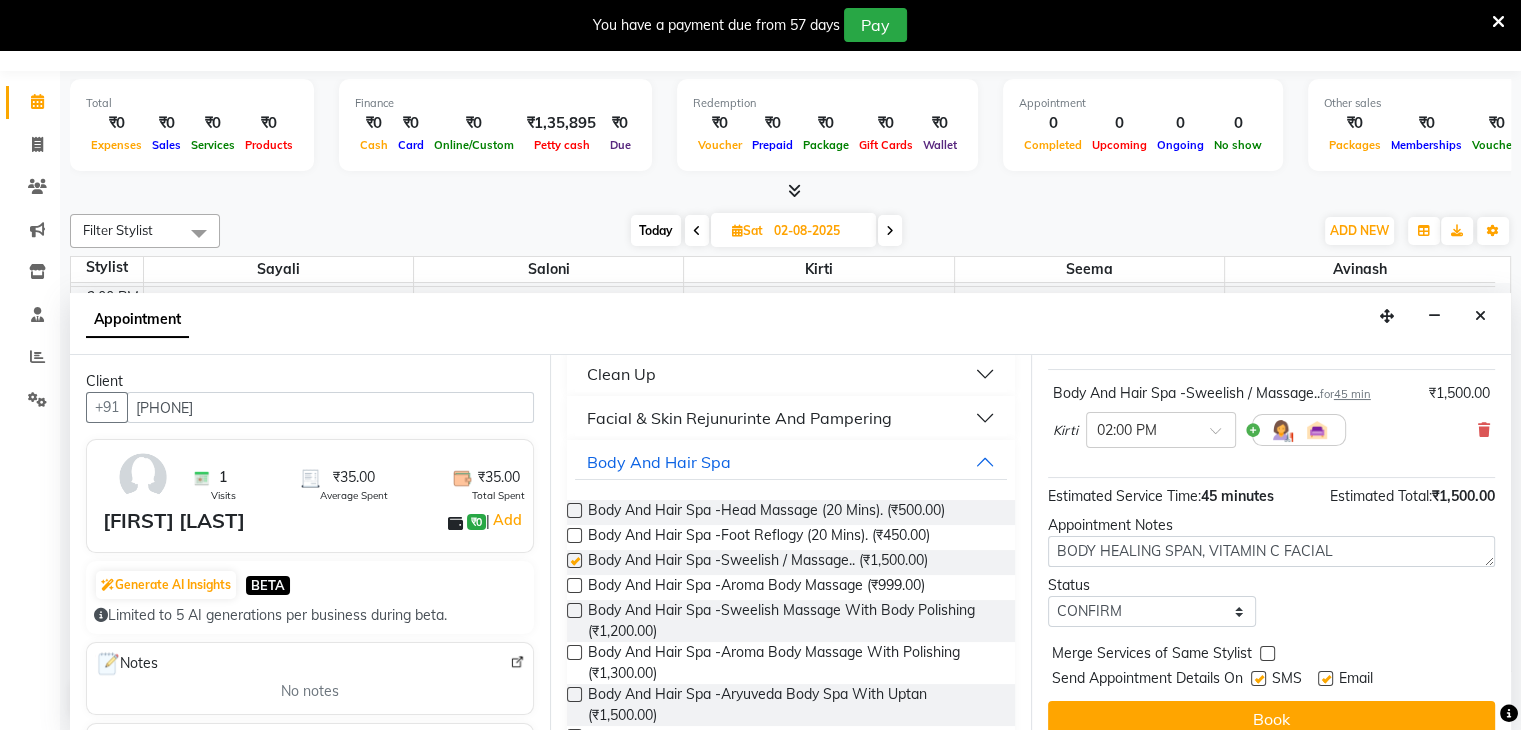 checkbox on "false" 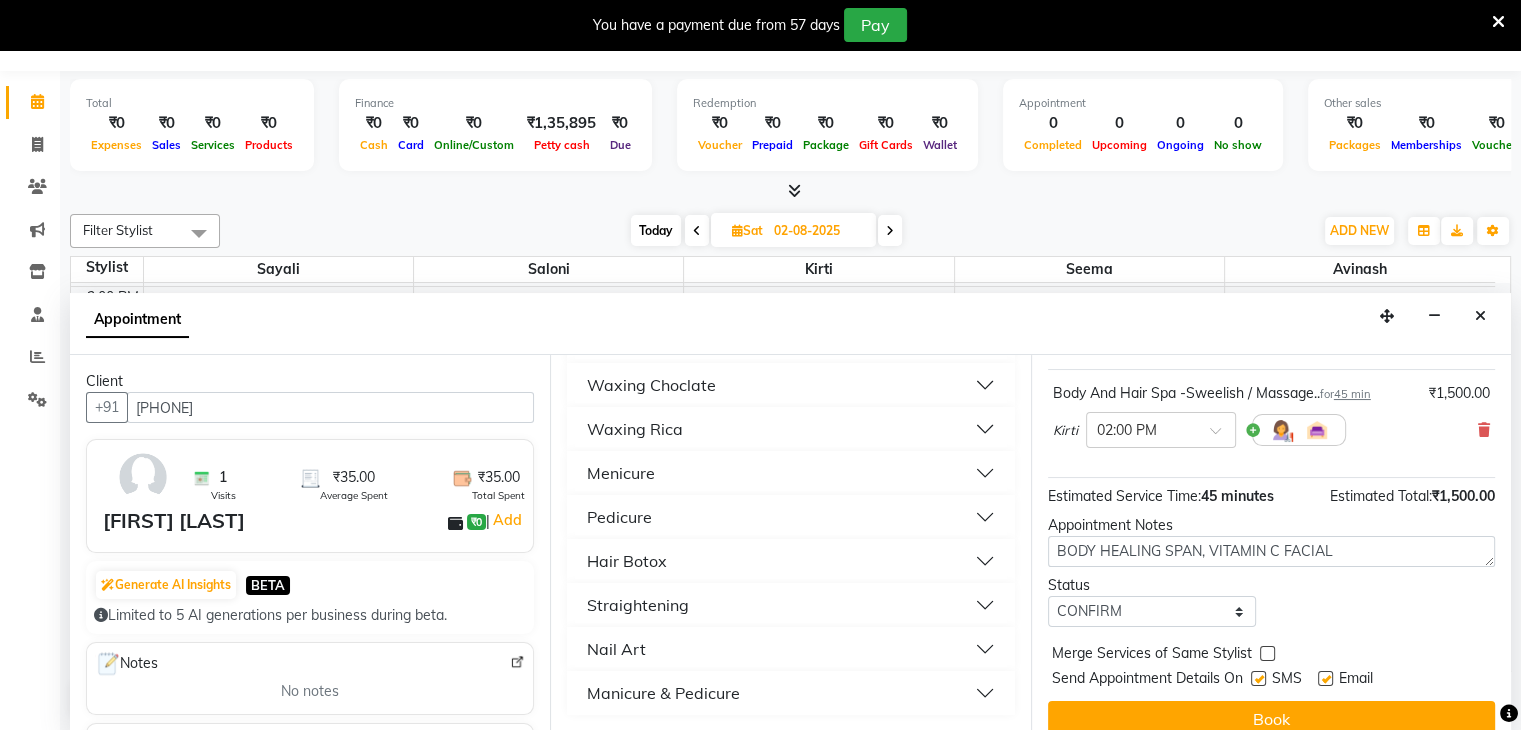 scroll, scrollTop: 2399, scrollLeft: 0, axis: vertical 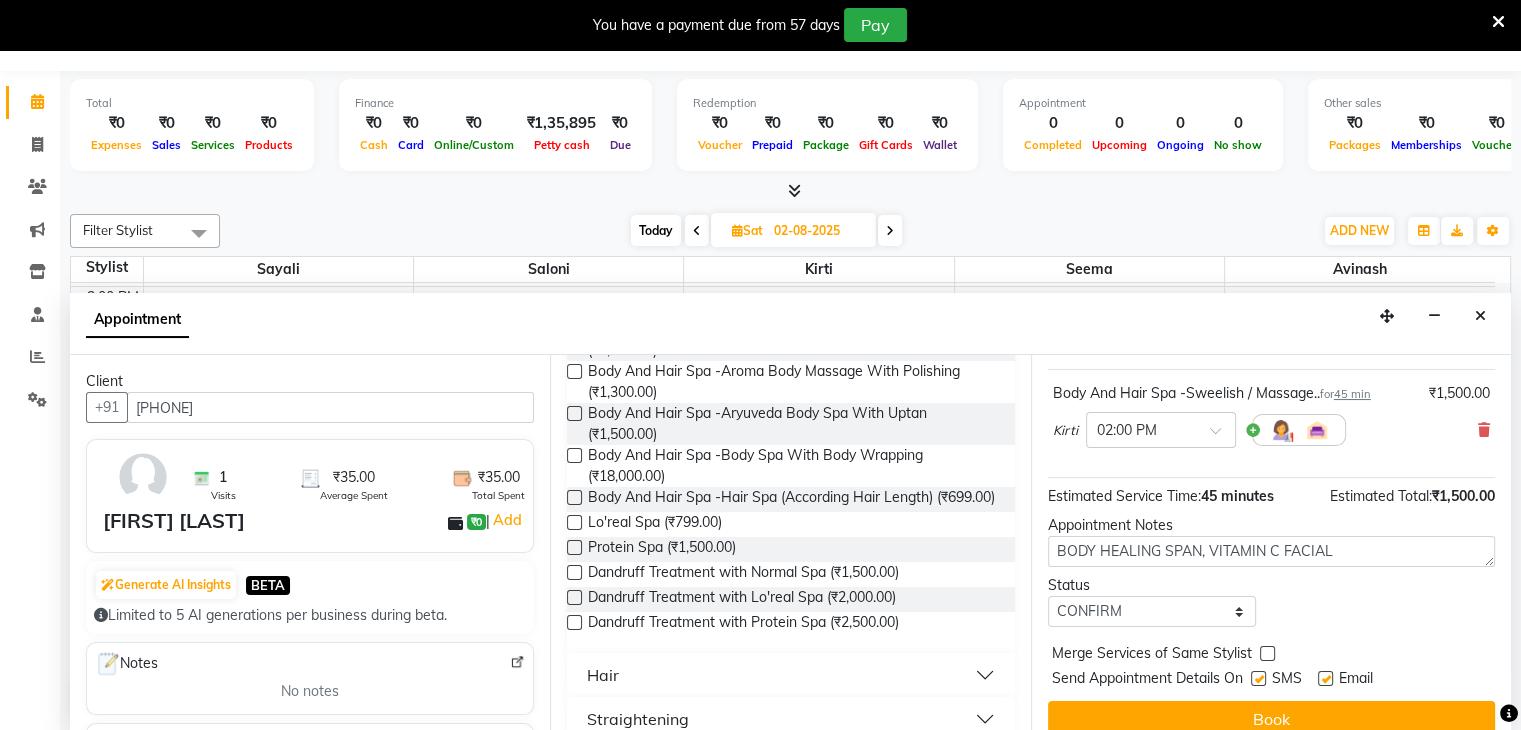 drag, startPoint x: 1036, startPoint y: 616, endPoint x: 1031, endPoint y: 593, distance: 23.537205 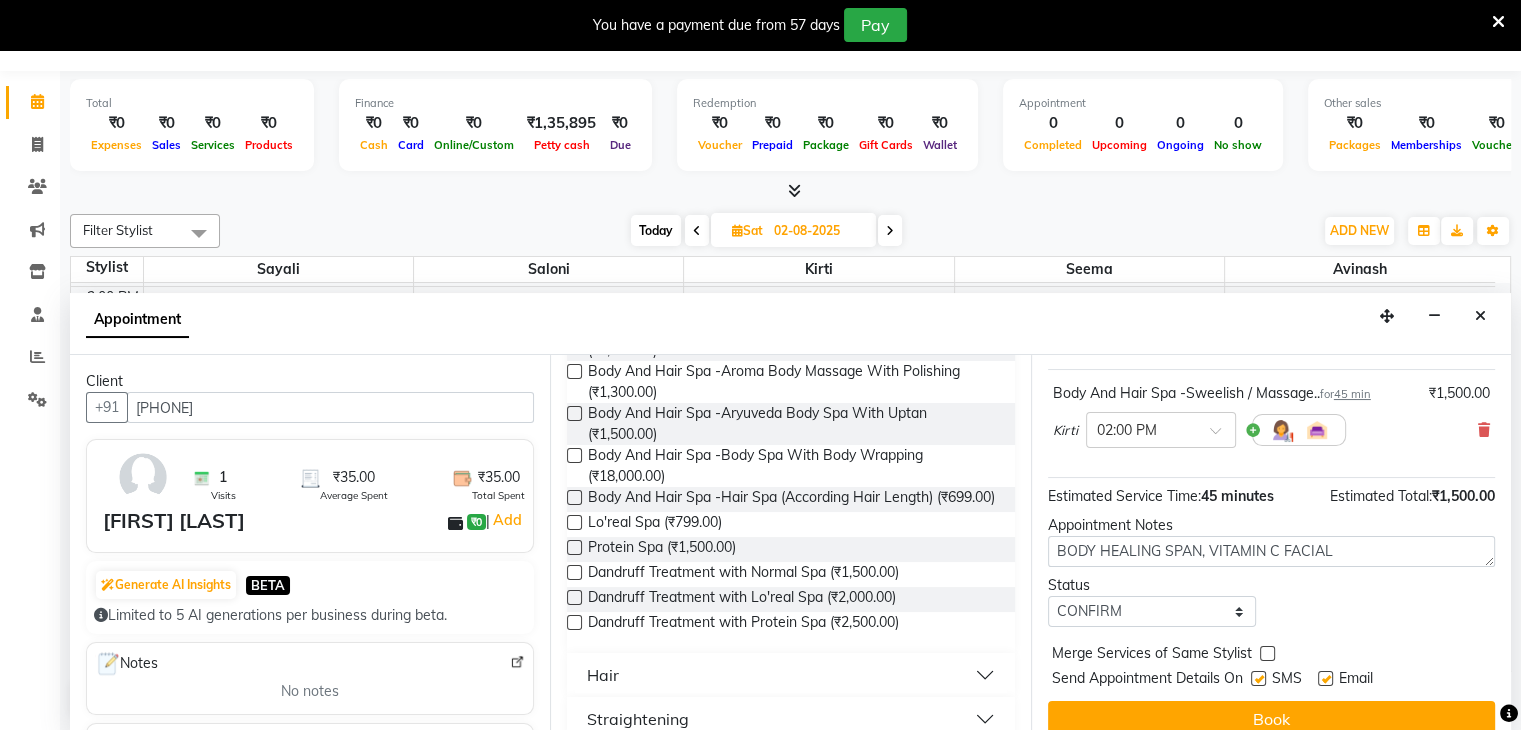 click on "Jump to Today 1 2 3 4 5 6 7 8 Weeks Appointment Date [DATE] Appointment Time Select 09:00 AM 09:15 AM 09:30 AM 09:45 AM 10:00 AM 10:15 AM 10:30 AM 10:45 AM 11:00 AM 11:15 AM 11:30 AM 11:45 AM 12:00 PM 12:15 PM 12:30 PM 12:45 PM 01:00 PM 01:15 PM 01:30 PM 01:45 PM 02:00 PM 02:15 PM 02:30 PM 02:45 PM 03:00 PM 03:15 PM 03:30 PM 03:45 PM 04:00 PM 04:15 PM 04:30 PM 04:45 PM 05:00 PM 05:15 PM 05:30 PM 05:45 PM 06:00 PM 06:15 PM 06:30 PM 06:45 PM 07:00 PM 07:15 PM 07:30 PM 07:45 PM 08:00 PM Body And Hair Spa -Sweelish / Massage..   for  45 min ₹1,500.00 [NAME] × 02:00 PM Estimated Service Time:  45 minutes Estimated Total:  ₹1,500.00 Appointment Notes BODY HEALING SPAN, VITAMIN C FACIAL Status Select TENTATIVE CONFIRM UPCOMING Merge Services of Same Stylist Send Appointment Details On SMS Email  Book" at bounding box center [1271, 543] 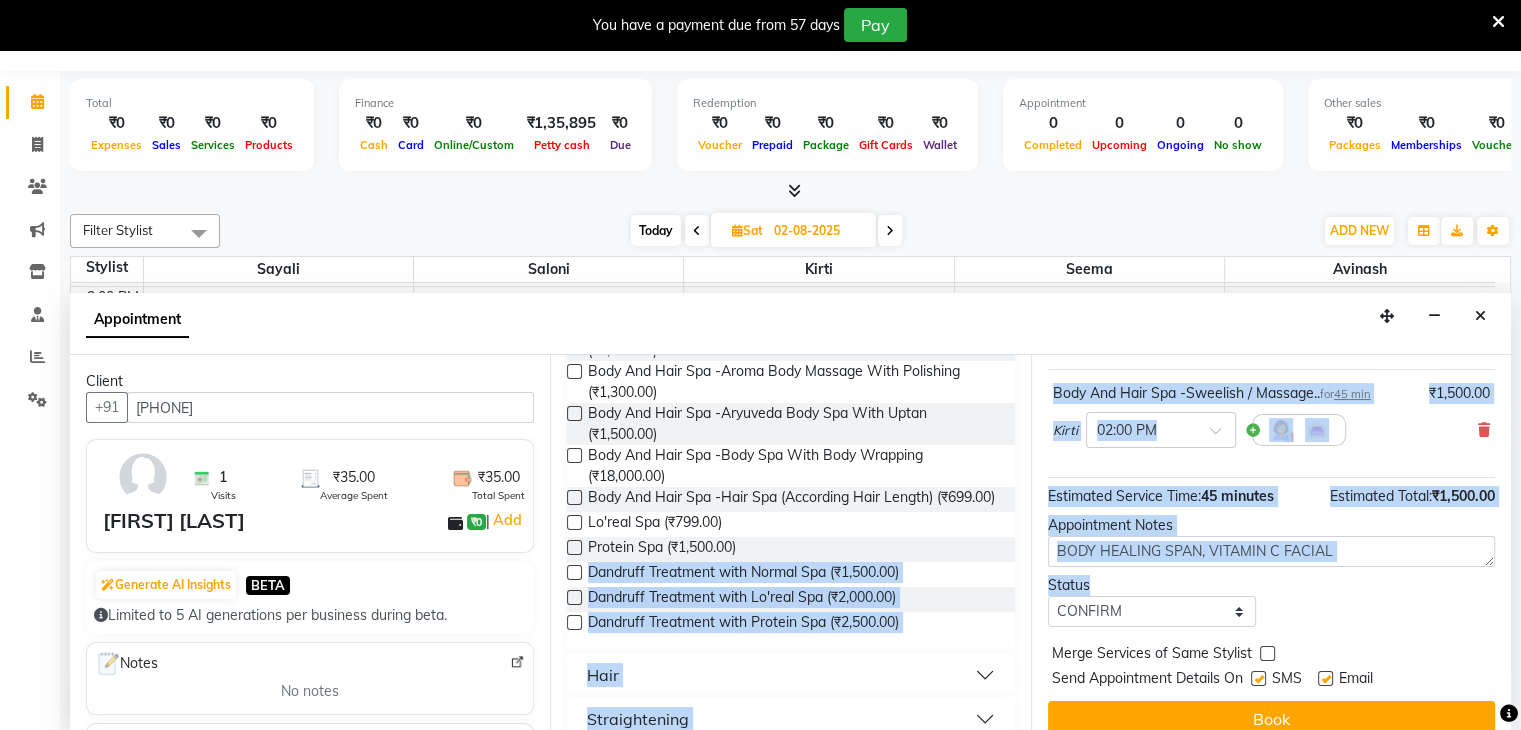 drag, startPoint x: 1031, startPoint y: 593, endPoint x: 1025, endPoint y: 565, distance: 28.635643 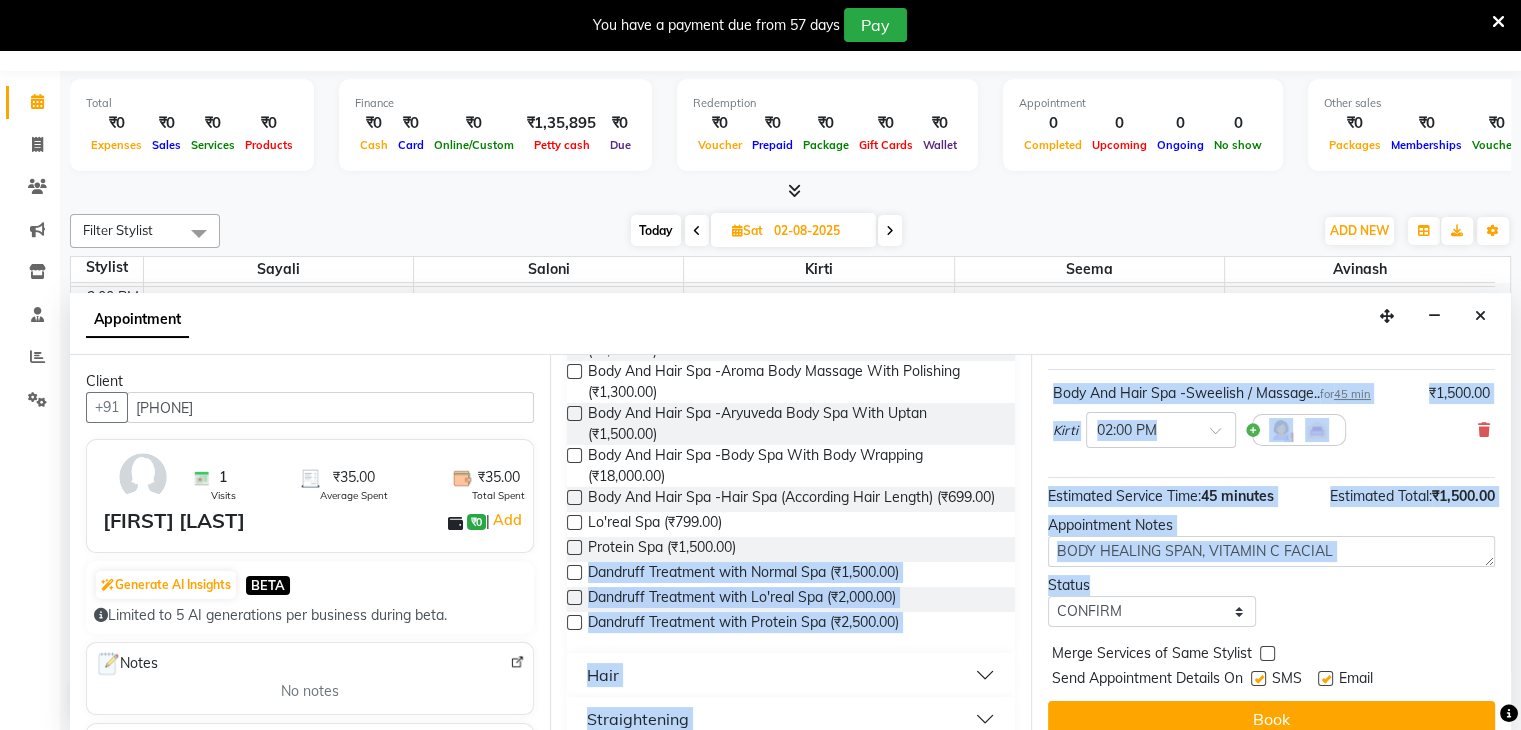click on "Client +[COUNTRY CODE] [PHONE] 1 Visits ₹35.00 Average Spent ₹35.00 Total Spent [NAME]  ₹0  |   Add    Generate AI Insights
BETA  Limited to 5 AI generations per business during beta.   Notes  No notes  Recent Services Threading -Upperlips With [NAME]   [DATE] ₹35.00  Memberships No membership  Active Packages No packages  Vouchers No vouchers Requested Stylist Any [NAME] [NAME] [NAME] [NAME] [NAME] Assigned Stylist Select [NAME] [NAME] [NAME] [NAME] [NAME] Select Services    Threading Threading -Eyebrow (₹50.00) Threading -Upperlips (₹35.00) Threading -Chin (₹35.00) Threading -Full Face (₹190.00) Hydrafacial (₹1,500.00) Carbon Facial (₹2,000.00) Party Makeup (₹1,500.00) Threading-Forehead (₹35.00) Dandruff Treatment (₹799.00) Upperlips Wax (Normal) (₹50.00) Upperlips Wax (Peel off) (₹75.00) Chin Wax (Normal) (₹50.00) Chin Wax (Chocolate) (₹70.00) Chin Wax (Peel off) (₹75.00) Threading-Side locks (₹35.00) Threading-Forehead (₹35.00) Forehead (Normal Wax) (₹50.00)" at bounding box center [790, 543] 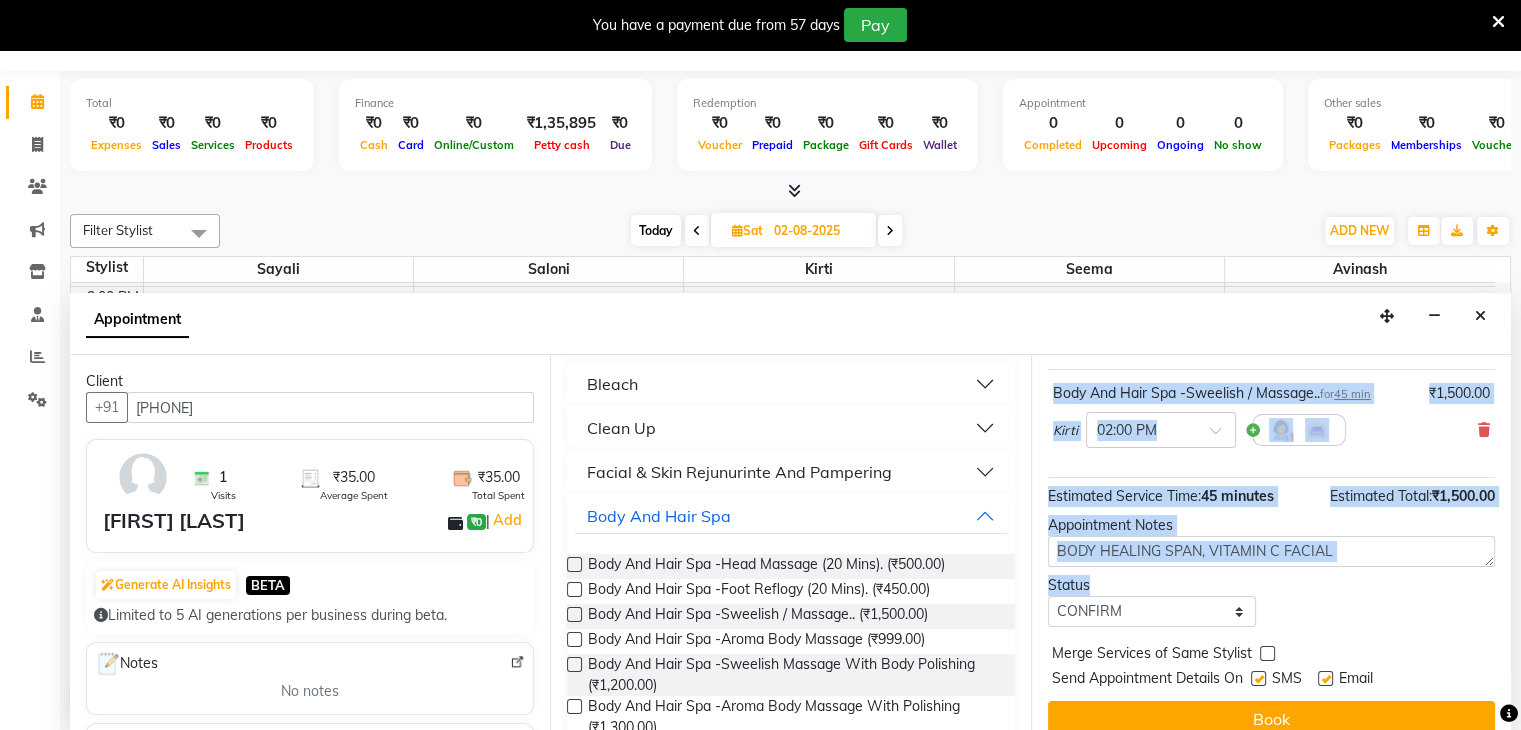 scroll, scrollTop: 1271, scrollLeft: 0, axis: vertical 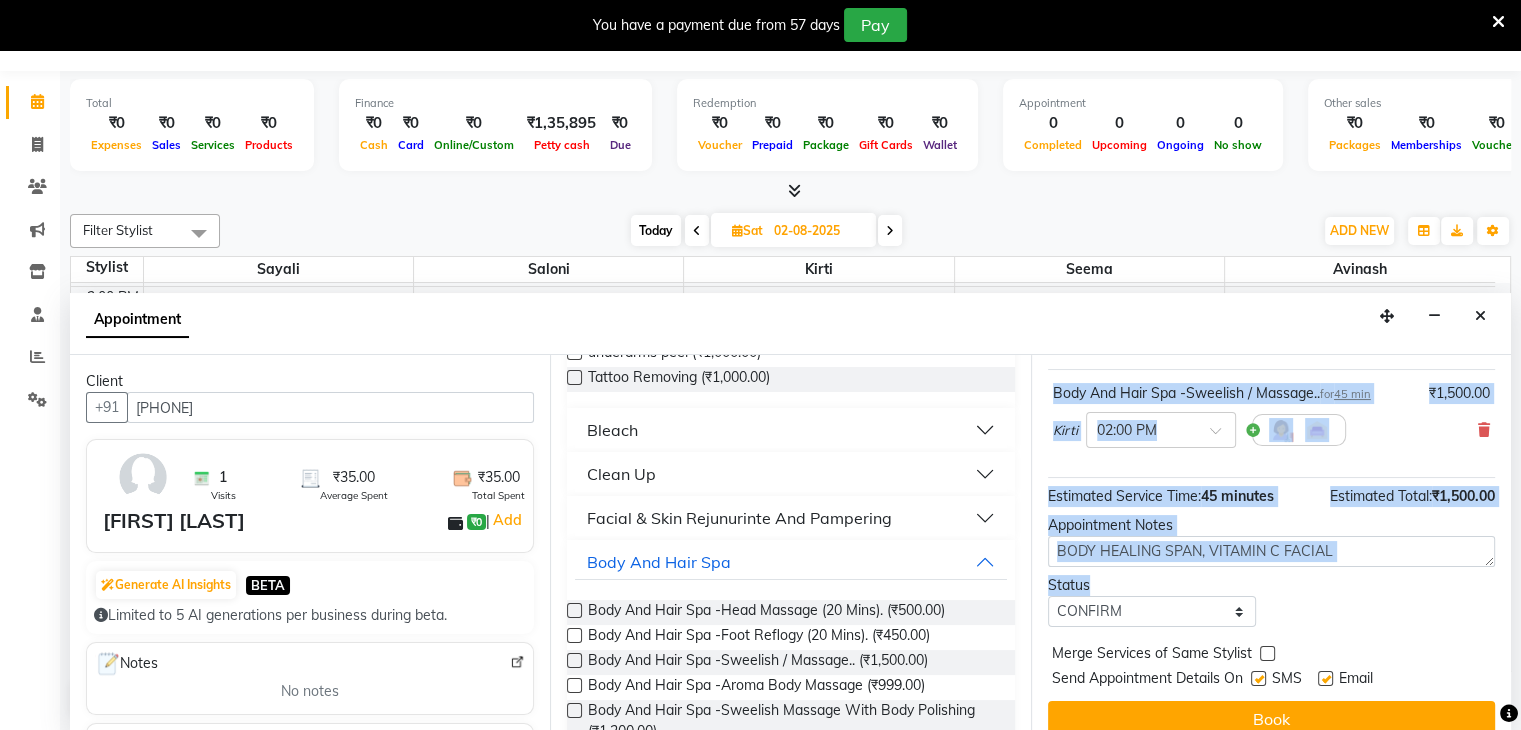 click on "Facial & Skin Rejunurinte And Pampering" at bounding box center (790, 518) 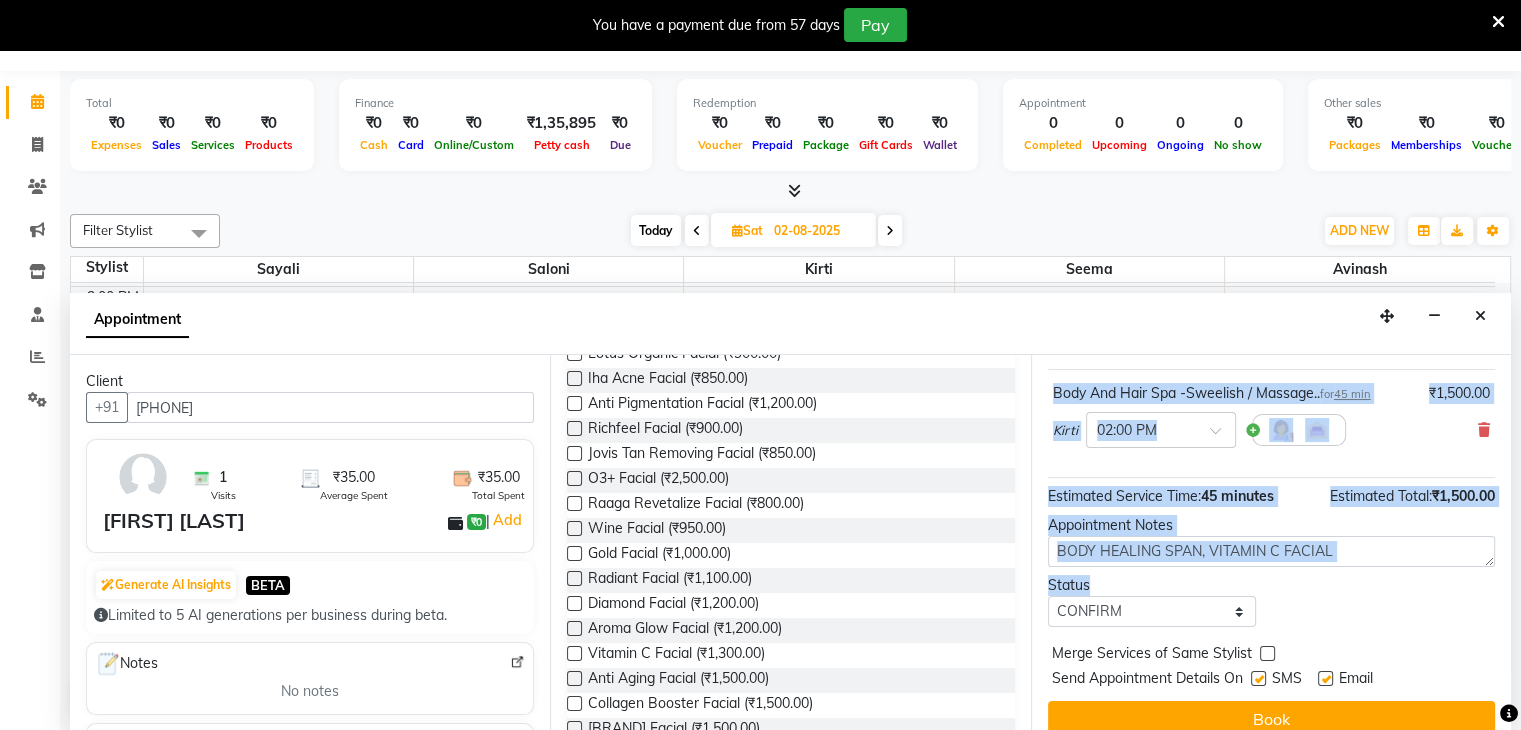 scroll, scrollTop: 1517, scrollLeft: 0, axis: vertical 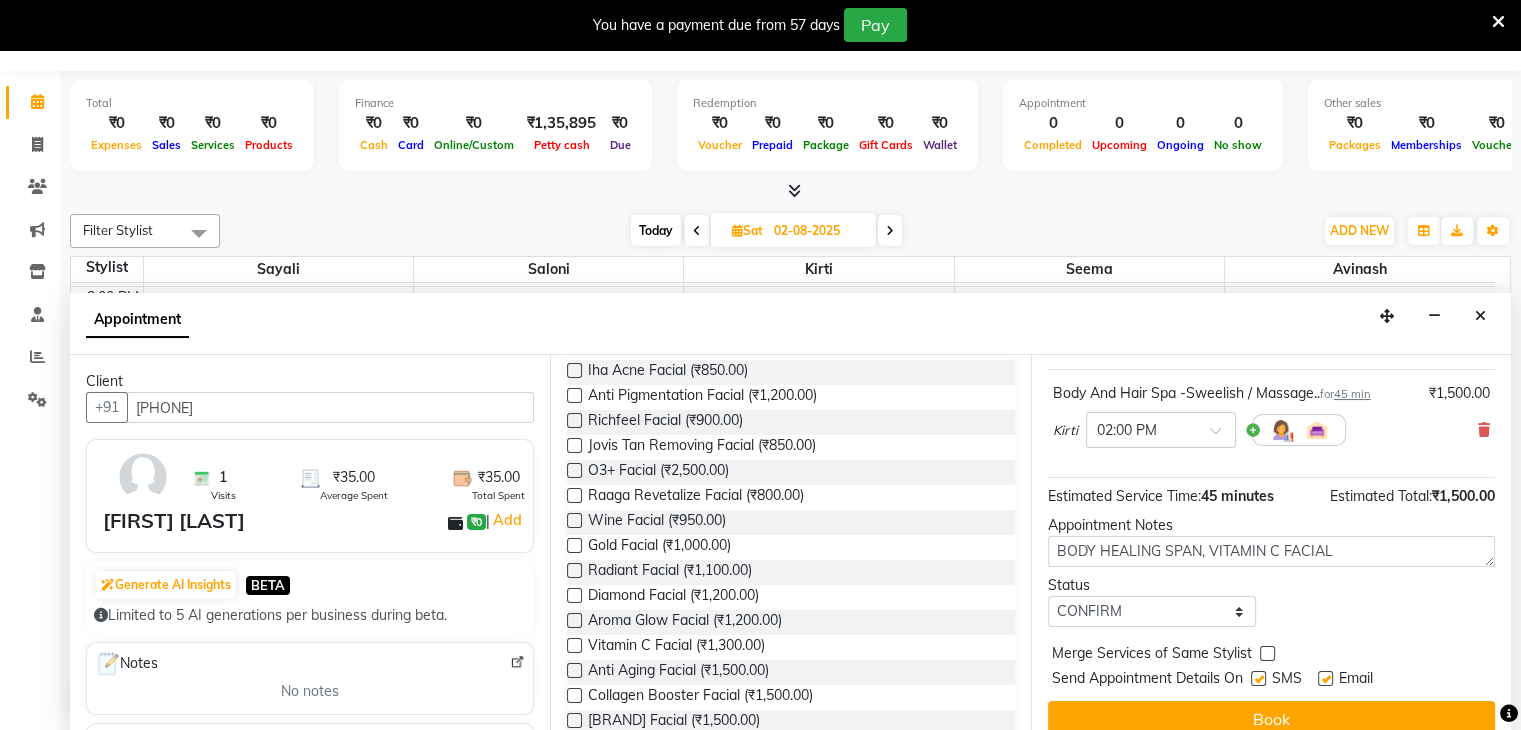 click at bounding box center (574, 645) 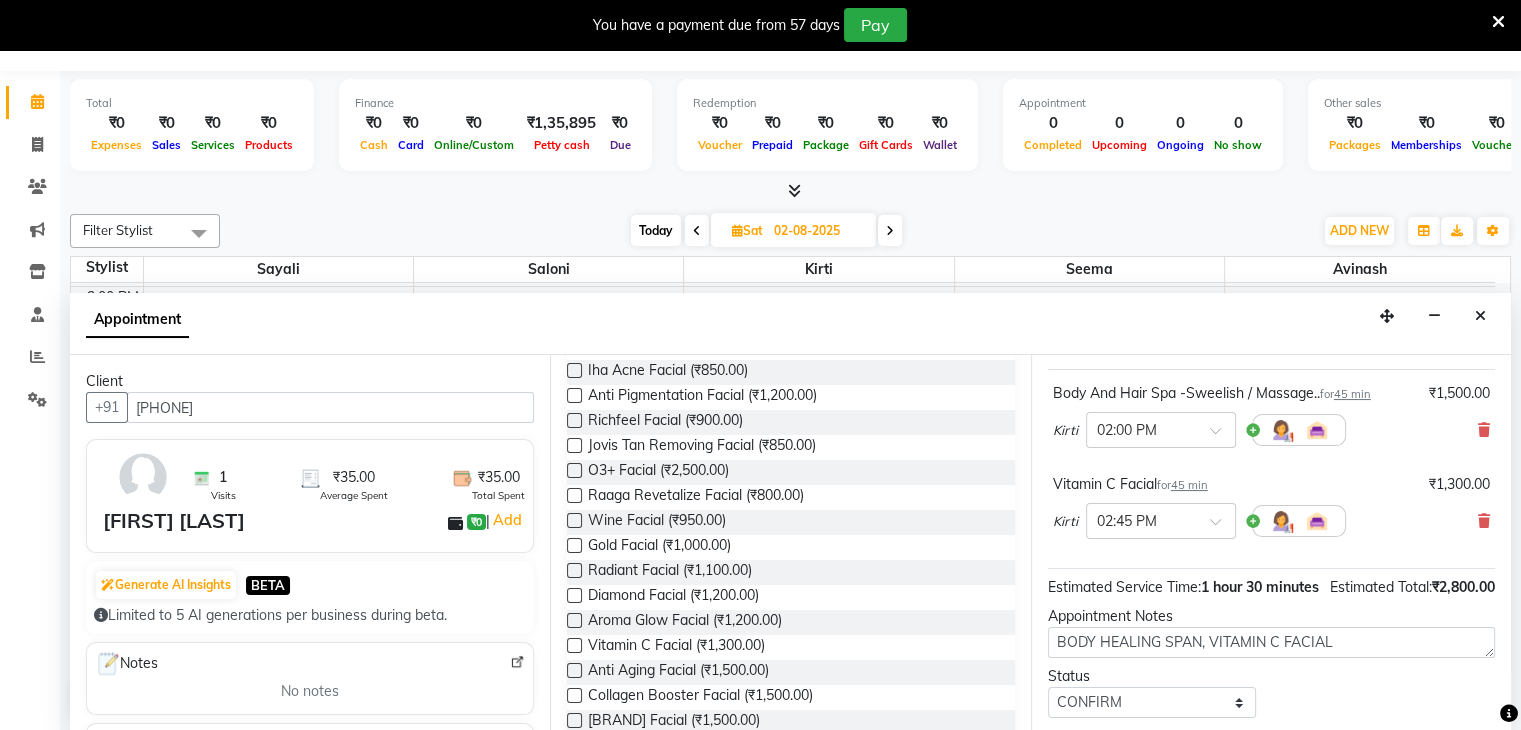 click at bounding box center [574, 645] 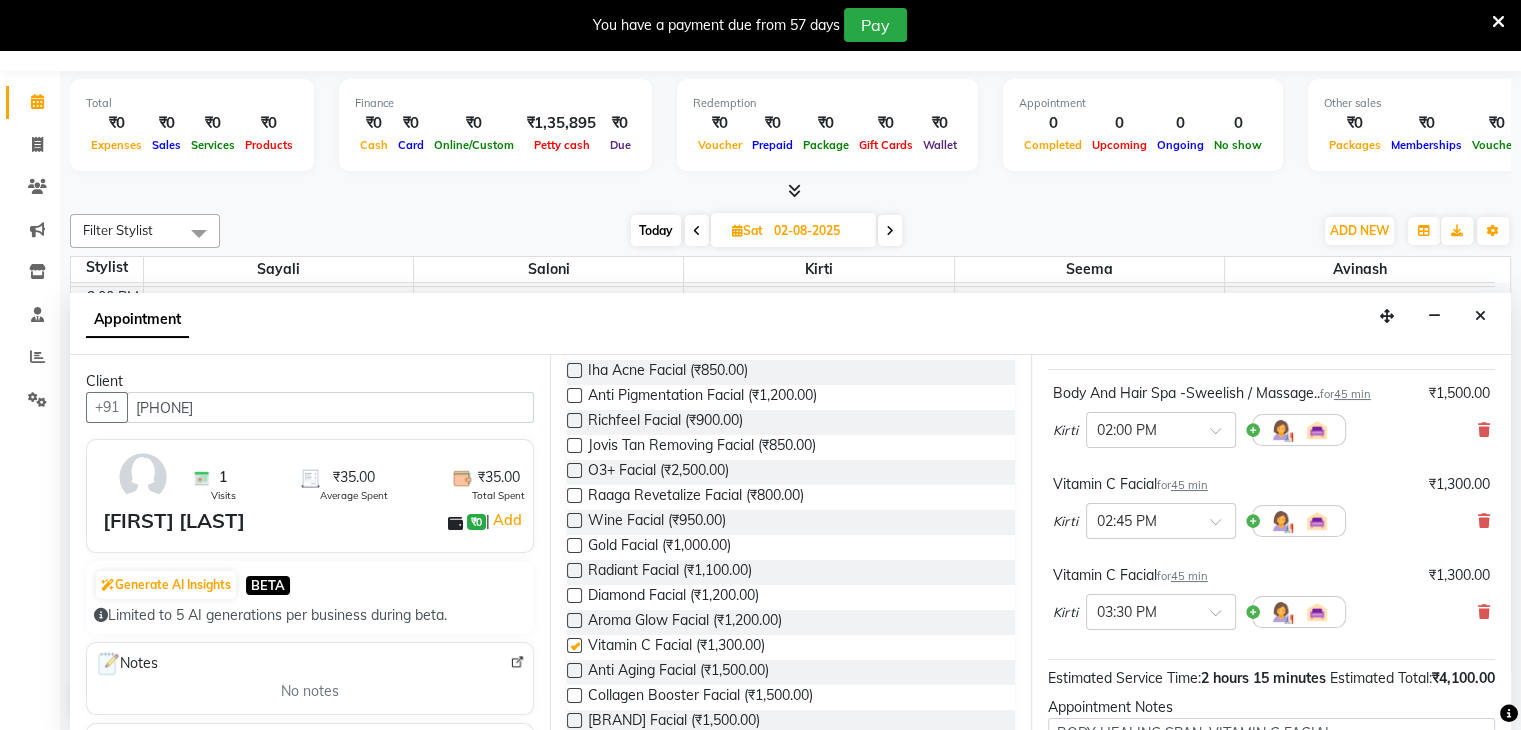 checkbox on "false" 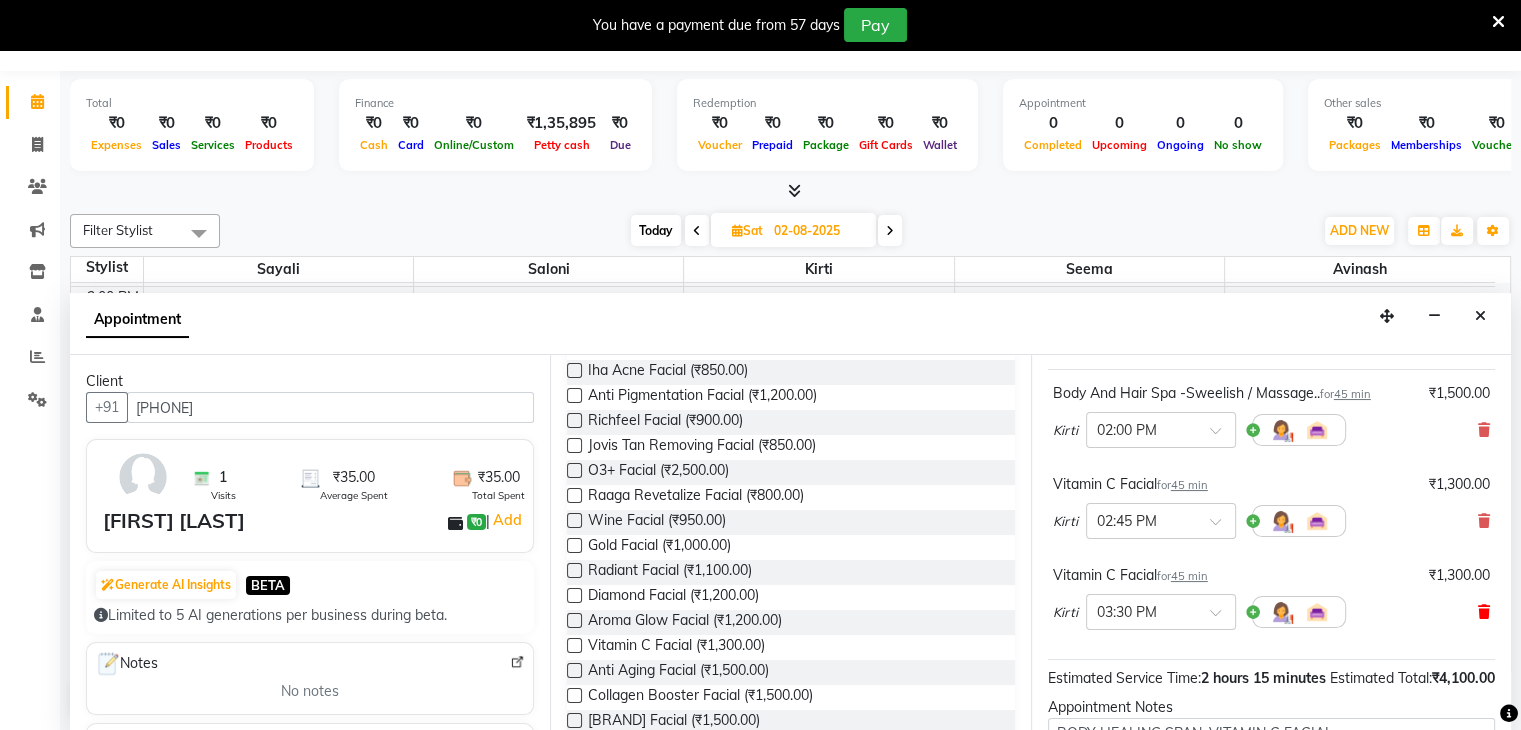 click at bounding box center [1484, 612] 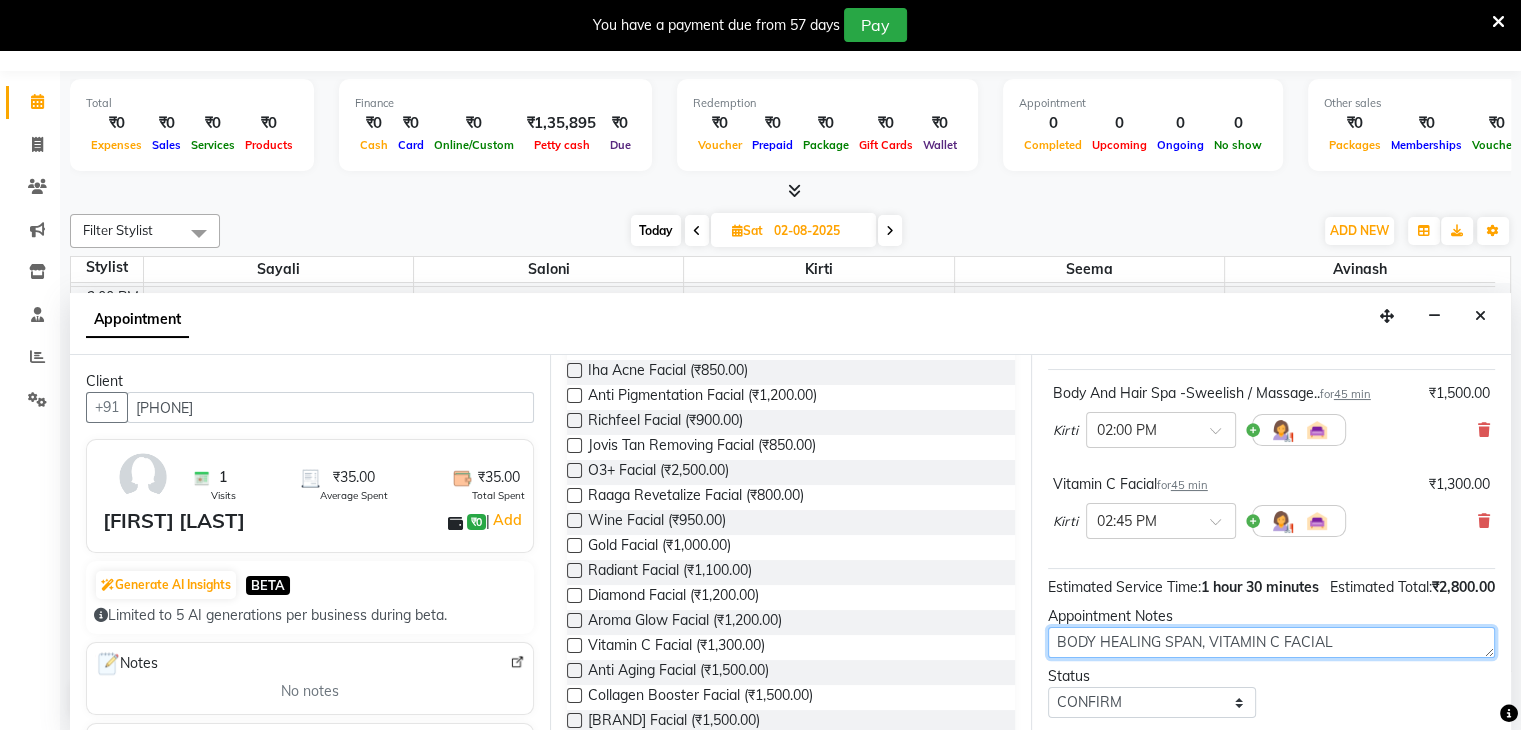 click on "BODY HEALING SPAN, VITAMIN C FACIAL" at bounding box center (1271, 642) 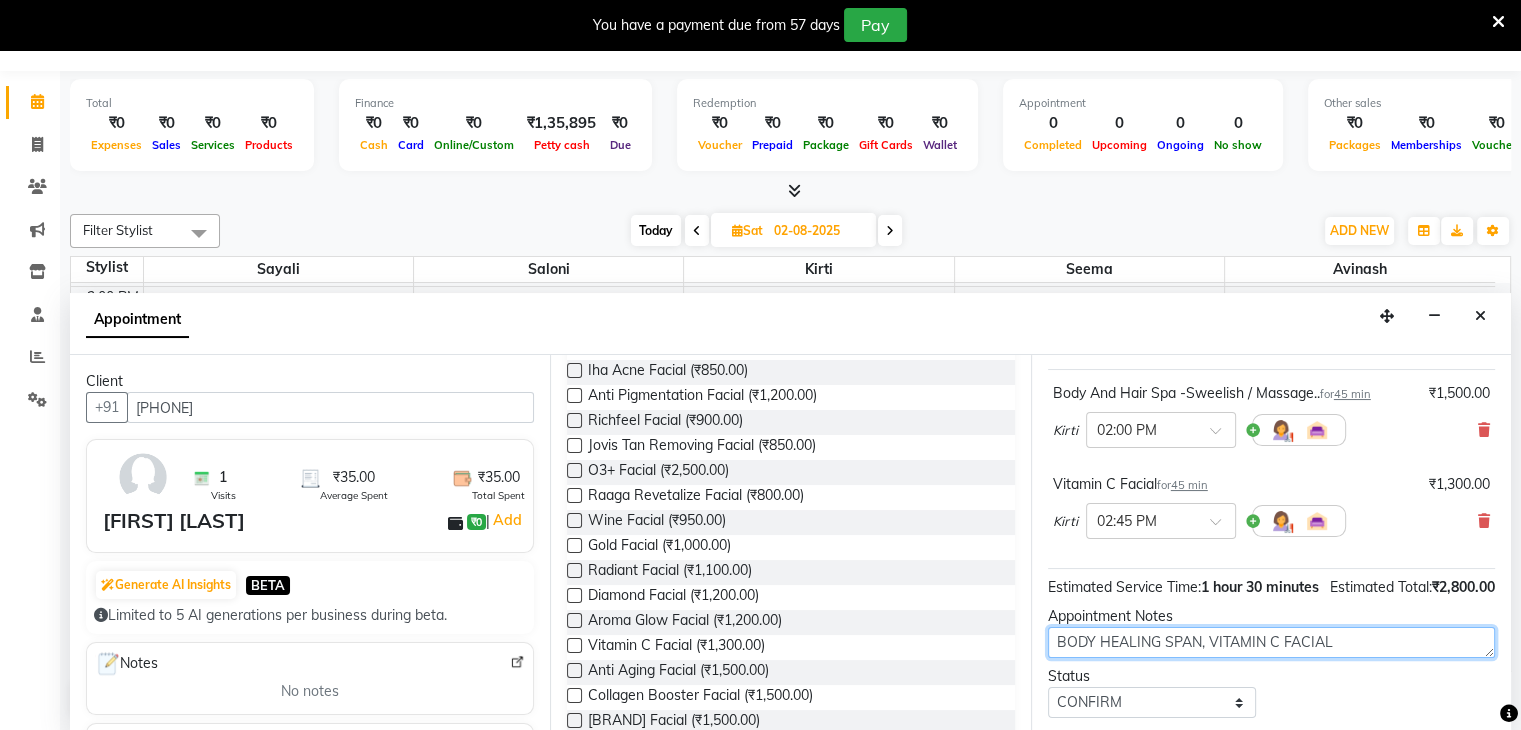 type on "BODY HEALING SPA, VITAMIN C FACIAL" 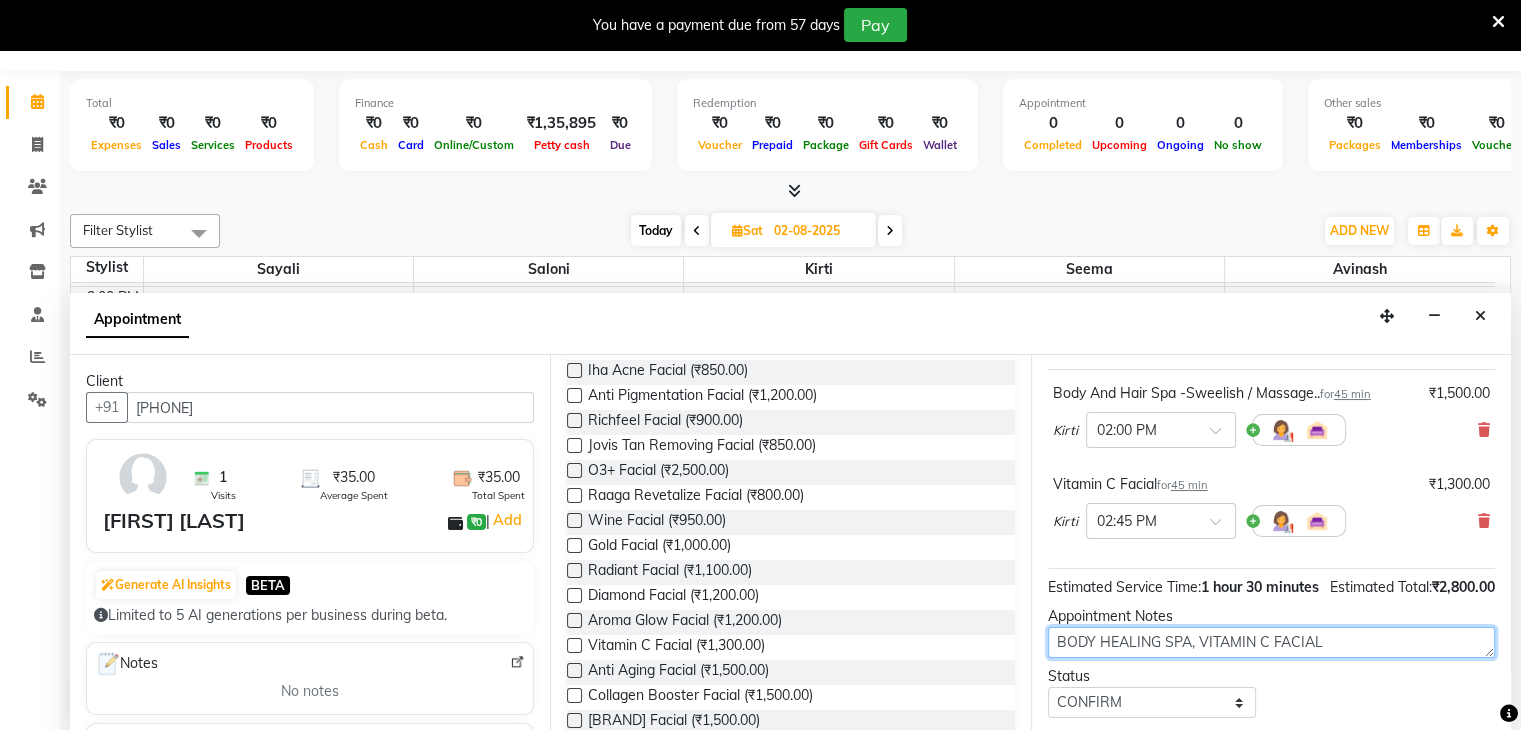 click on "BODY HEALING SPA, VITAMIN C FACIAL" at bounding box center (1271, 642) 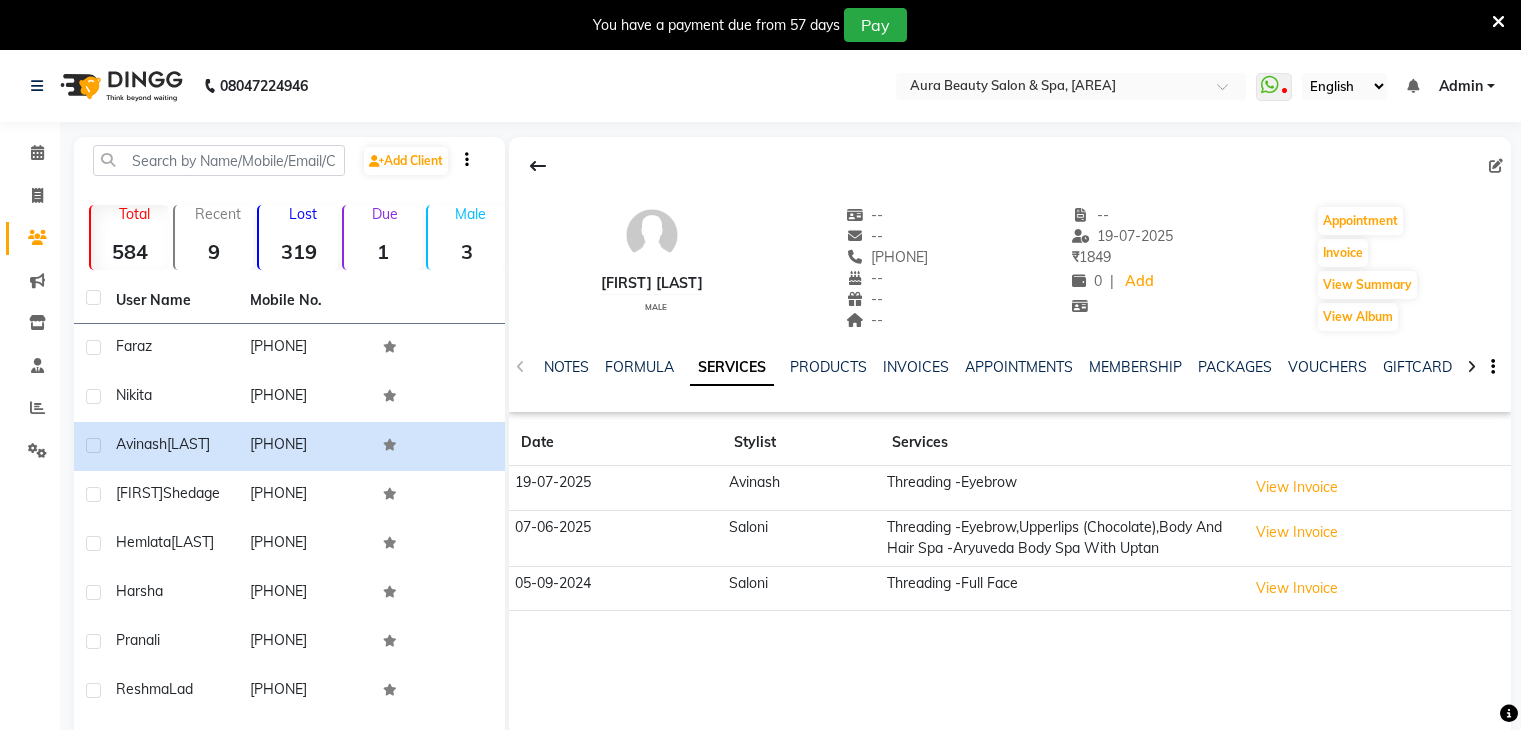 scroll, scrollTop: 0, scrollLeft: 0, axis: both 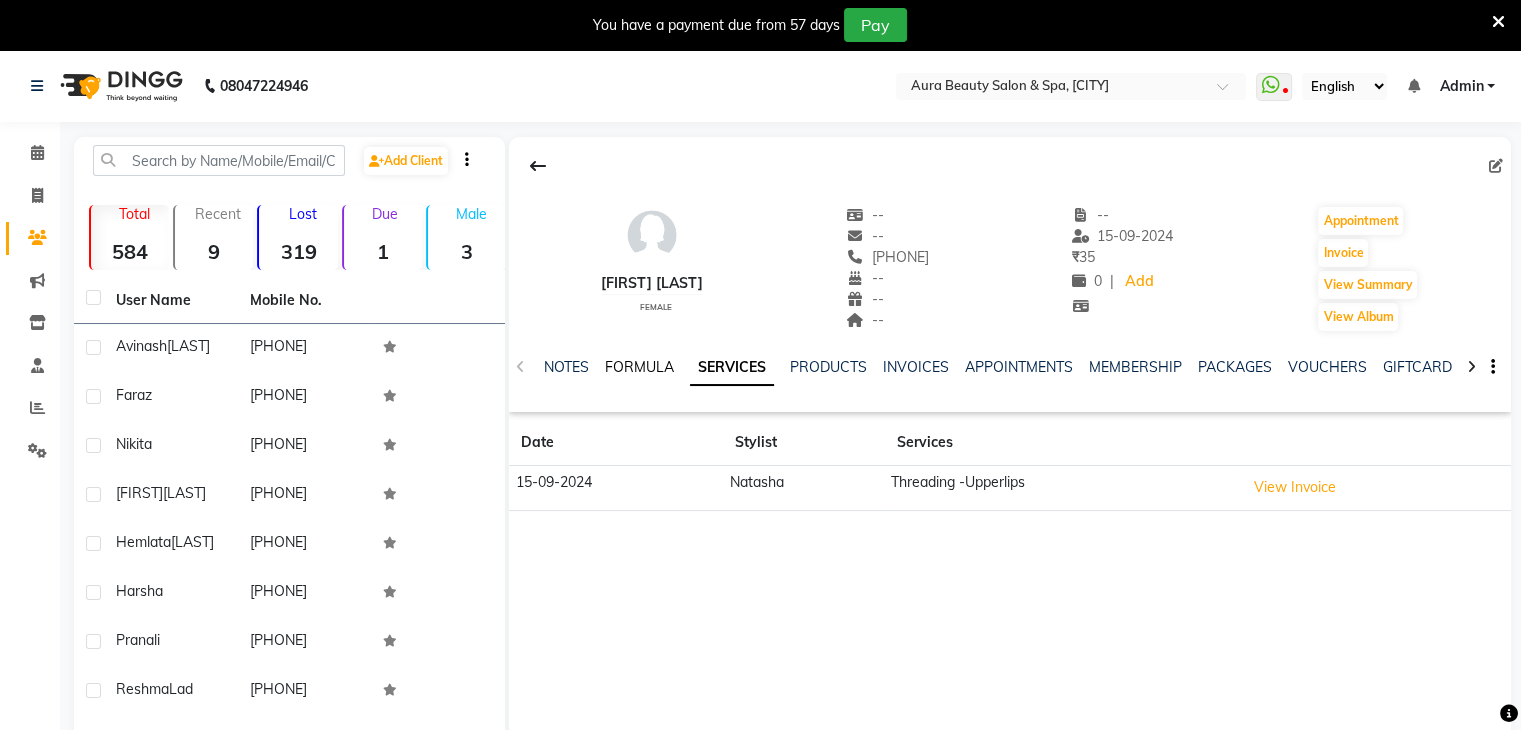 click on "FORMULA" 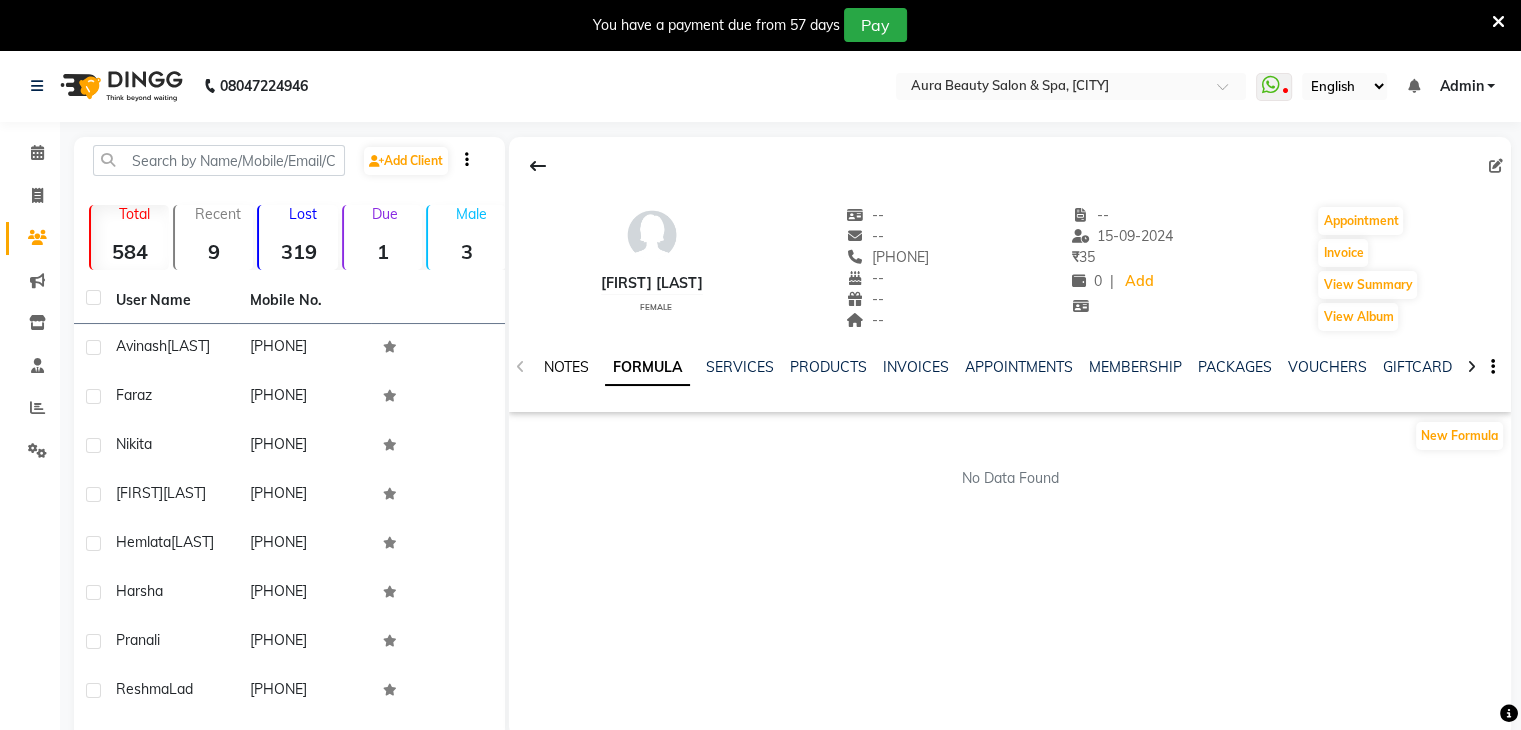 click on "NOTES" 